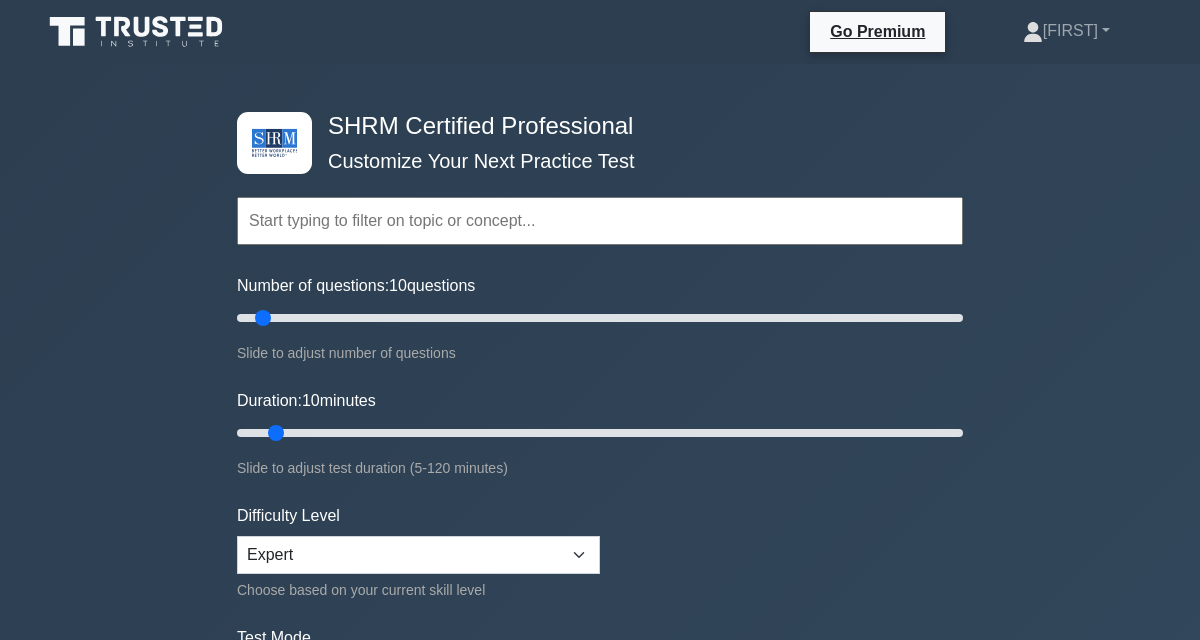 scroll, scrollTop: 0, scrollLeft: 0, axis: both 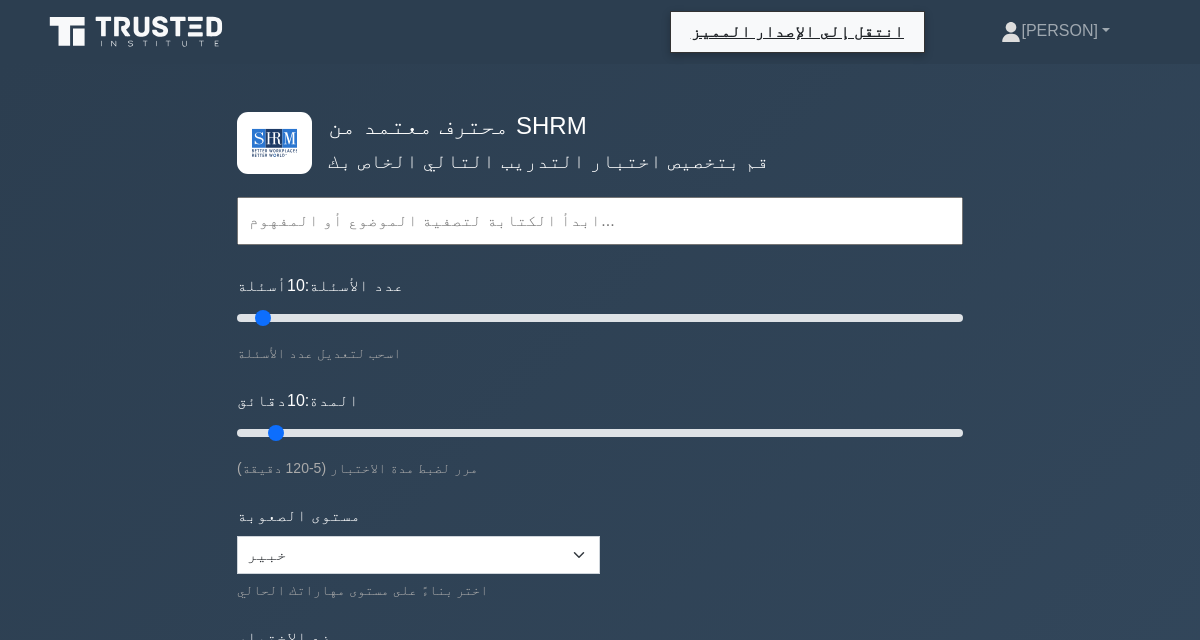 click on "محترف معتمد من SHRM
قم بتخصيص اختبار التدريب التالي الخاص بك
المواضيع
إدارة التغيير
التعويضات والمزايا
العلاقات بين الموظفين والعمل
قانون العمل
العولمة
تخطيط المسار المهني للموارد البشرية" at bounding box center [600, 683] 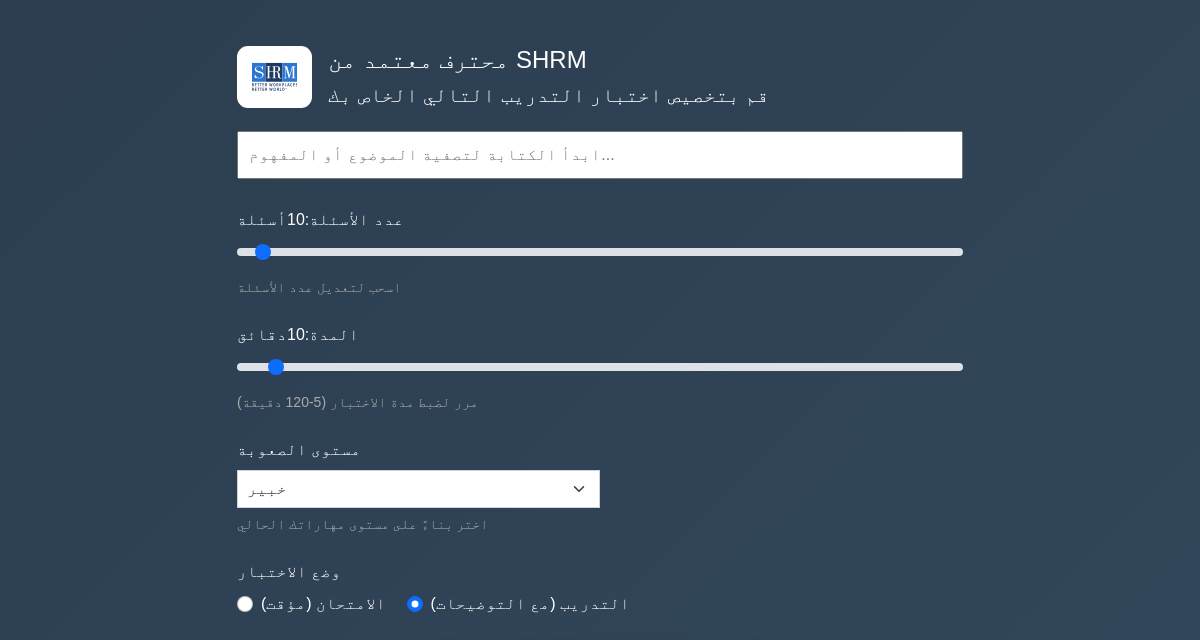 scroll, scrollTop: 75, scrollLeft: 0, axis: vertical 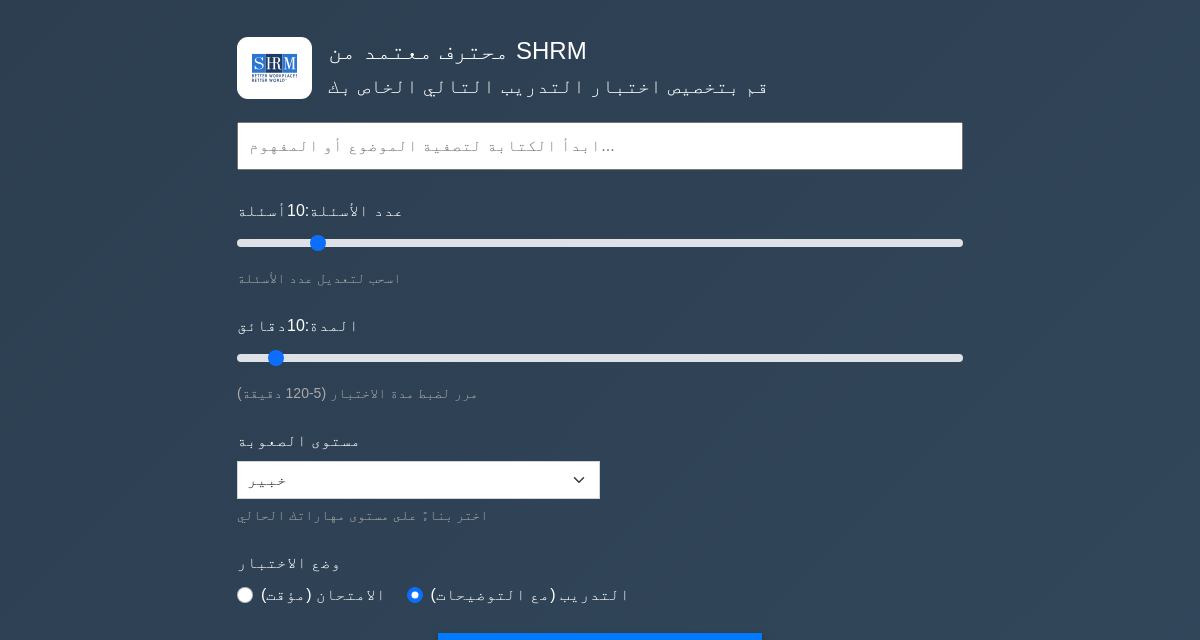 type on "25" 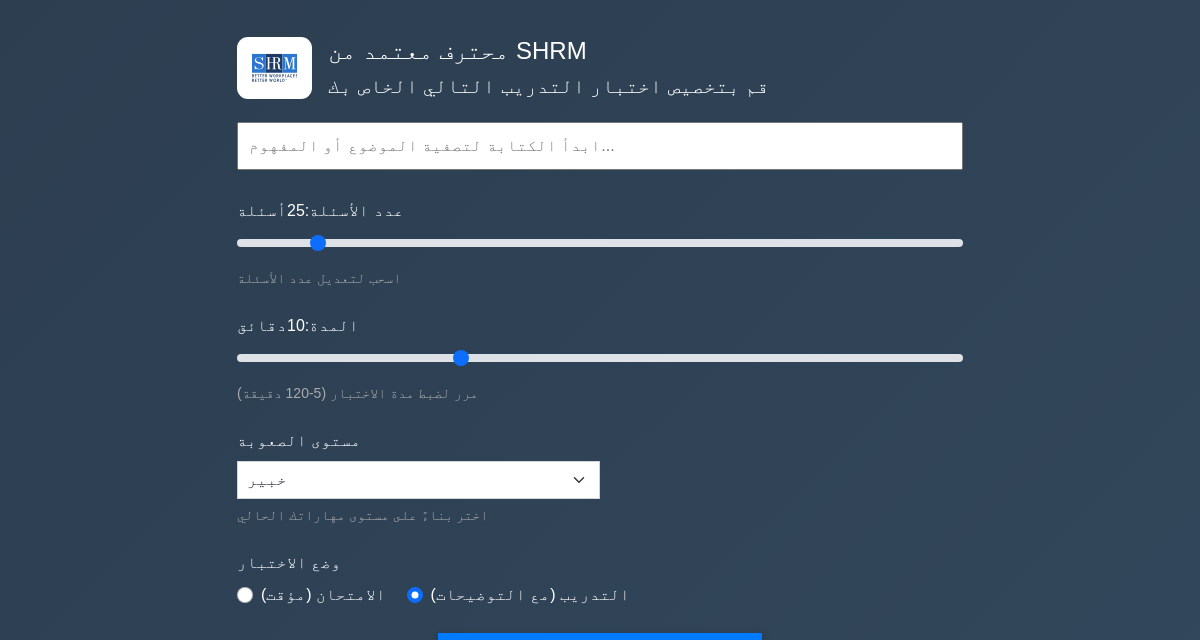 type on "40" 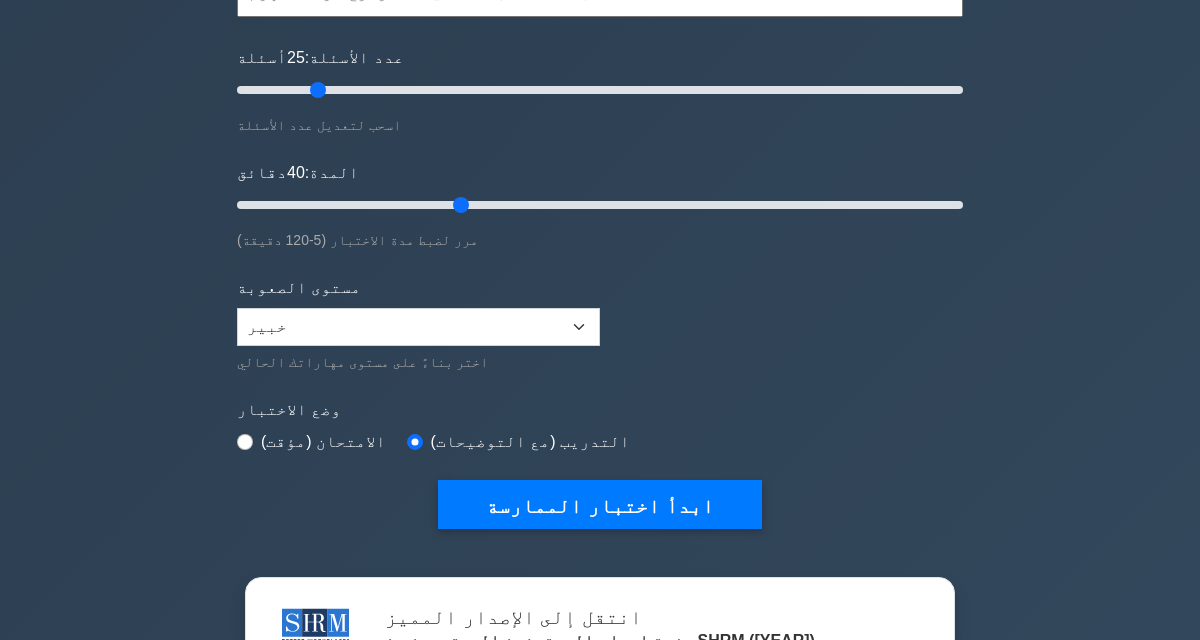 scroll, scrollTop: 228, scrollLeft: 0, axis: vertical 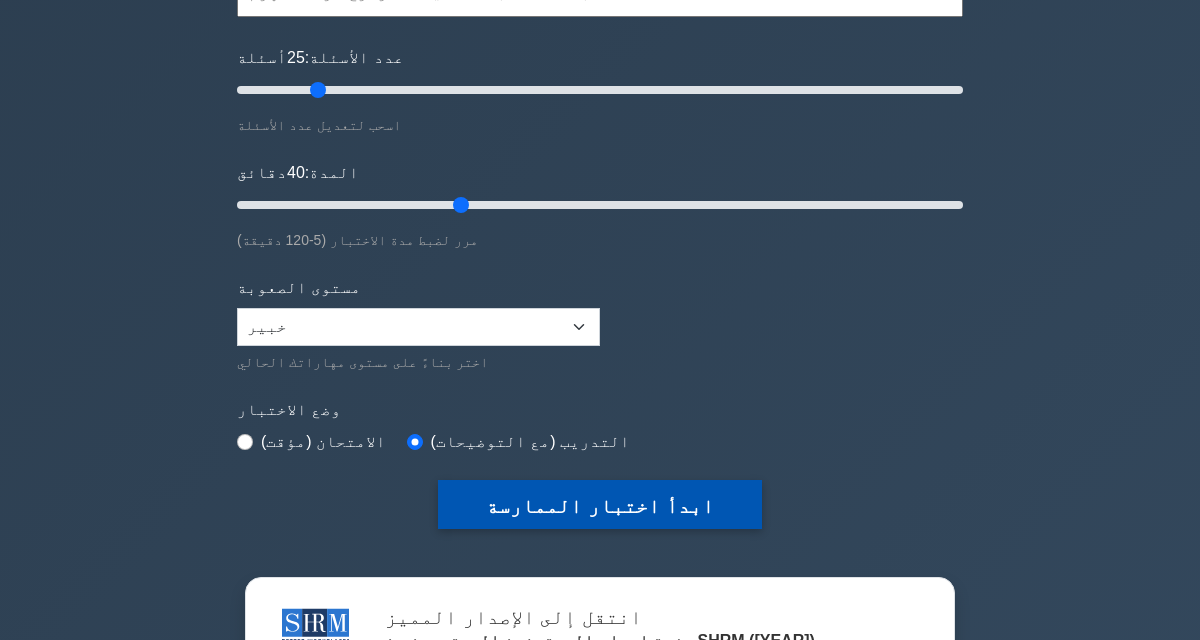 click on "ابدأ اختبار الممارسة" at bounding box center [599, 506] 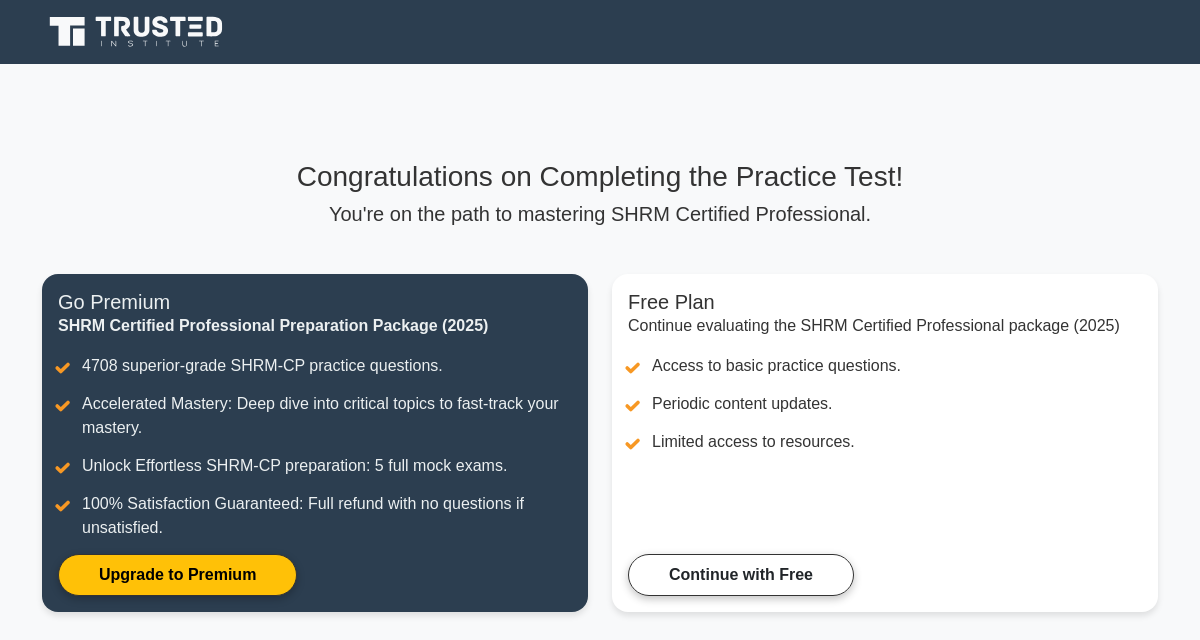 scroll, scrollTop: 0, scrollLeft: 0, axis: both 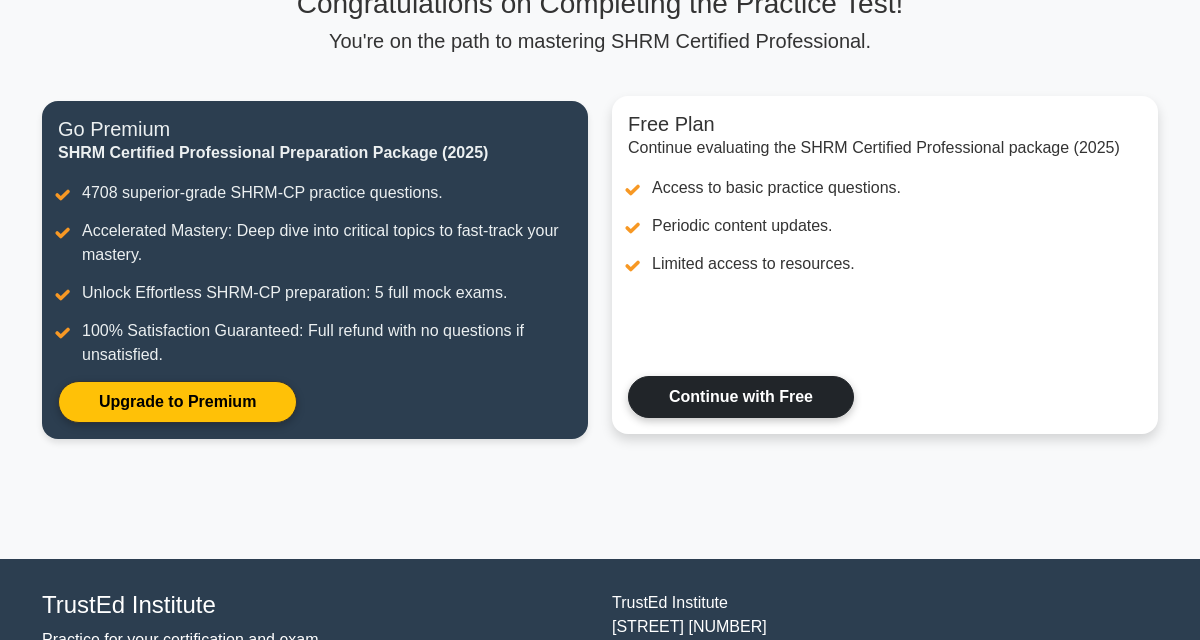 click on "Continue with Free" at bounding box center [741, 397] 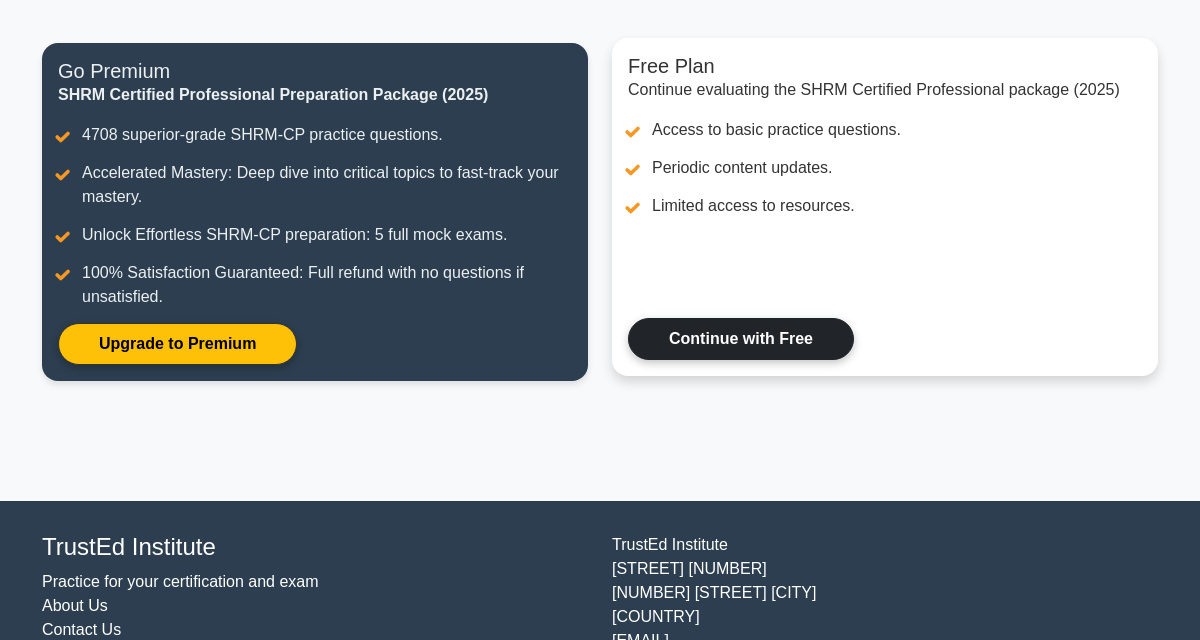 scroll, scrollTop: 263, scrollLeft: 0, axis: vertical 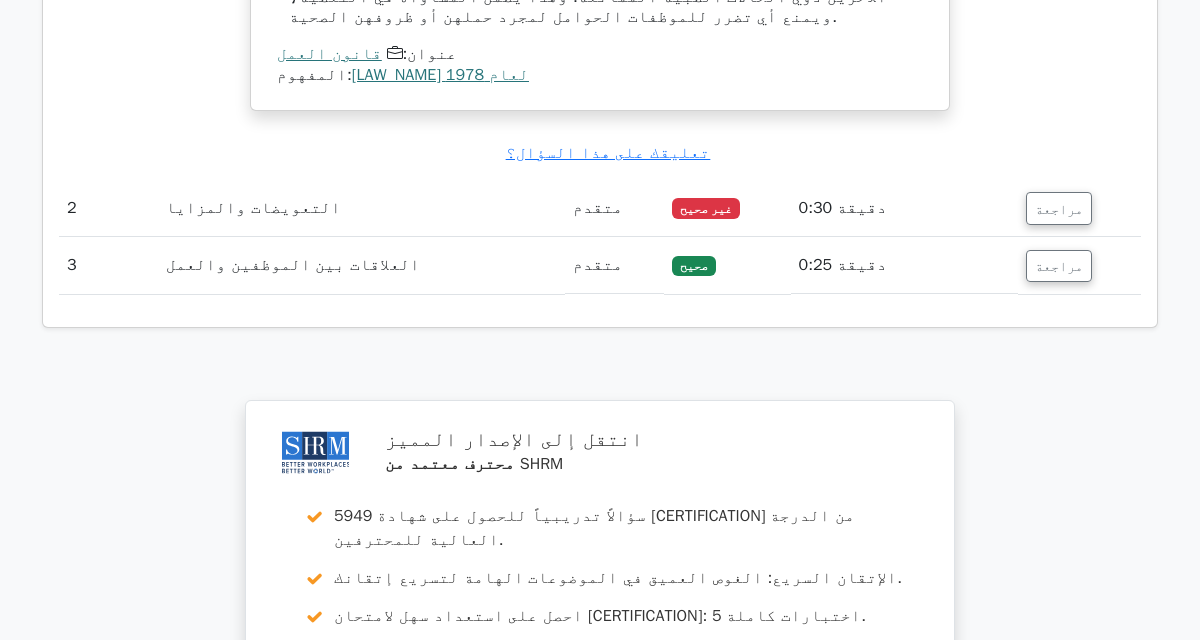 click on "نتائج اختبارك
محترف معتمد من SHRM
67%
نتيجتك
استمر في التدريب!
الأداء حسب الموضوع
قانون العمل
100%
100% 0% 2/3" at bounding box center (600, -254) 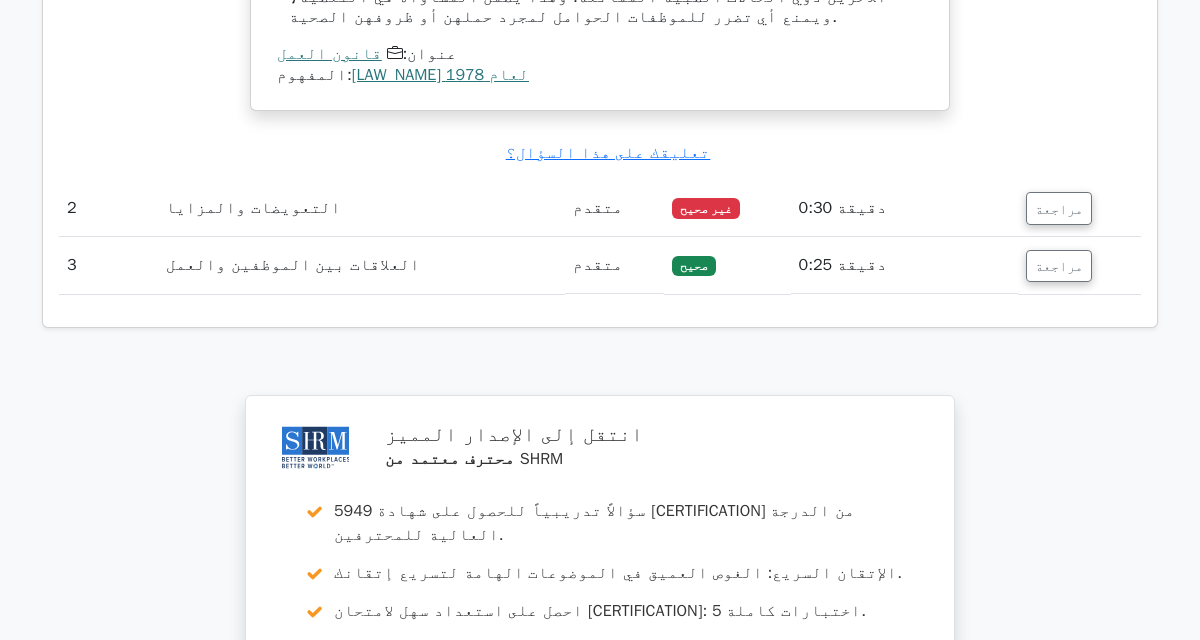 click on "الترقية إلى الإصدار المميز" at bounding box center [408, 812] 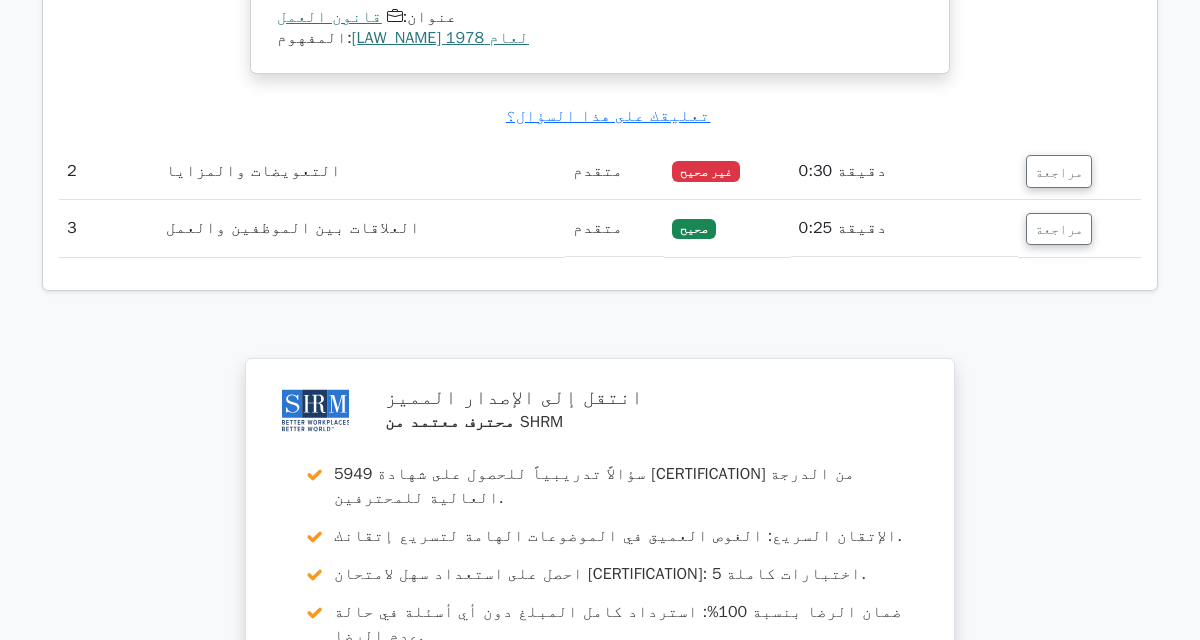 scroll, scrollTop: 2202, scrollLeft: 0, axis: vertical 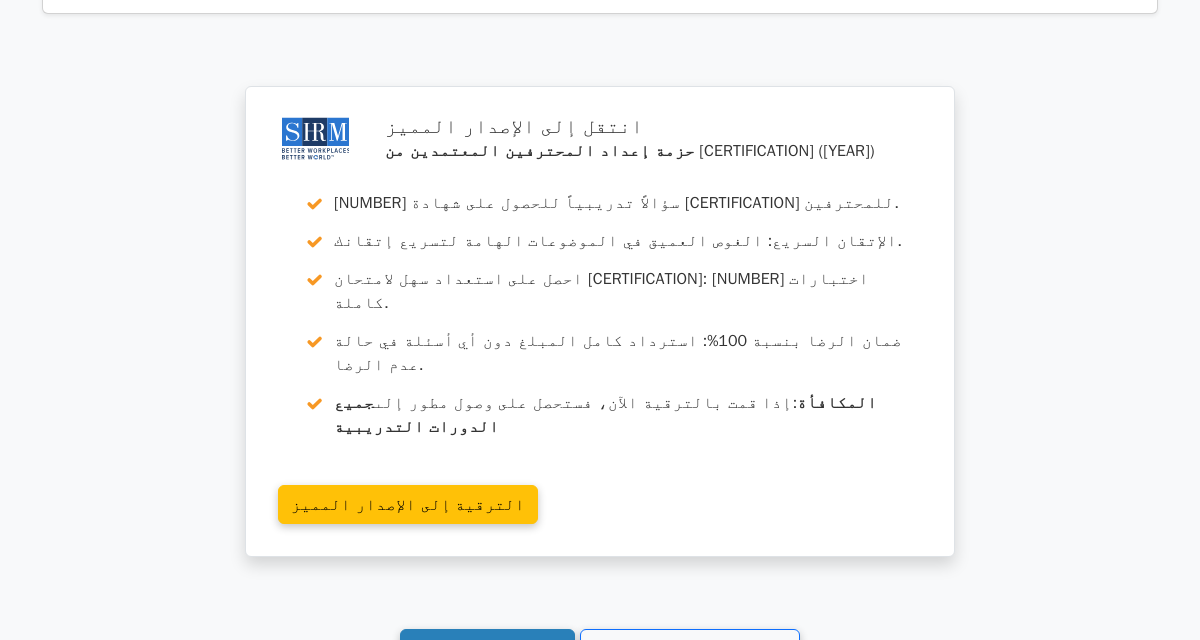 click on "استمر في التدريب" at bounding box center (488, 649) 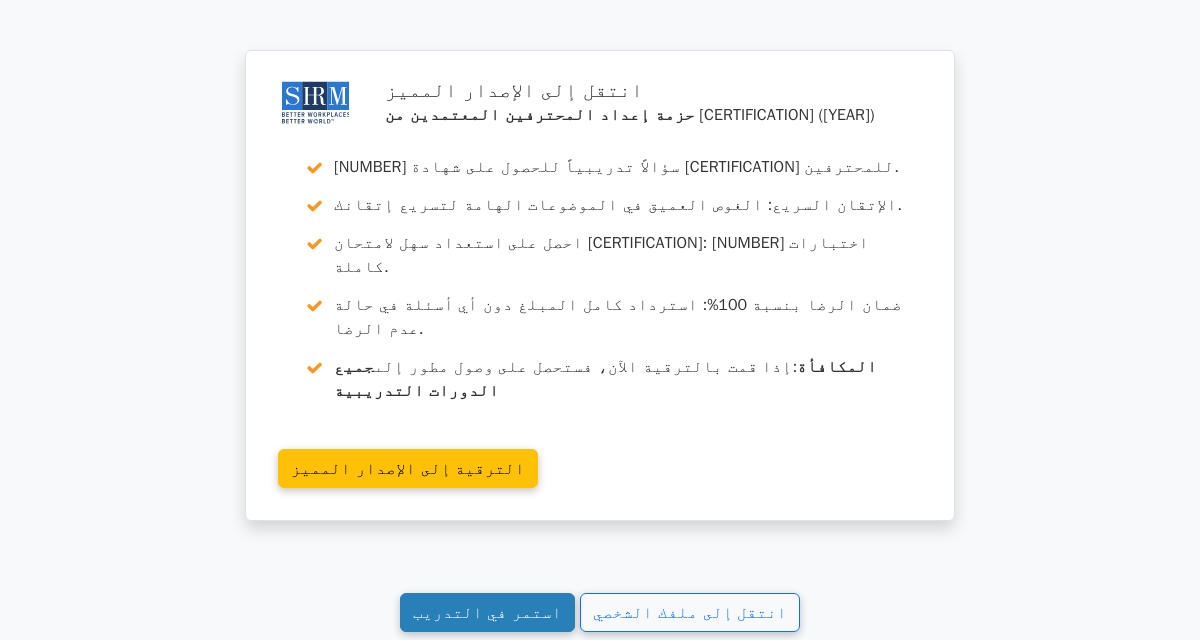 scroll, scrollTop: 2536, scrollLeft: 0, axis: vertical 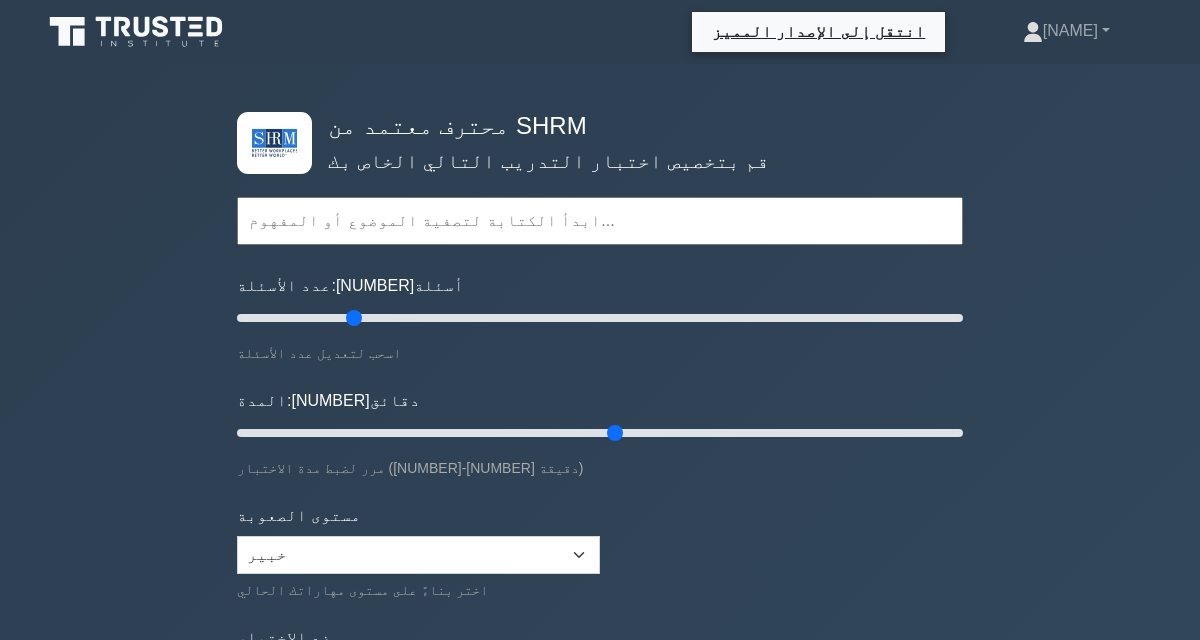 type on "35" 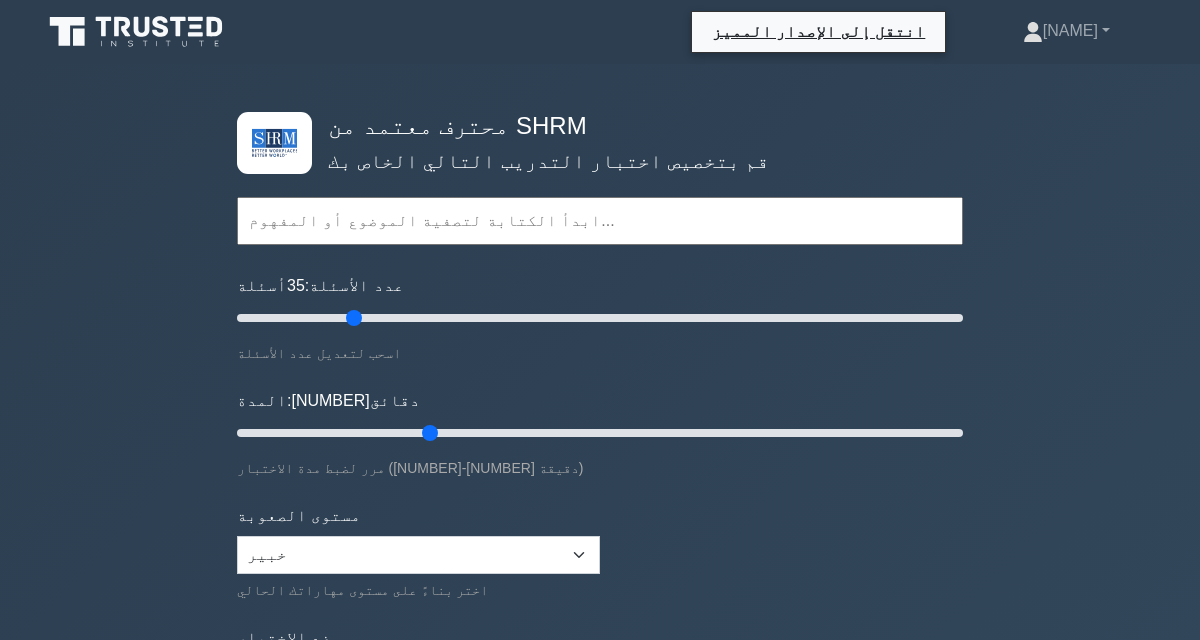 type on "35" 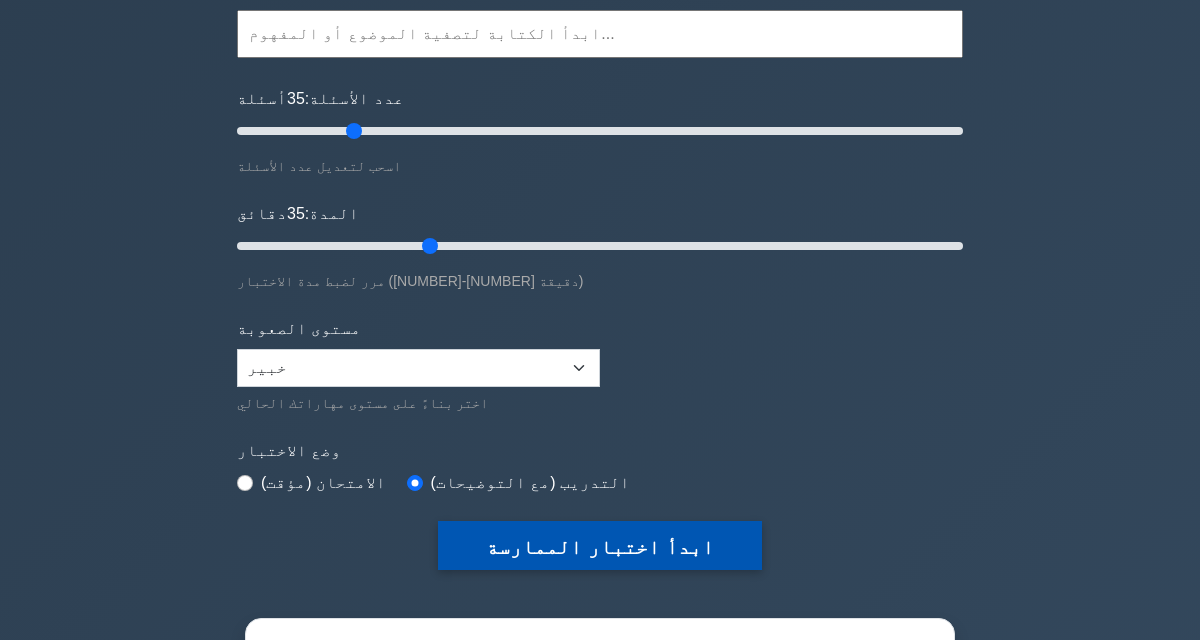 click on "ابدأ اختبار الممارسة" at bounding box center (599, 547) 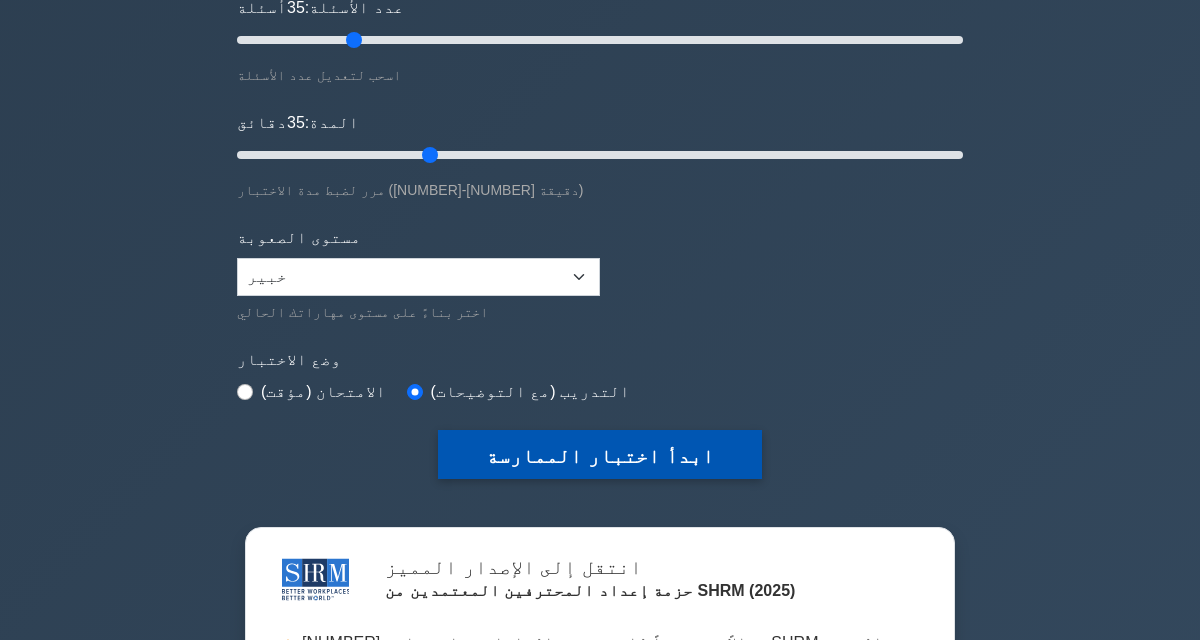 scroll, scrollTop: 283, scrollLeft: 0, axis: vertical 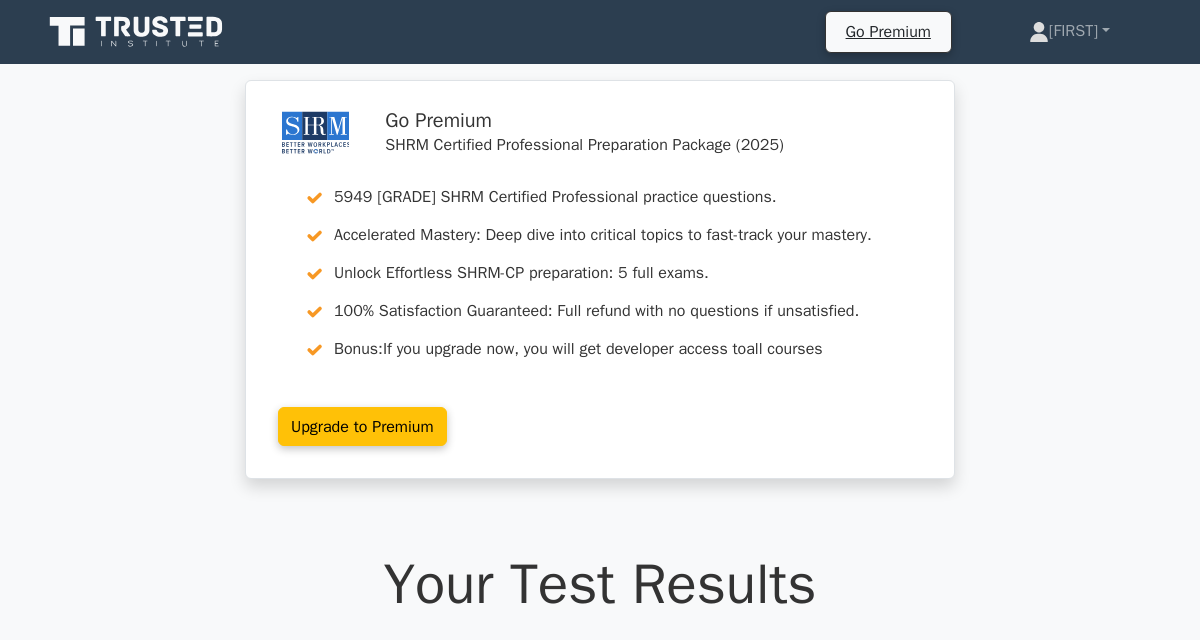 click on "انتقل إلى الإصدار المميز
حزمة إعداد المحترفين المعتمدين من SHRM (2025)
5949 سؤالاً تدريبياً للحصول على شهادة SHRM من الدرجة العالية للمحترفين.
الإتقان السريع: الغوص العميق في الموضوعات الهامة لتسريع إتقانك.
احصل على استعداد سهل لامتحان SHRM-CP: 5 اختبارات كاملة.
المكافأة:" at bounding box center [600, 291] 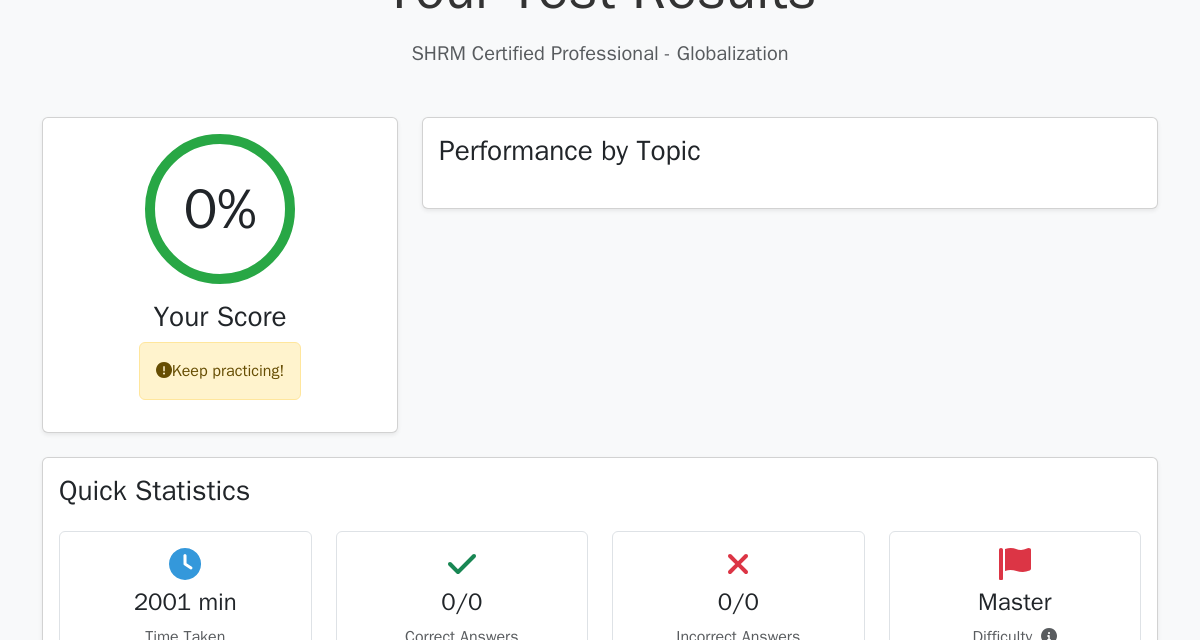 scroll, scrollTop: 596, scrollLeft: 0, axis: vertical 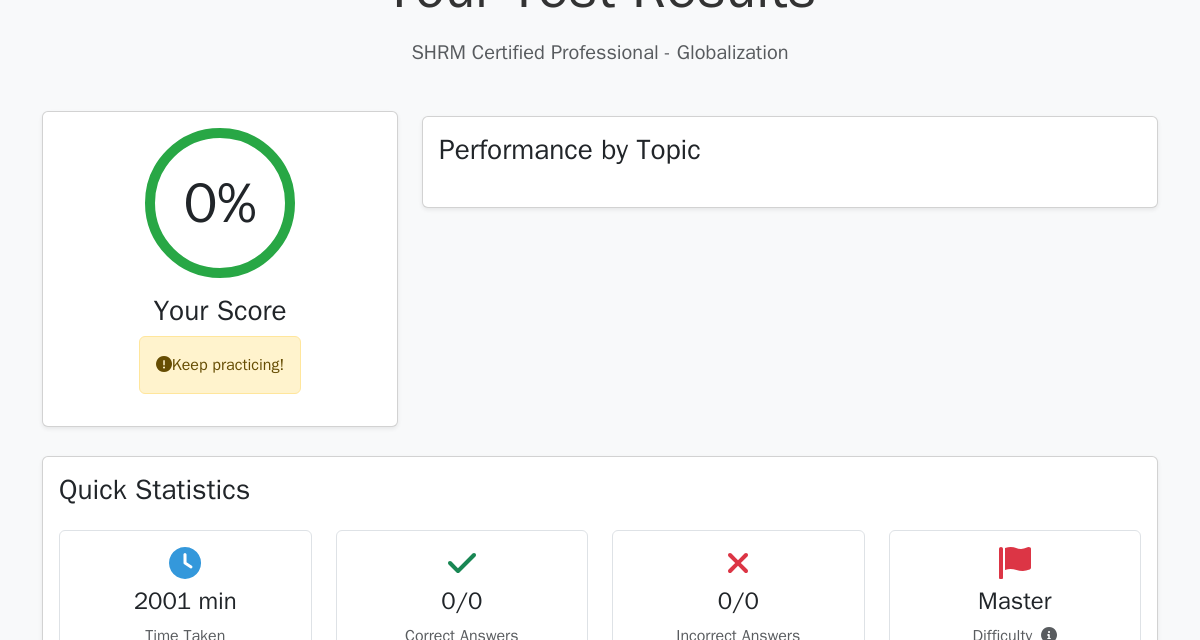 click on "استمر في التدريب!" at bounding box center (220, 365) 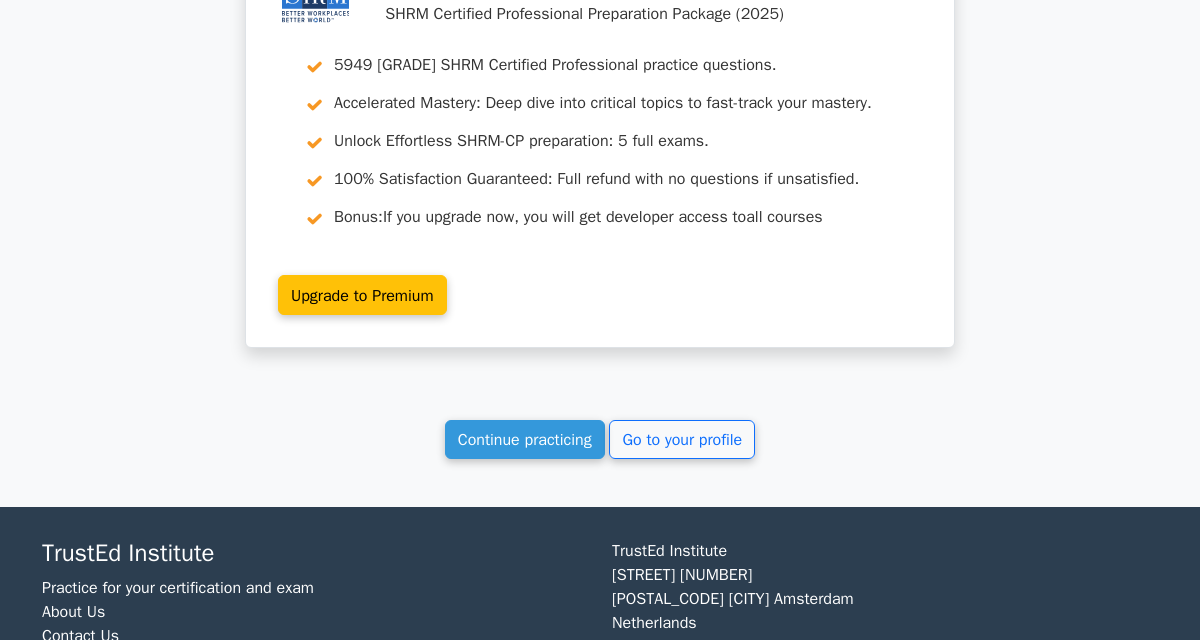 scroll, scrollTop: 1609, scrollLeft: 0, axis: vertical 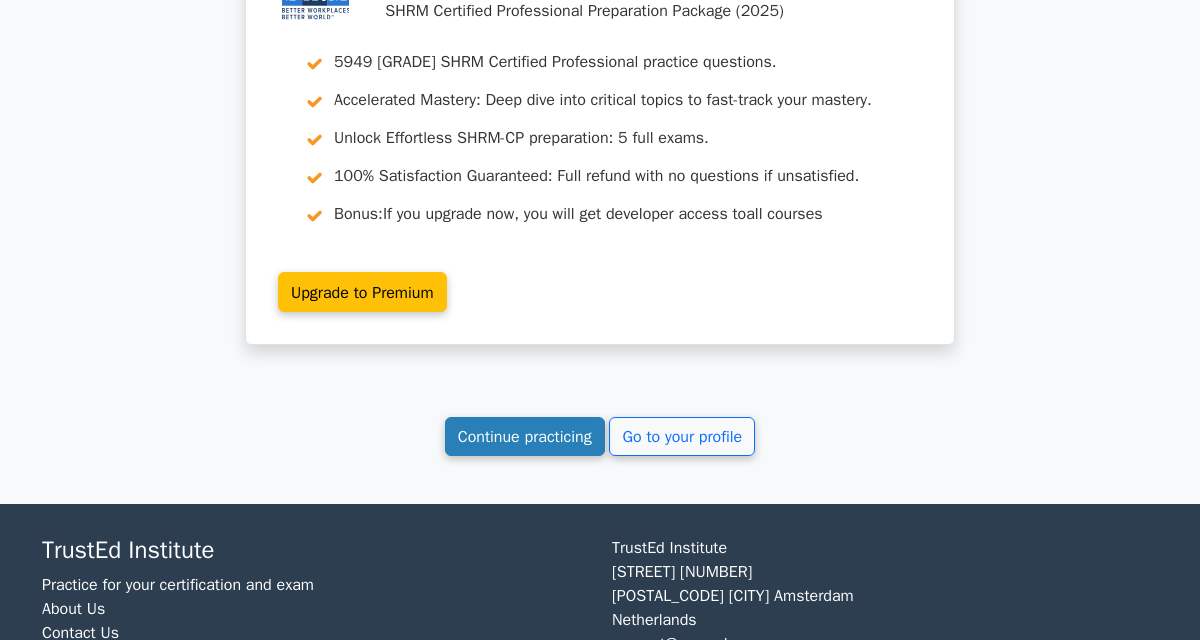 click on "استمر في التدريب" at bounding box center [525, 437] 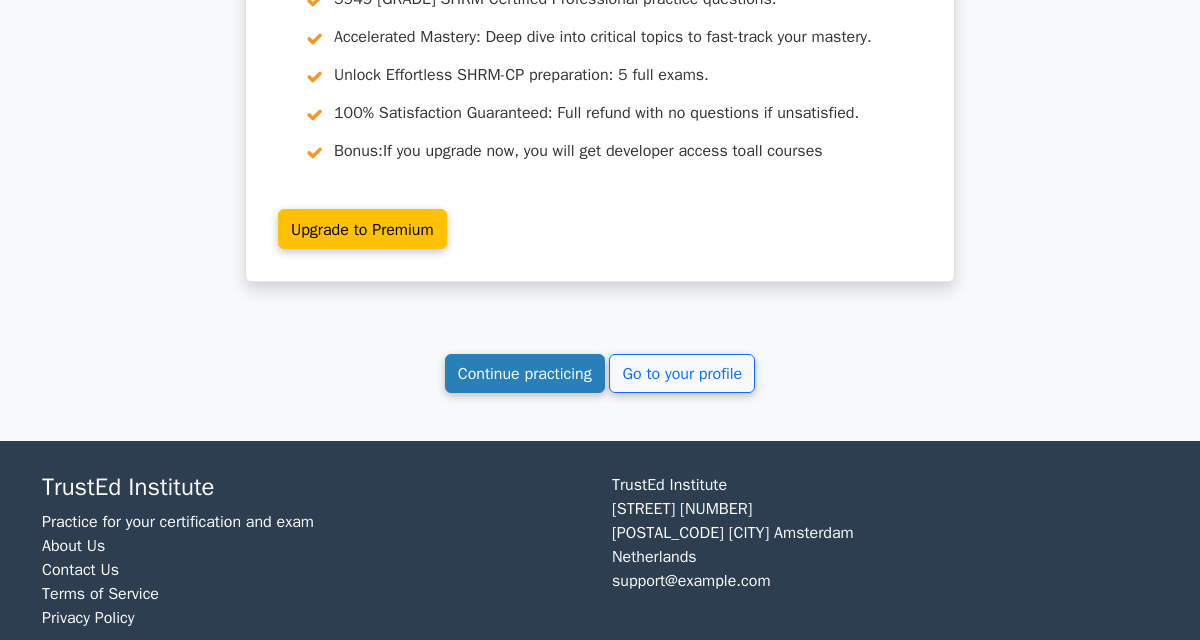 scroll, scrollTop: 1699, scrollLeft: 0, axis: vertical 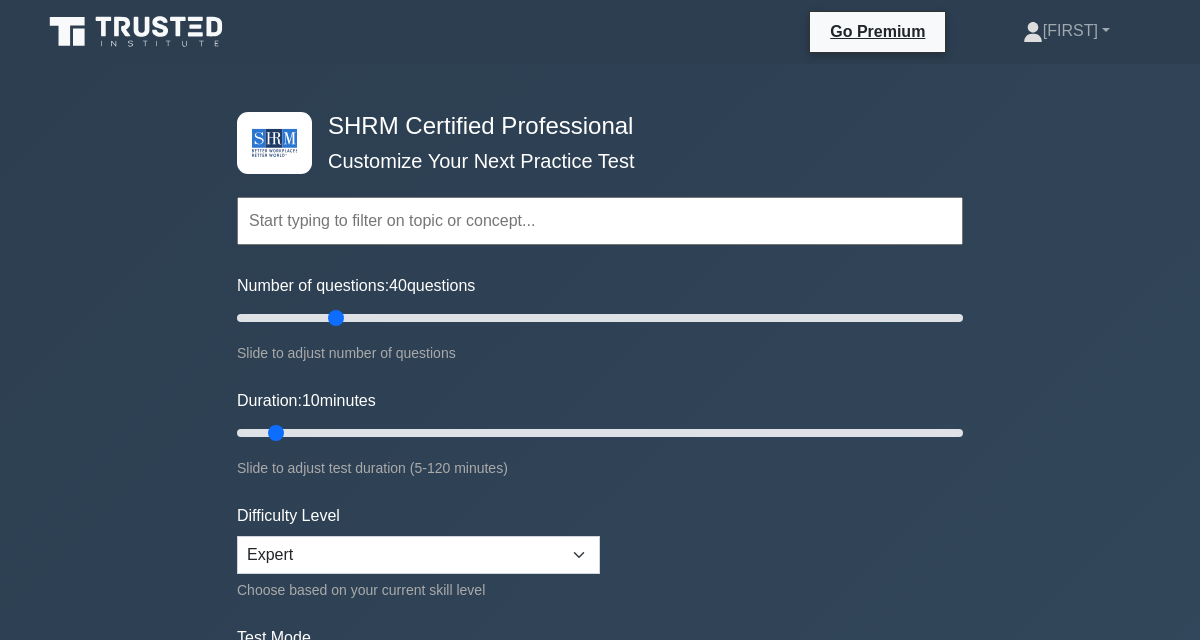type on "30" 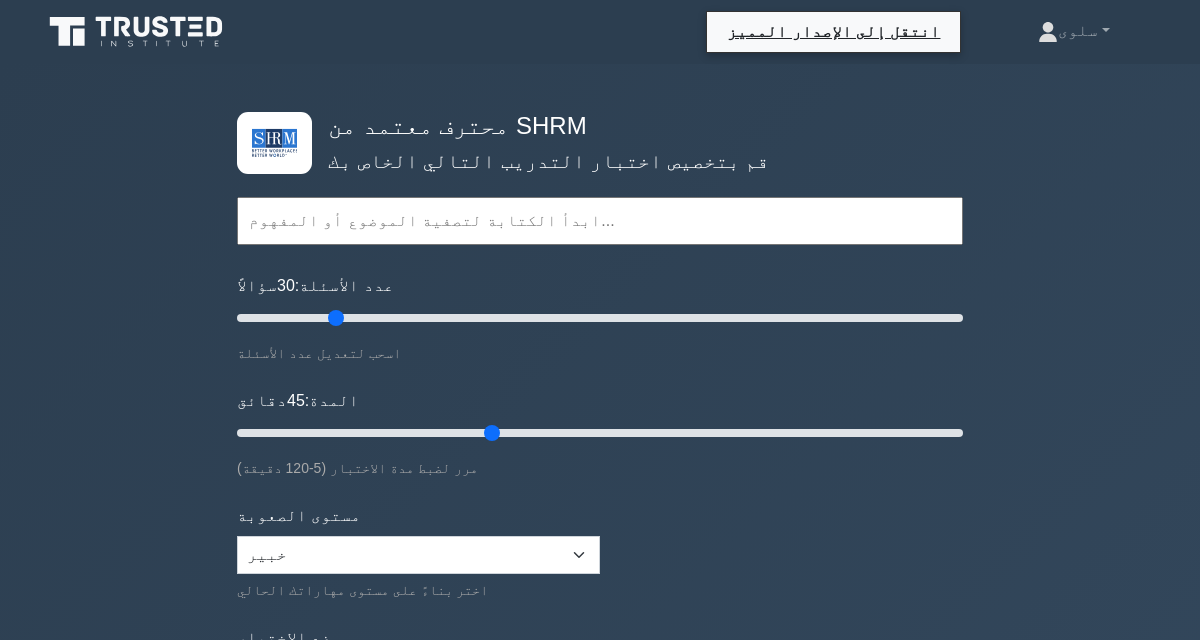 type on "45" 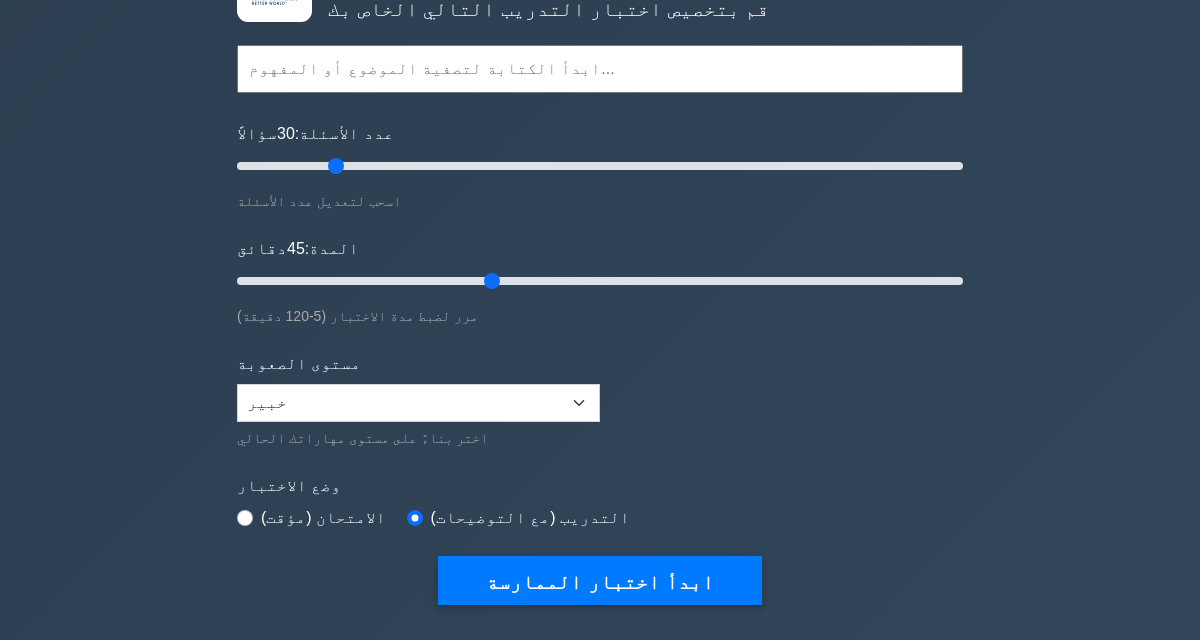 scroll, scrollTop: 148, scrollLeft: 0, axis: vertical 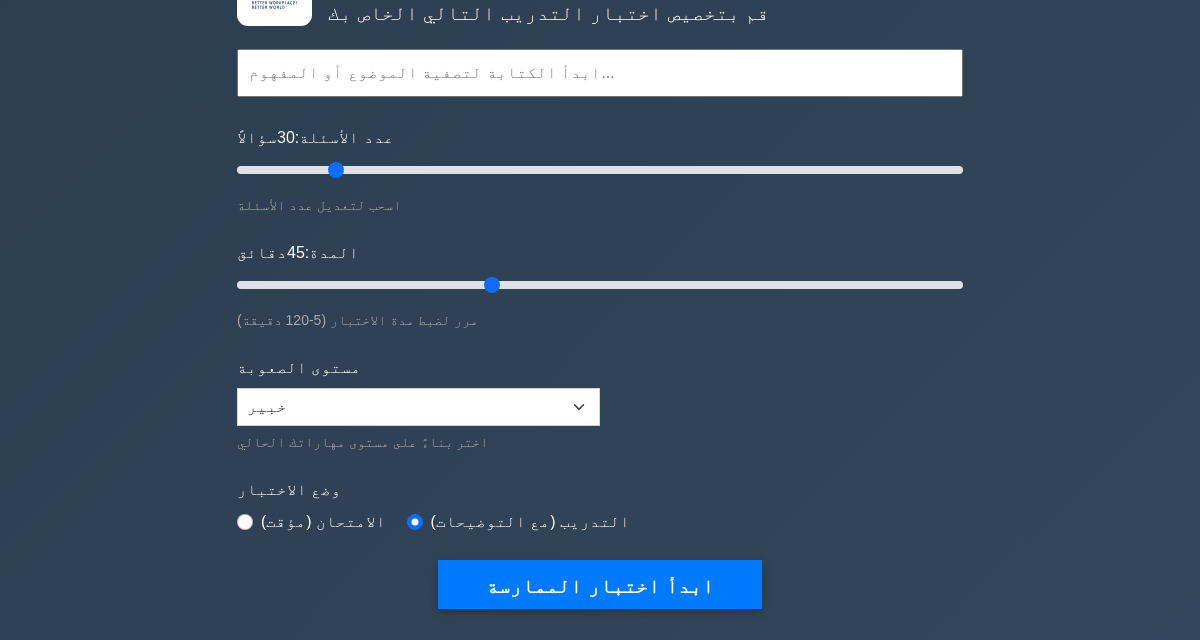click on "الامتحان (مؤقت)" at bounding box center (323, 521) 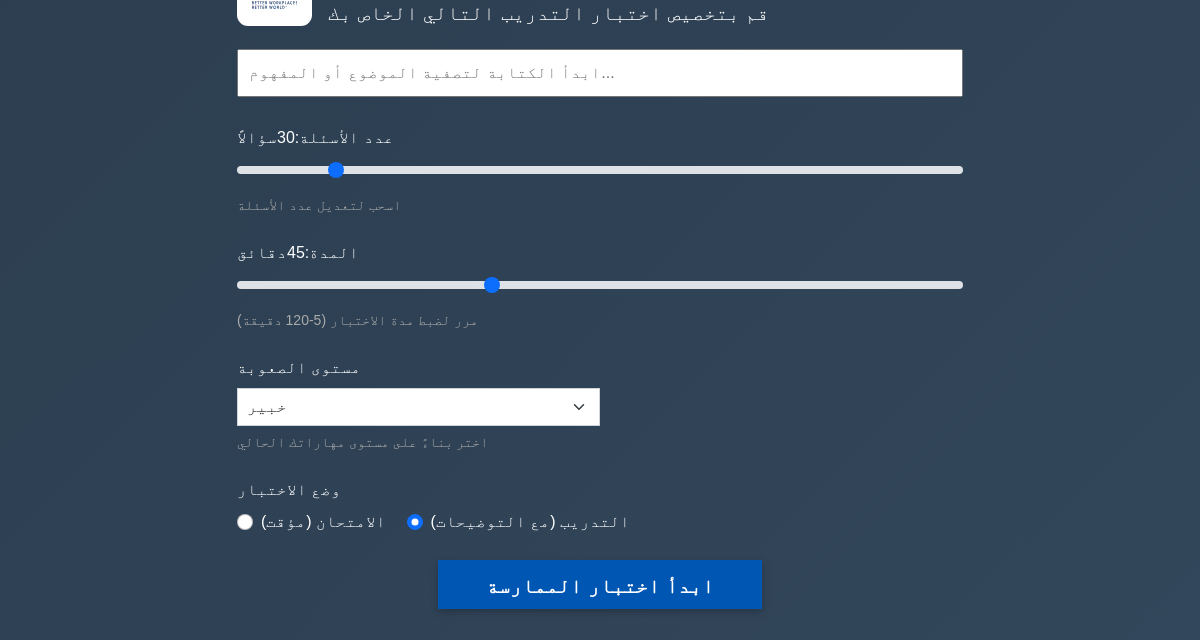 click on "ابدأ اختبار الممارسة" at bounding box center (599, 586) 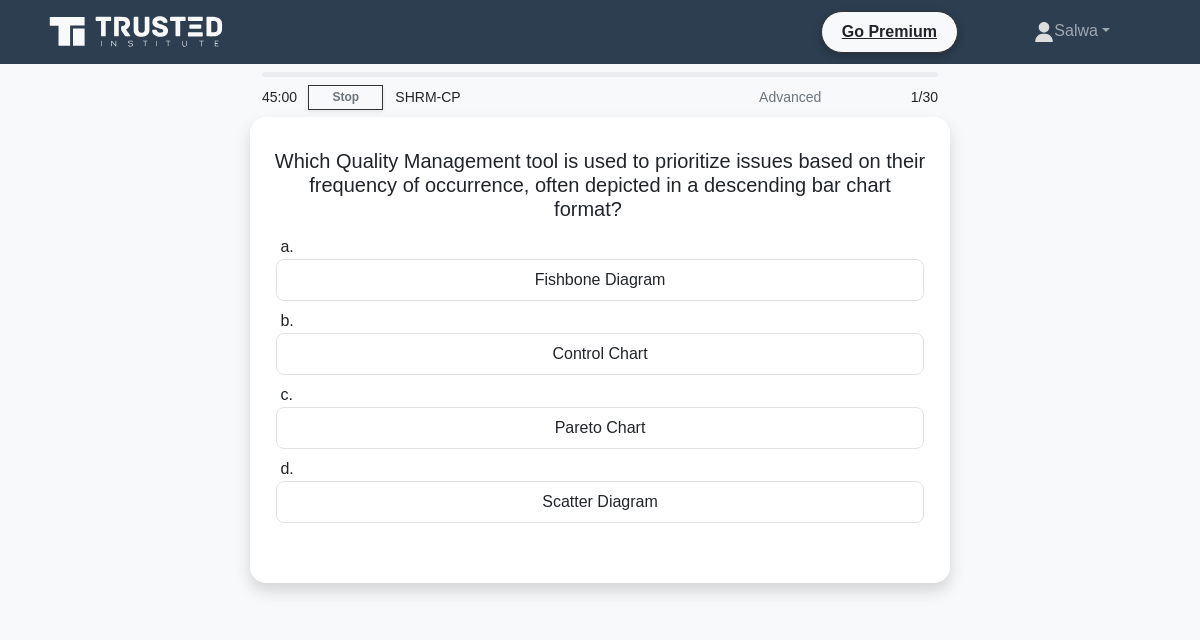 scroll, scrollTop: 0, scrollLeft: 0, axis: both 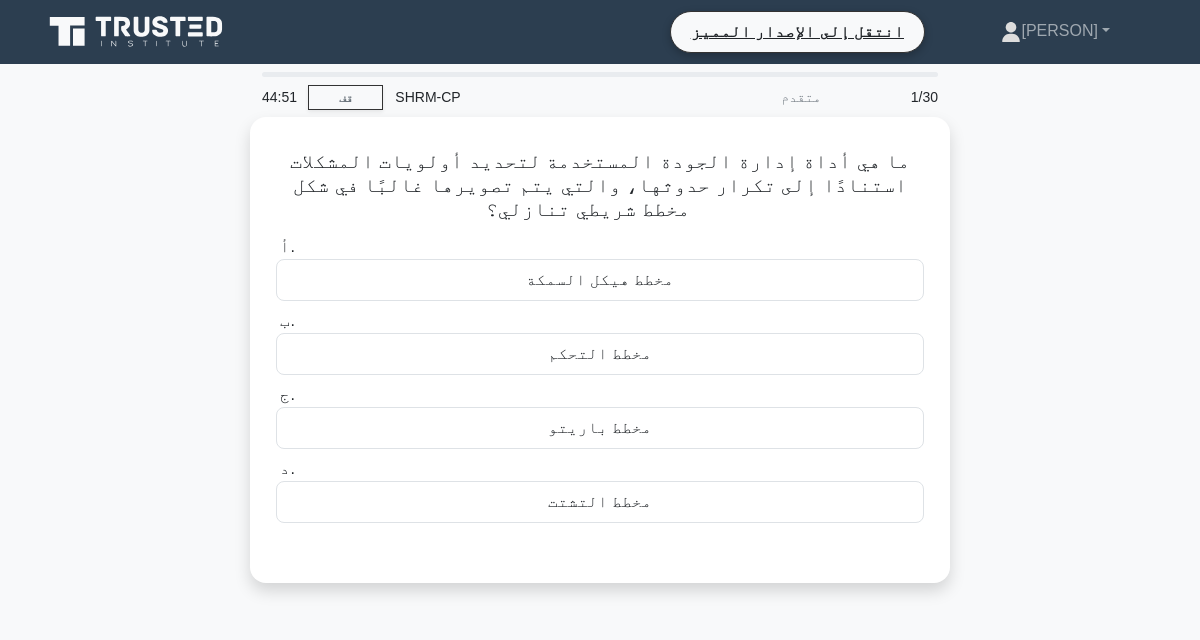 click on "ما هي أداة إدارة الجودة المستخدمة لتحديد أولويات المشكلات استنادًا إلى تكرار حدوثها، والتي يتم تصويرها غالبًا في شكل مخطط شريطي تنازلي؟
.spinner_0XTQ{transform-origin:center;animation:spinner_y6GP .75s linear infinite}@keyframes spinner_y6GP{100%{transform:rotate(360deg)}}
أ.
ب. ج. د." at bounding box center (600, 362) 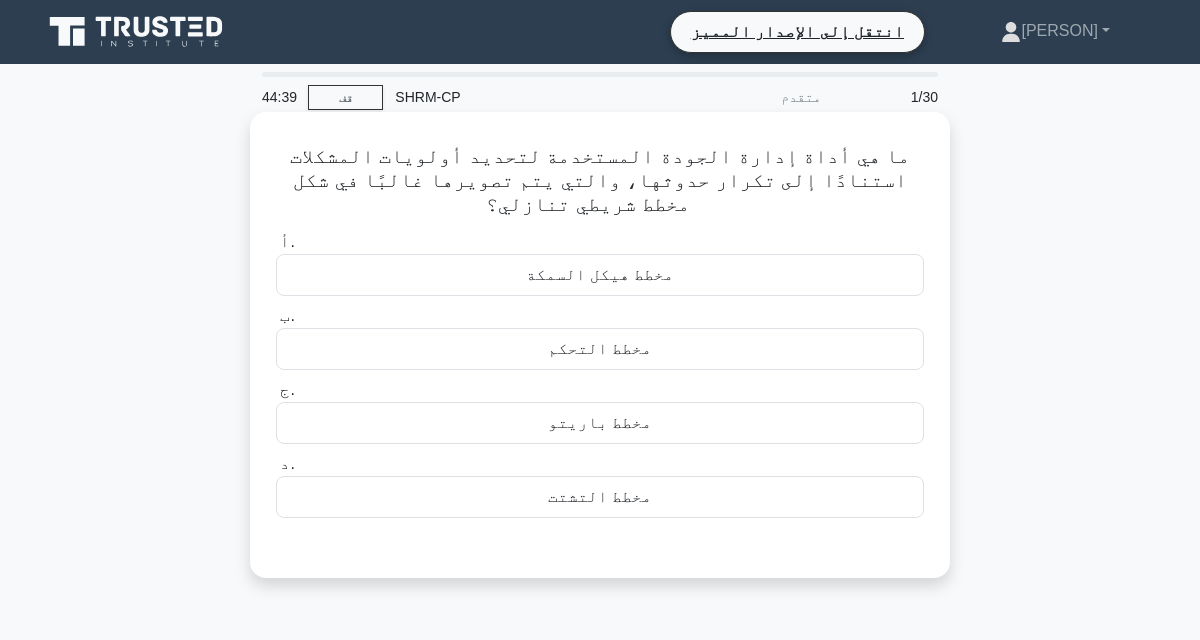 click on "مخطط باريتو" at bounding box center (600, 423) 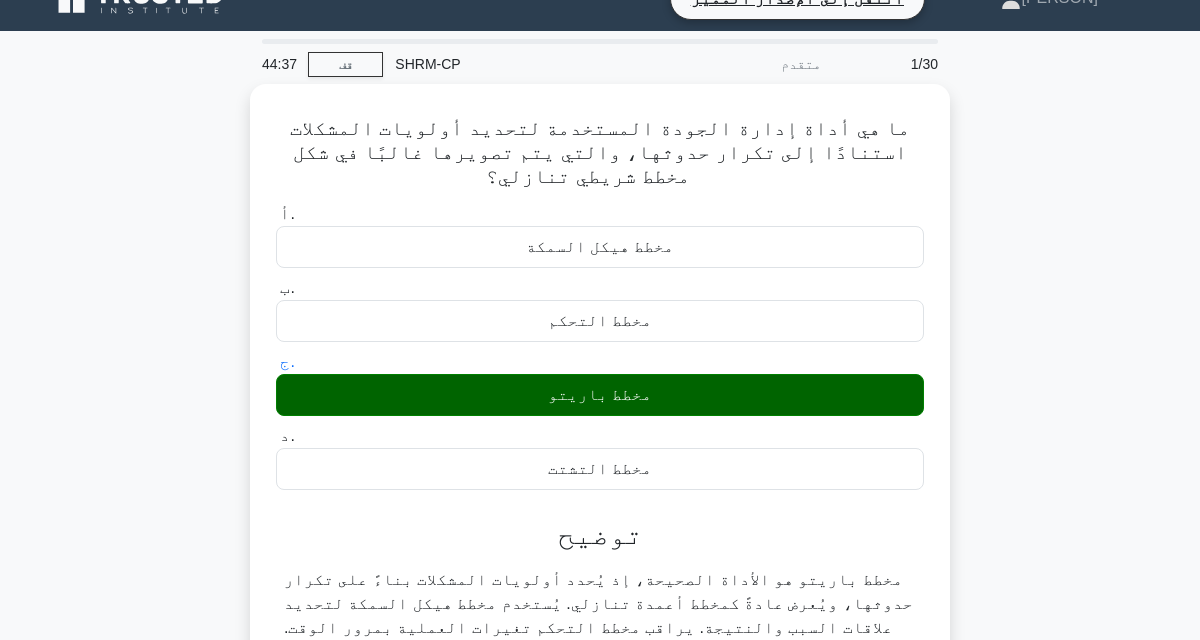 scroll, scrollTop: 49, scrollLeft: 0, axis: vertical 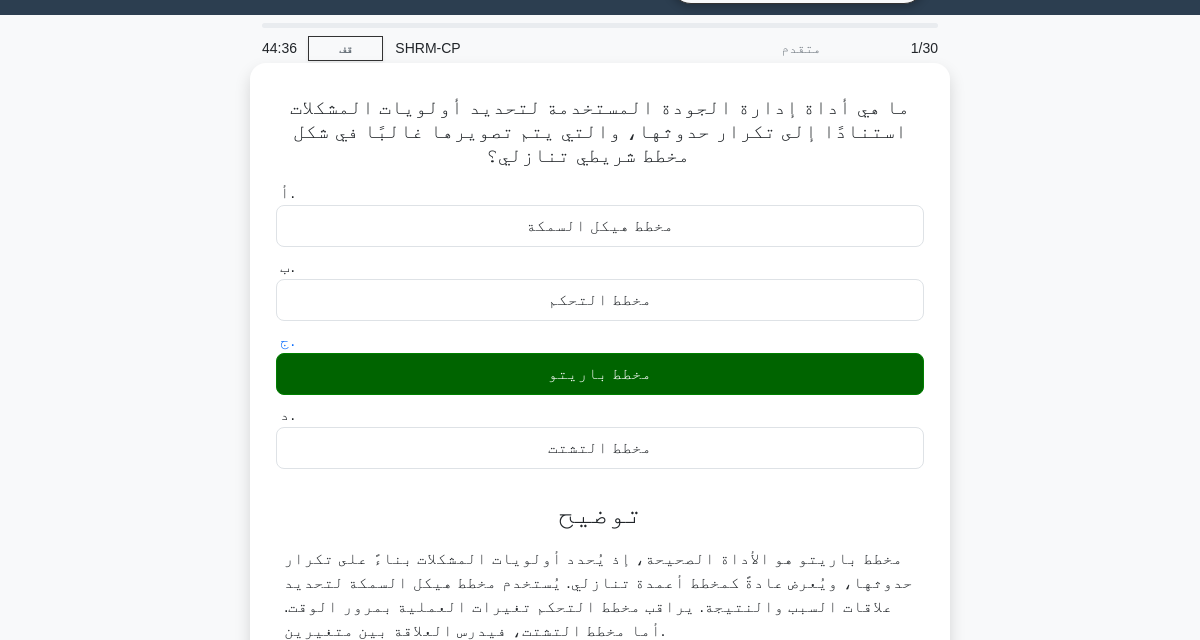 click on "التالي" at bounding box center (591, 717) 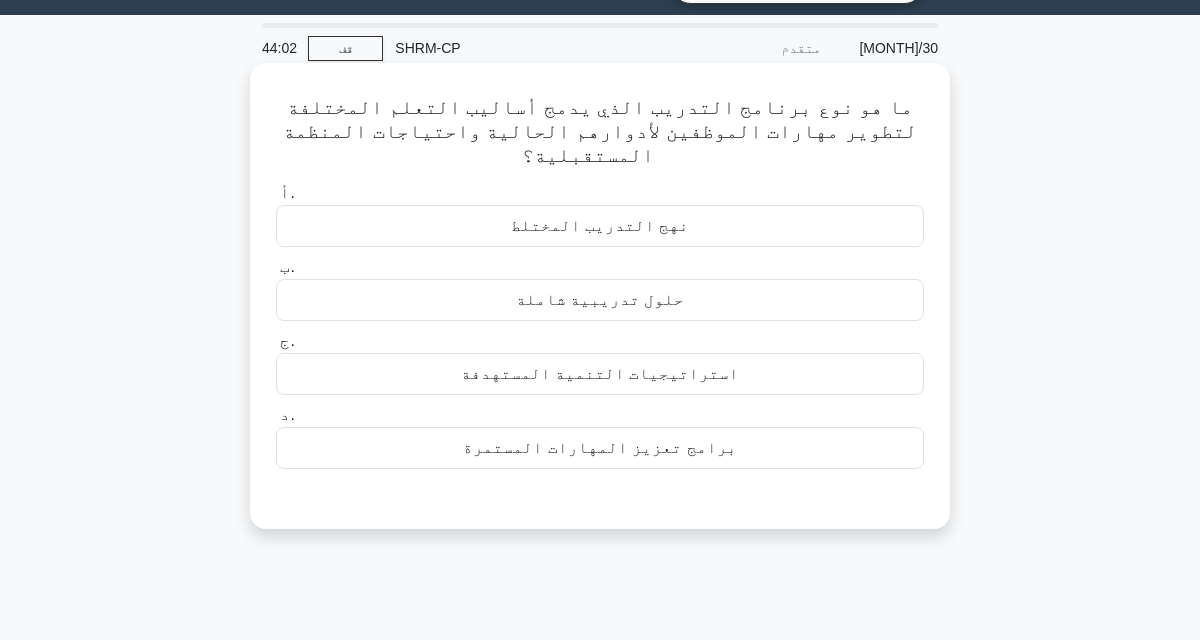 click on "نهج التدريب المختلط" at bounding box center [600, 226] 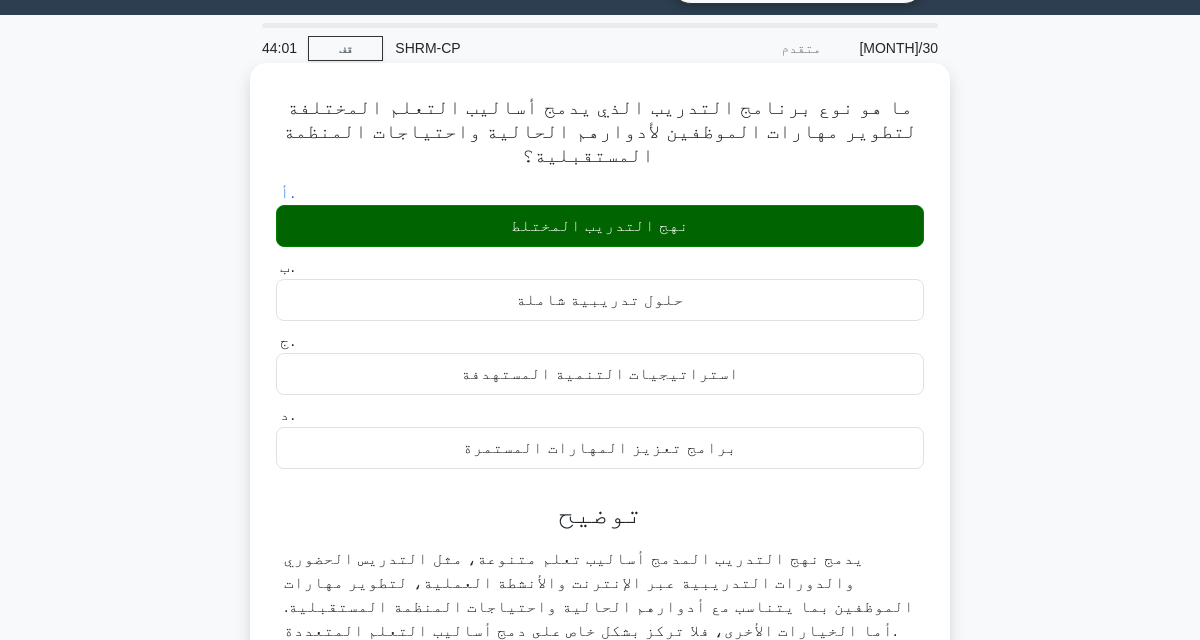 click on "التالي" at bounding box center [600, 716] 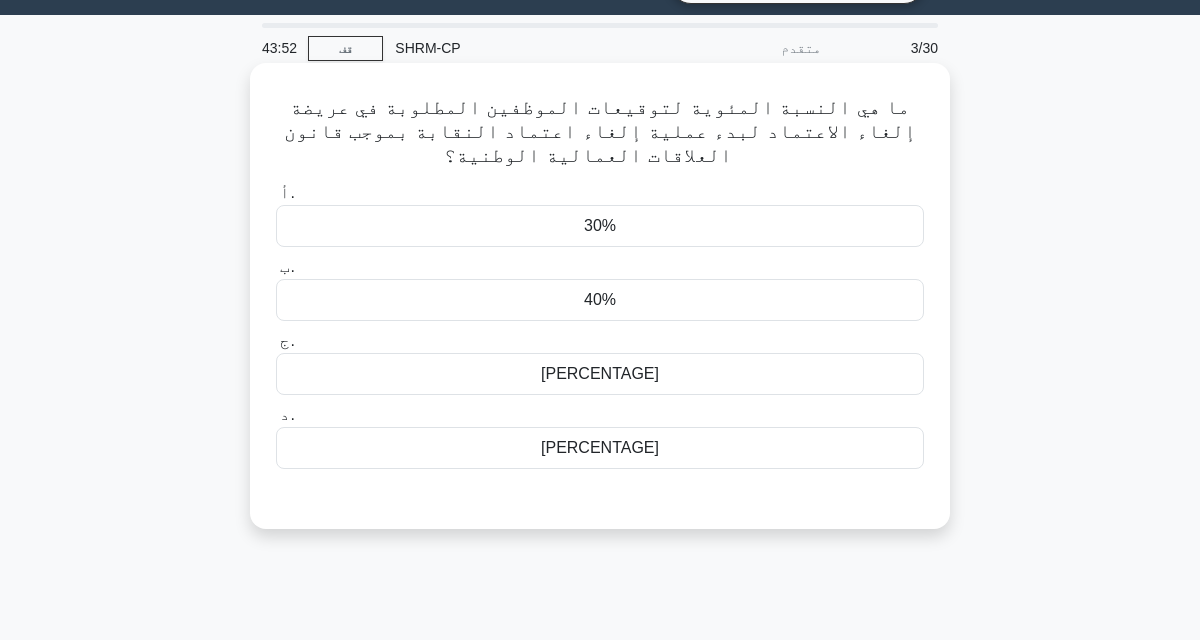 click on "40%" at bounding box center (600, 300) 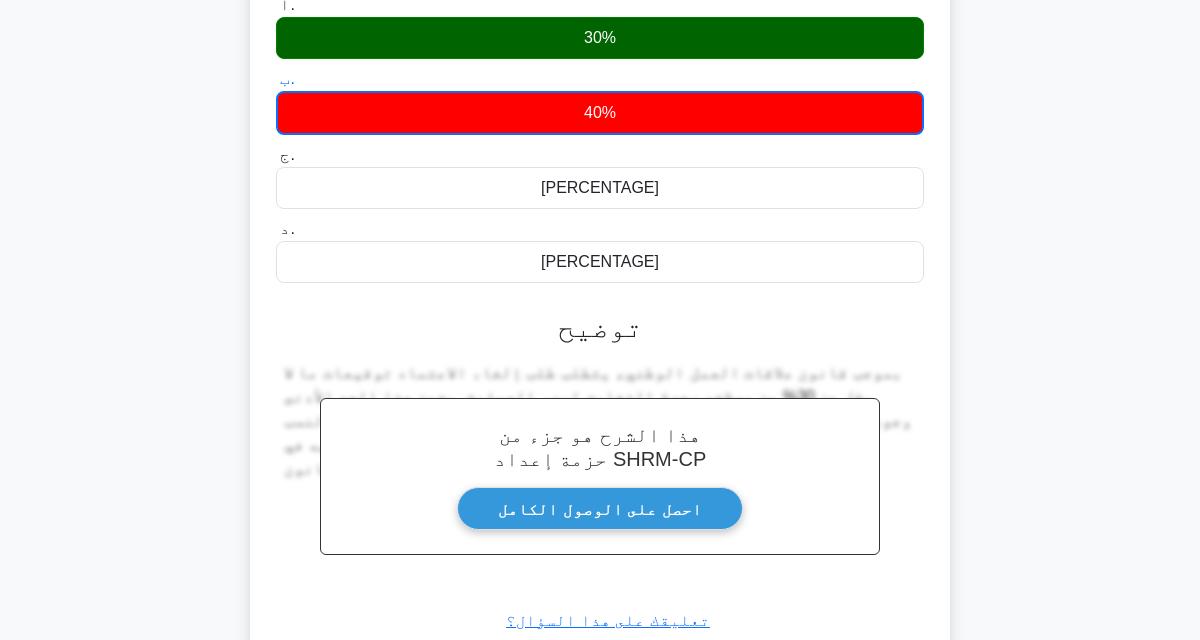scroll, scrollTop: 247, scrollLeft: 0, axis: vertical 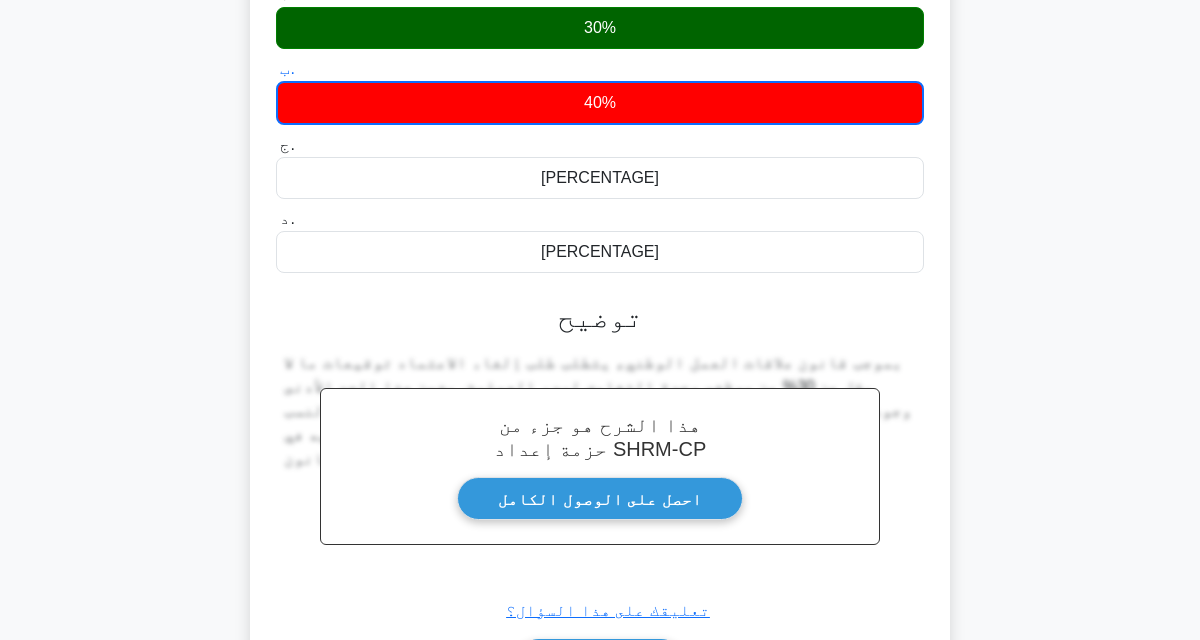 click on "التالي" at bounding box center [591, 665] 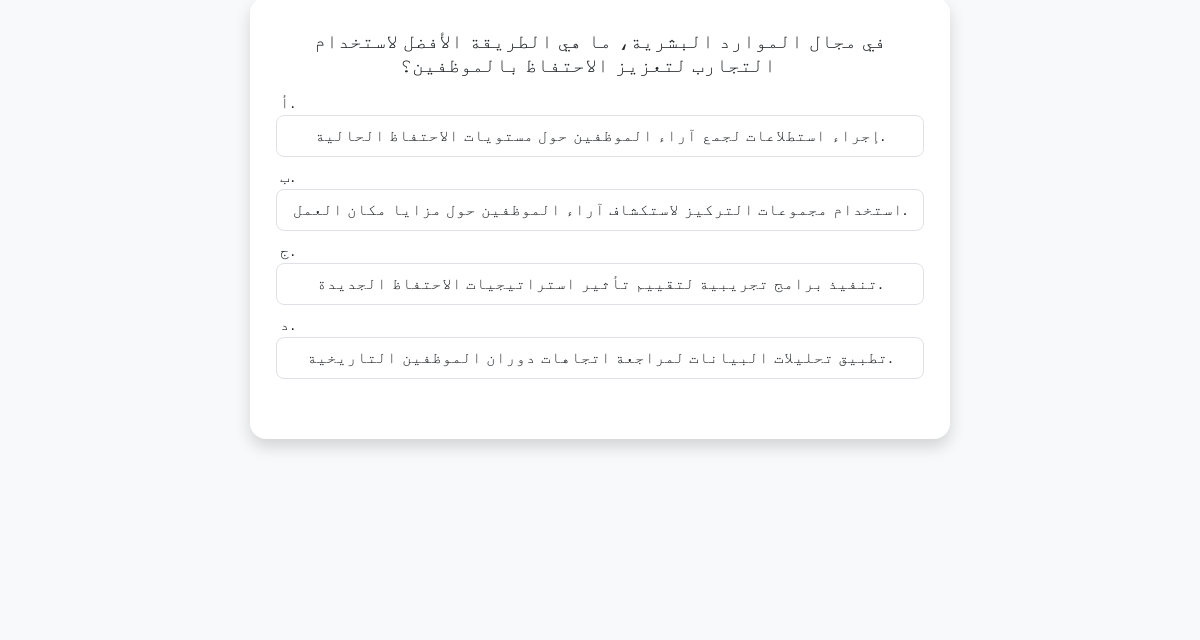 scroll, scrollTop: 105, scrollLeft: 0, axis: vertical 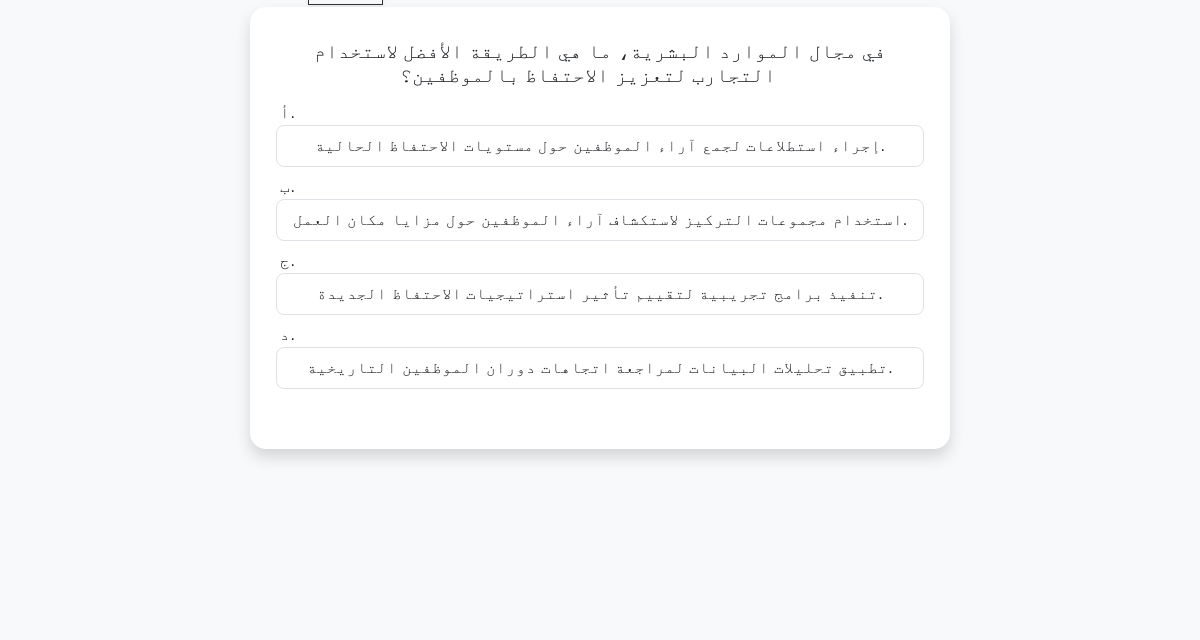 click on "في مجال الموارد البشرية، ما هي الطريقة الأفضل لاستخدام التجارب لتعزيز الاحتفاظ بالموظفين؟
.spinner_0XTQ{transform-origin:center;animation:spinner_y6GP .75s linear infinite}@keyframes spinner_y6GP{100%{transform:rotate(360deg)}}" at bounding box center [600, 64] 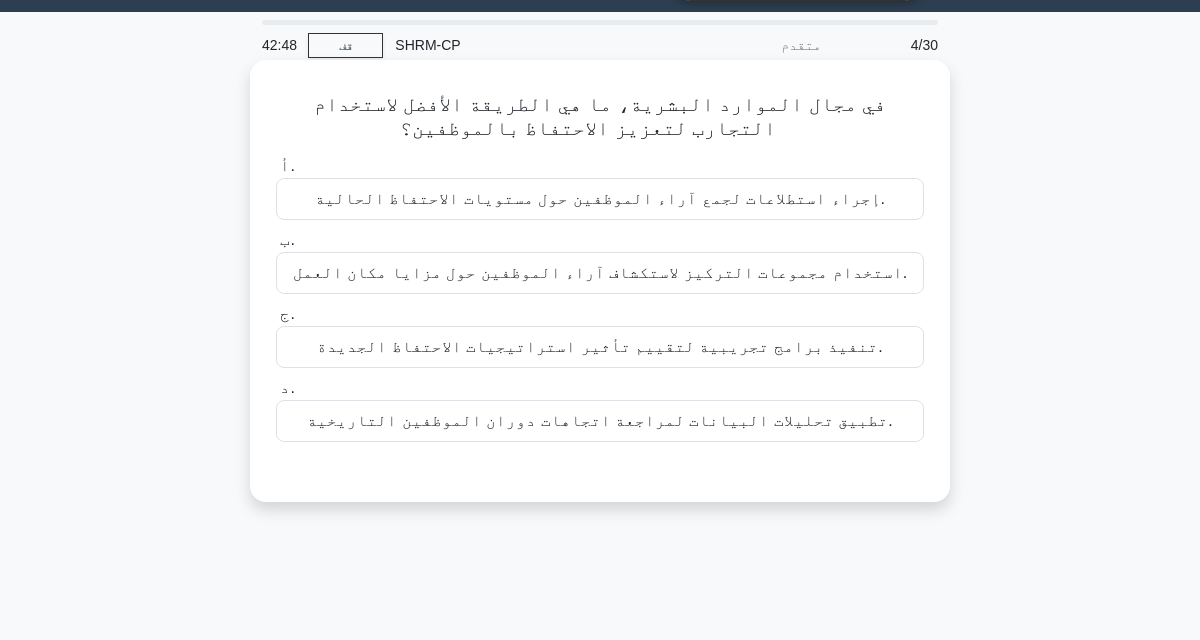 scroll, scrollTop: 22, scrollLeft: 0, axis: vertical 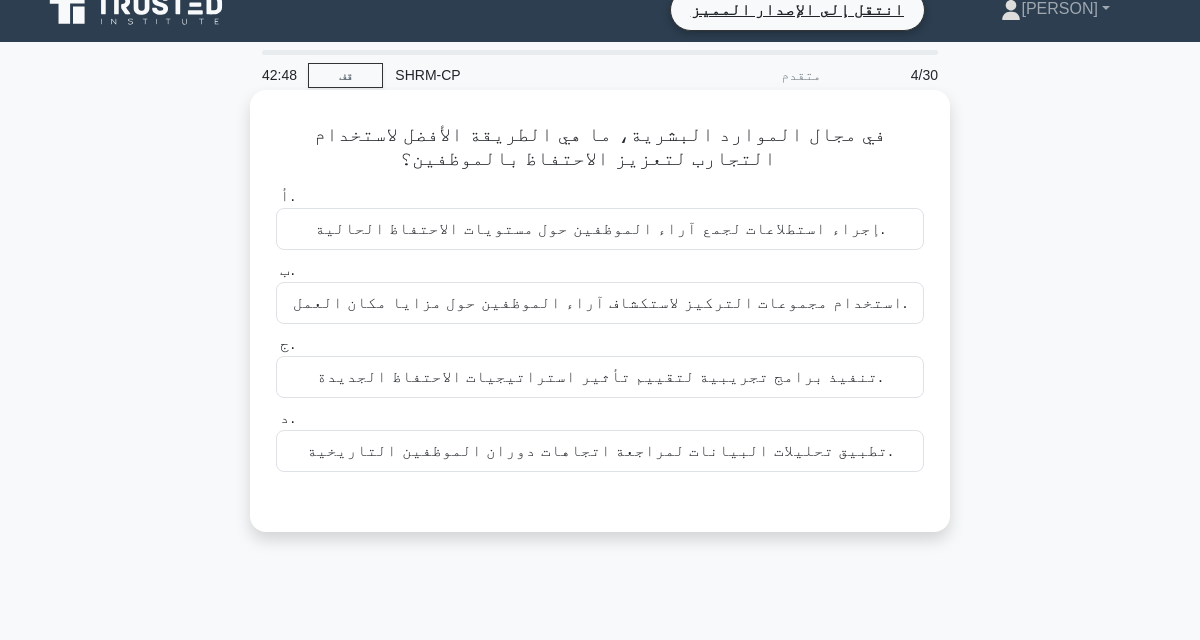 click on "في مجال الموارد البشرية، ما هي الطريقة الأفضل لاستخدام التجارب لتعزيز الاحتفاظ بالموظفين؟
.spinner_0XTQ{transform-origin:center;animation:spinner_y6GP .75s linear infinite}@keyframes spinner_y6GP{100%{transform:rotate(360deg)}}" at bounding box center [600, 147] 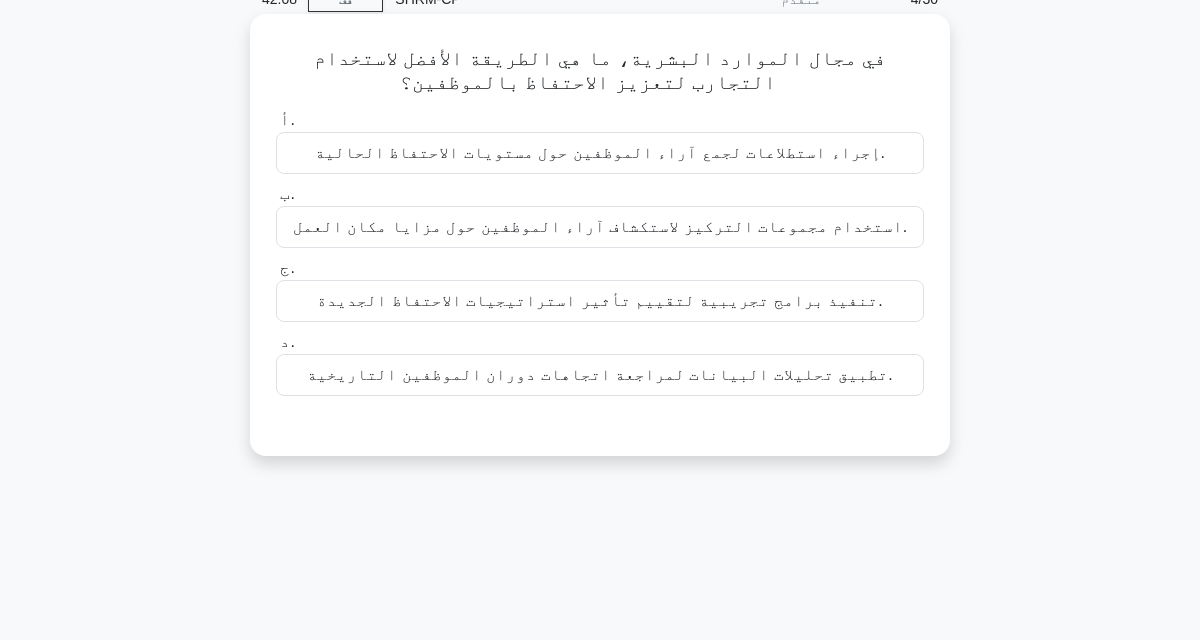 scroll, scrollTop: 118, scrollLeft: 0, axis: vertical 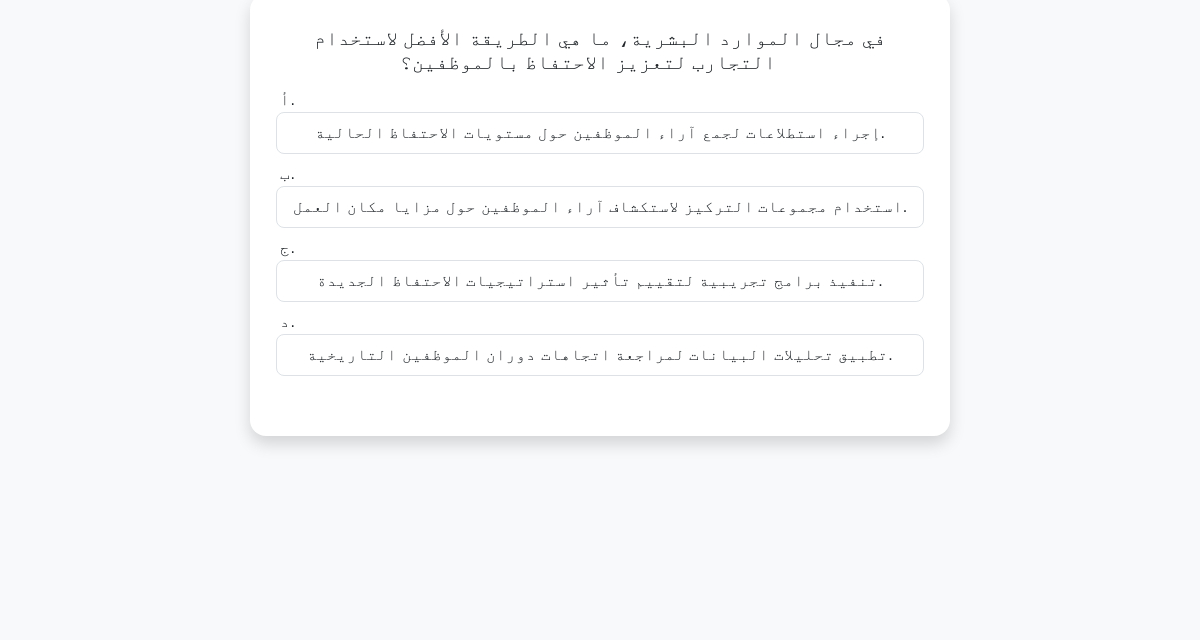 click on "إجراء استطلاعات لجمع آراء الموظفين حول مستويات الاحتفاظ الحالية." at bounding box center (600, 133) 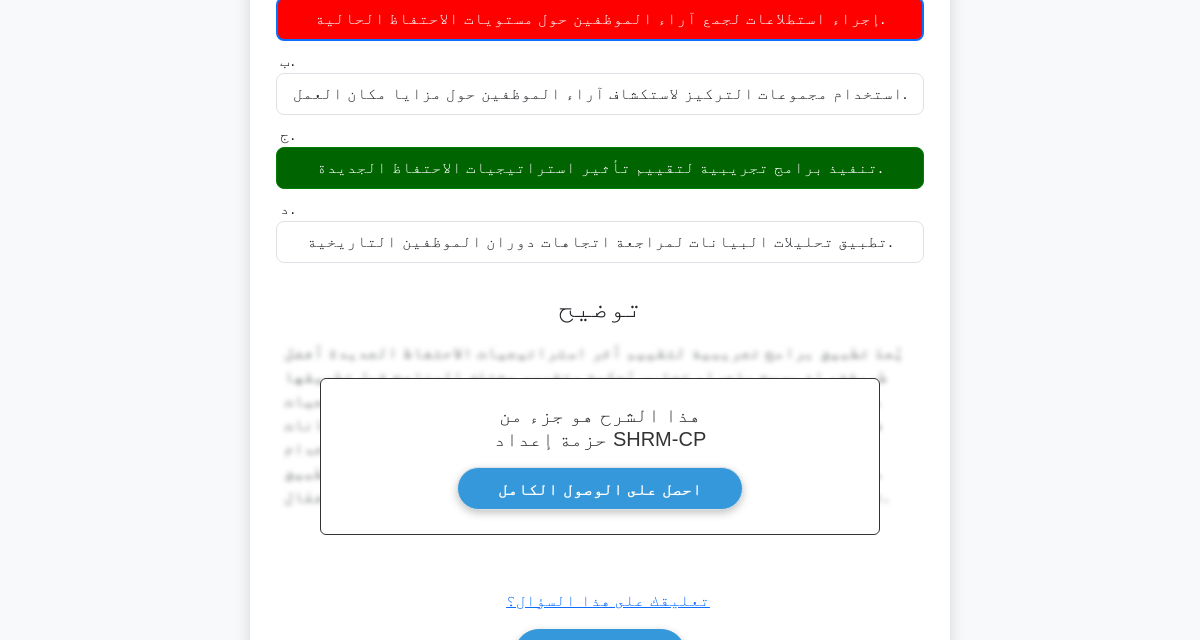 scroll, scrollTop: 251, scrollLeft: 0, axis: vertical 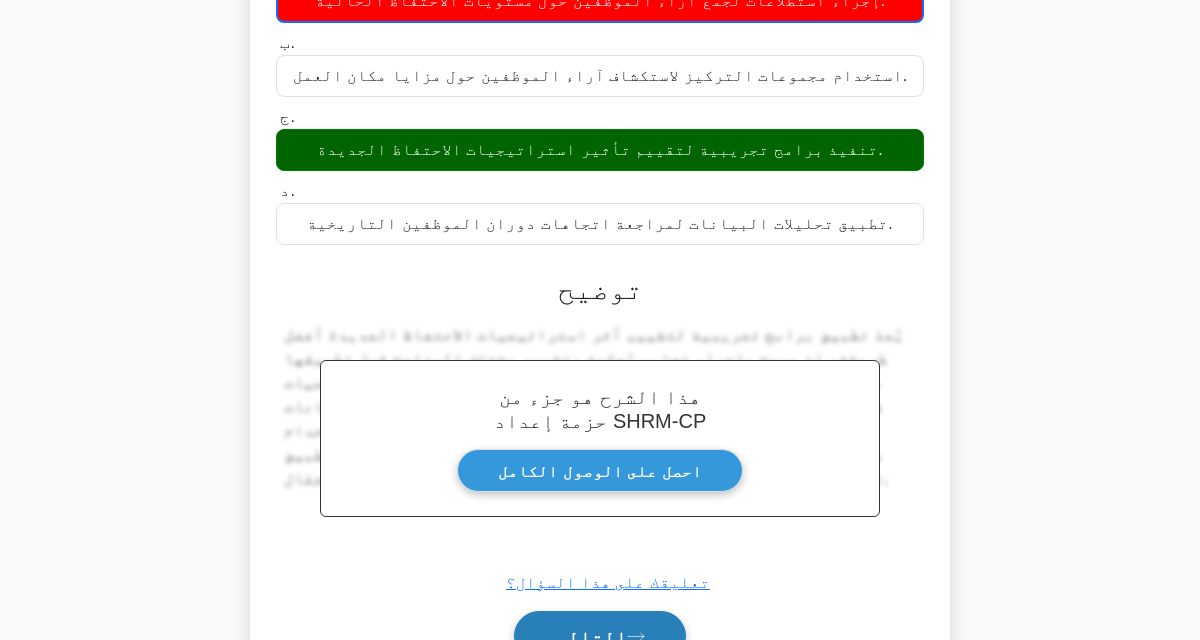 click at bounding box center (636, 636) 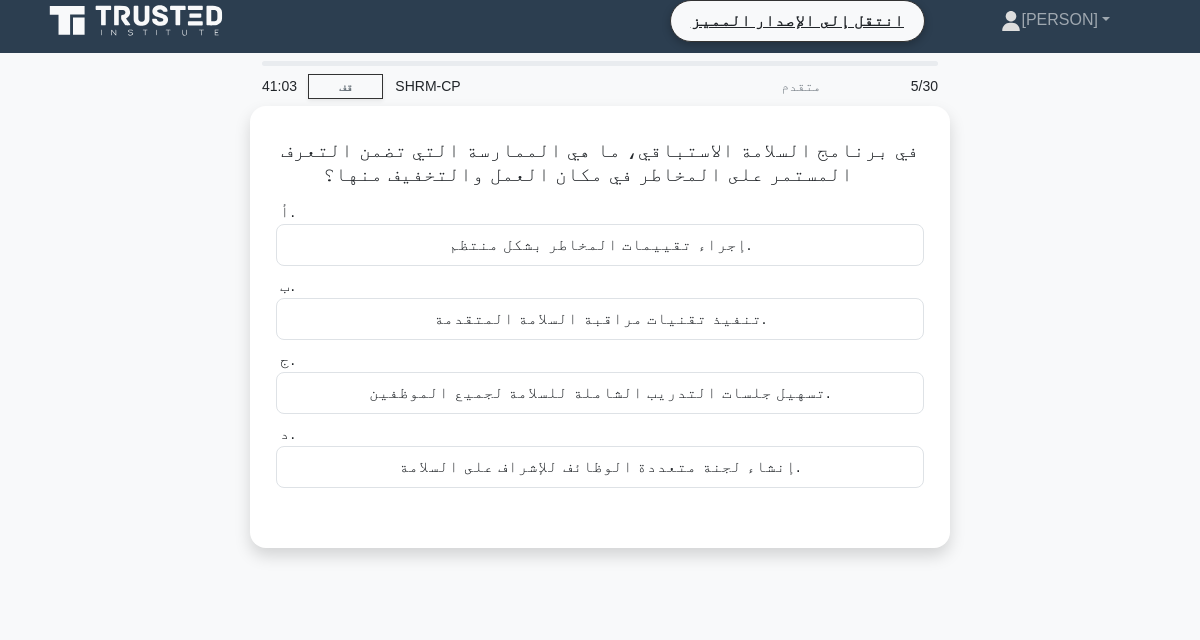 scroll, scrollTop: 0, scrollLeft: 0, axis: both 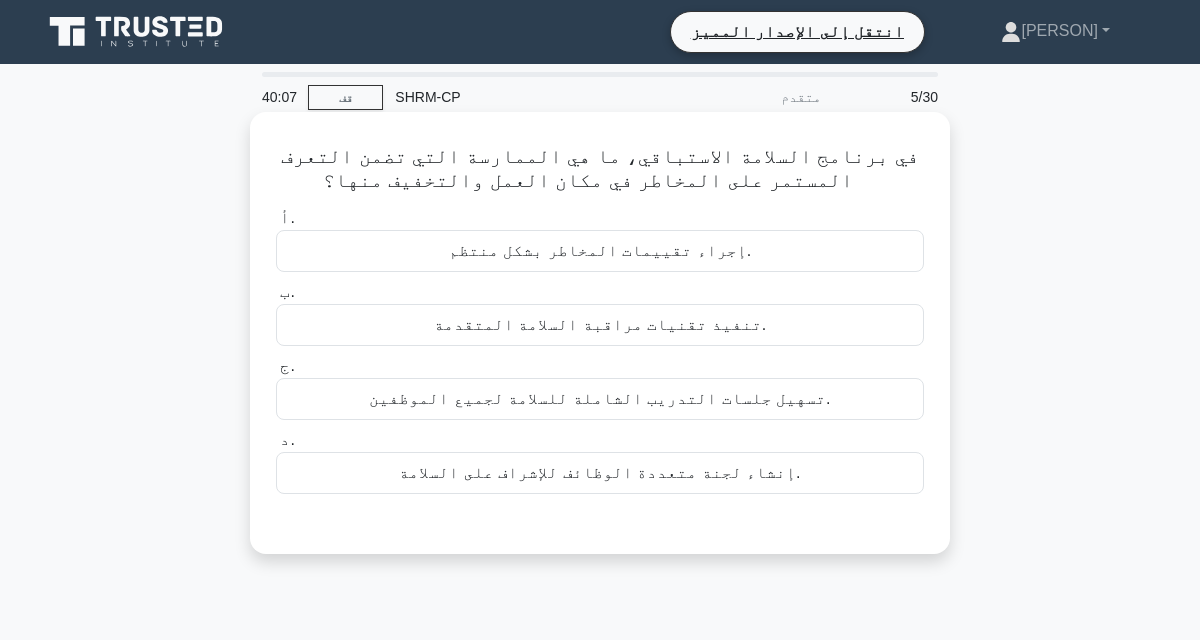 click on "إجراء تقييمات المخاطر بشكل منتظم." at bounding box center (600, 251) 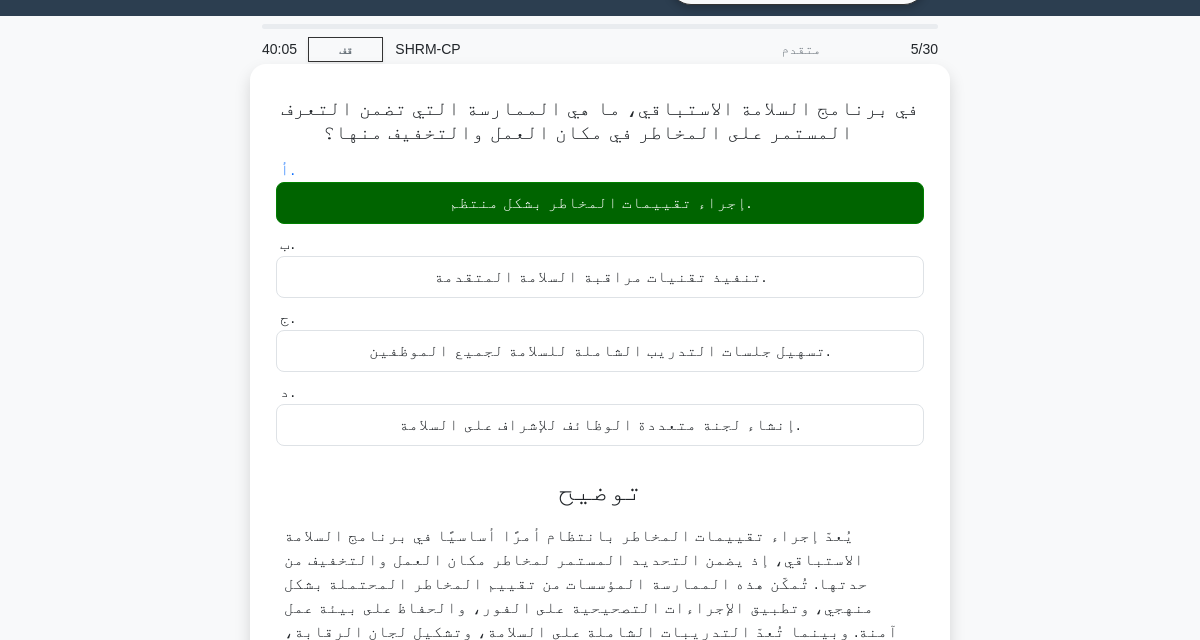 scroll, scrollTop: 48, scrollLeft: 0, axis: vertical 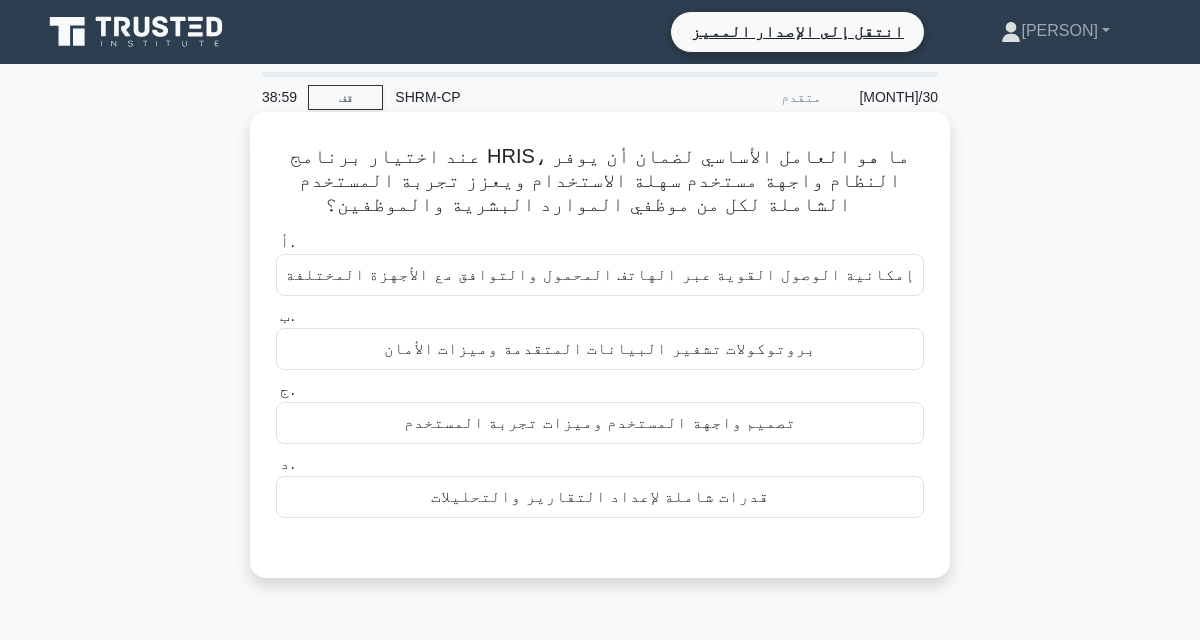 click on "تصميم واجهة المستخدم وميزات تجربة المستخدم" at bounding box center (600, 423) 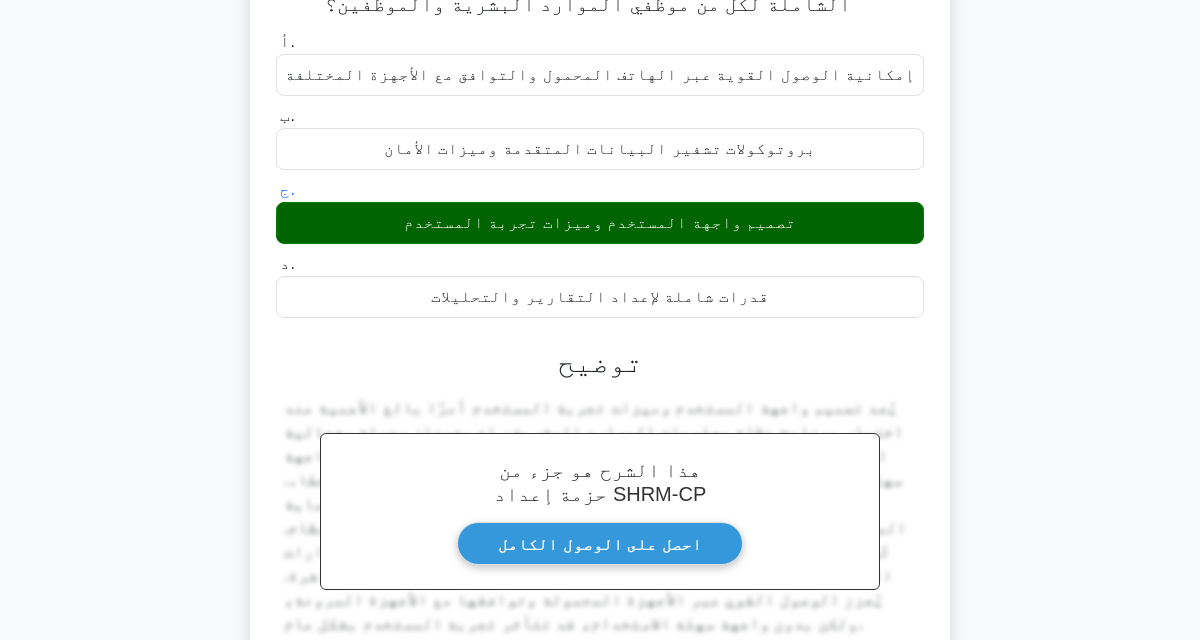 scroll, scrollTop: 205, scrollLeft: 0, axis: vertical 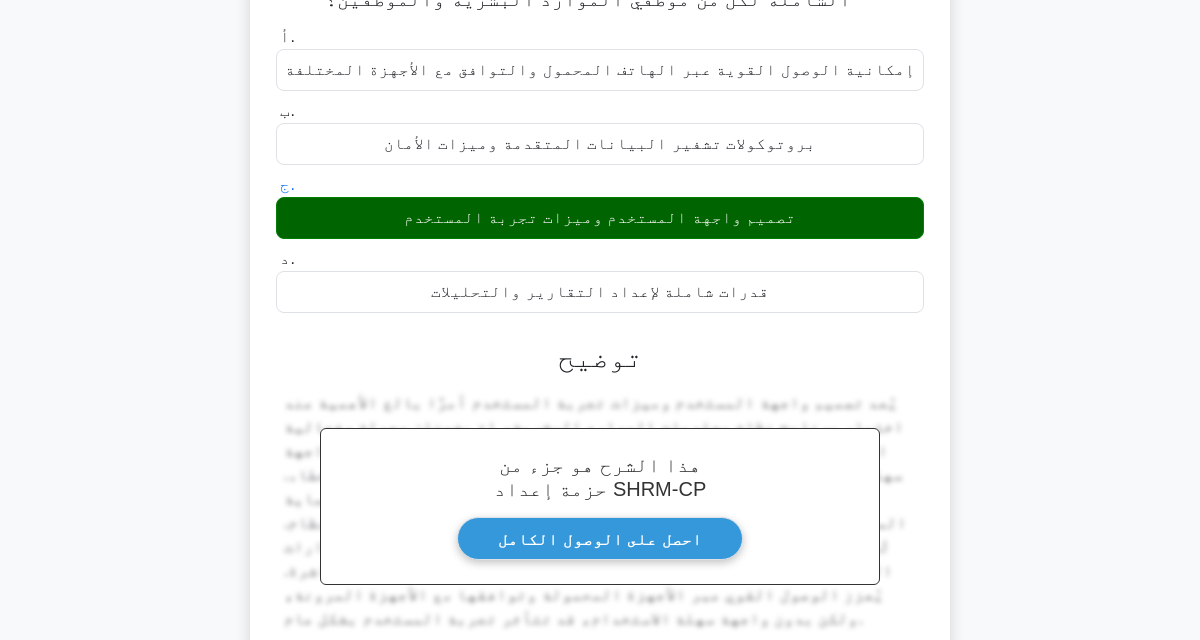 click at bounding box center (636, 704) 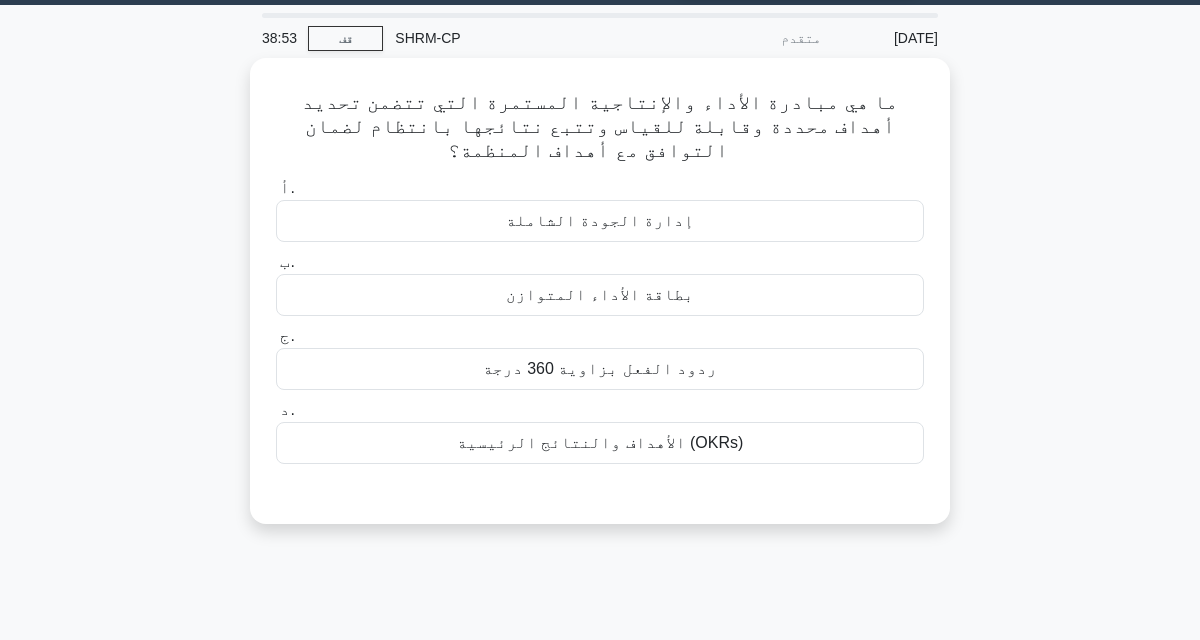 scroll, scrollTop: 55, scrollLeft: 0, axis: vertical 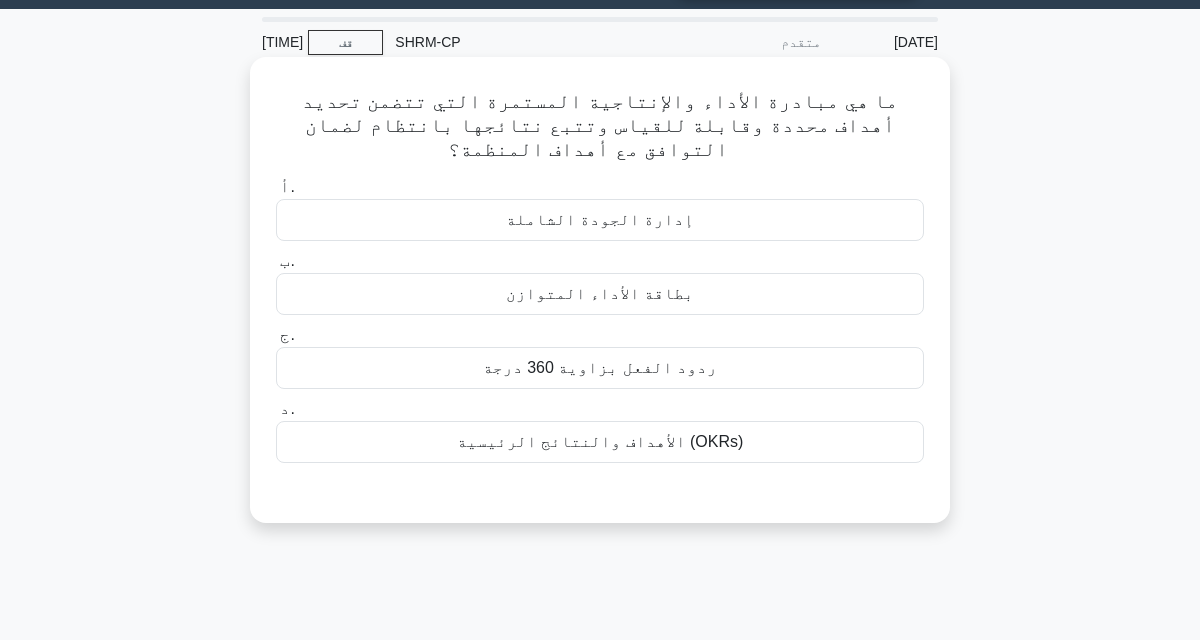 click on "ردود الفعل بزاوية 360 درجة" at bounding box center (600, 368) 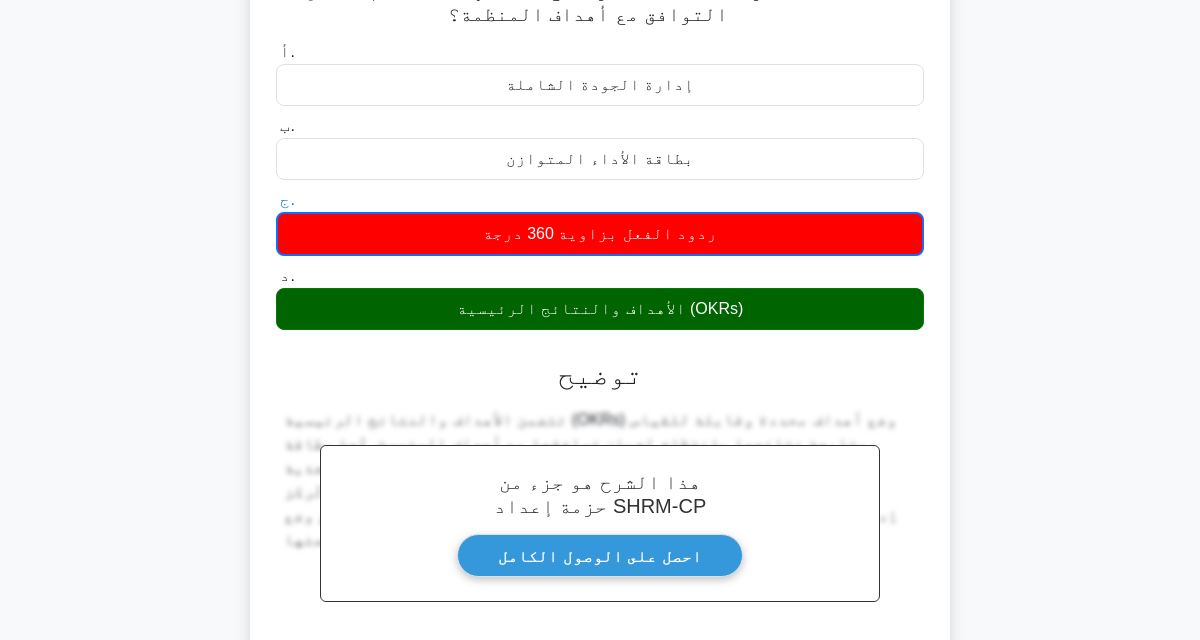 scroll, scrollTop: 217, scrollLeft: 0, axis: vertical 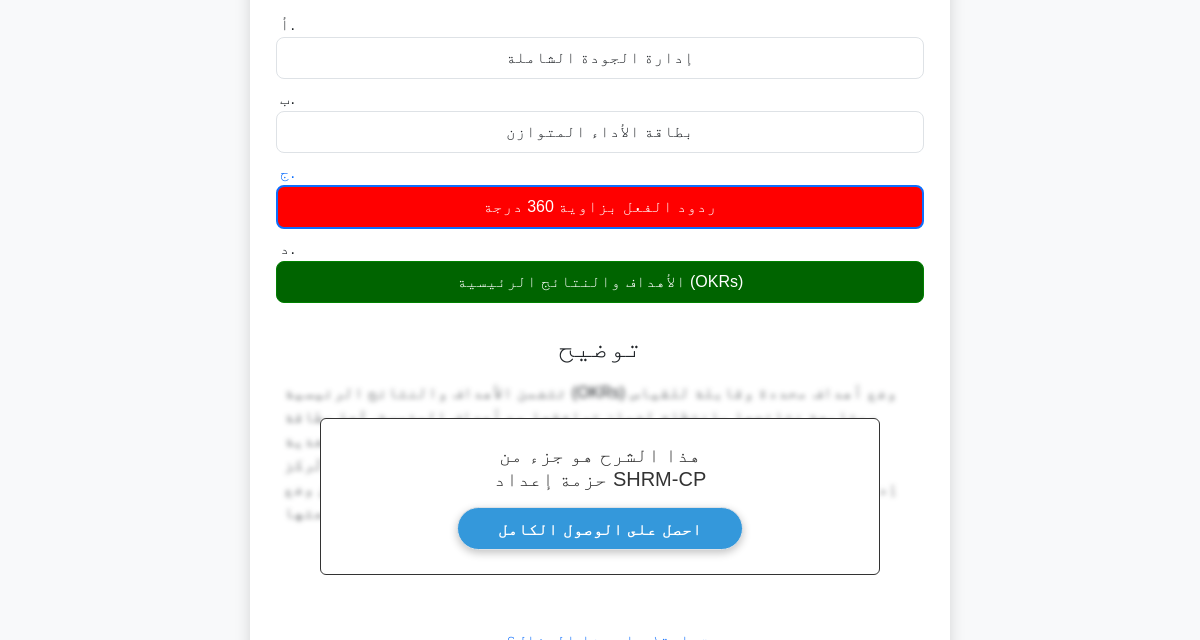 click at bounding box center (636, 694) 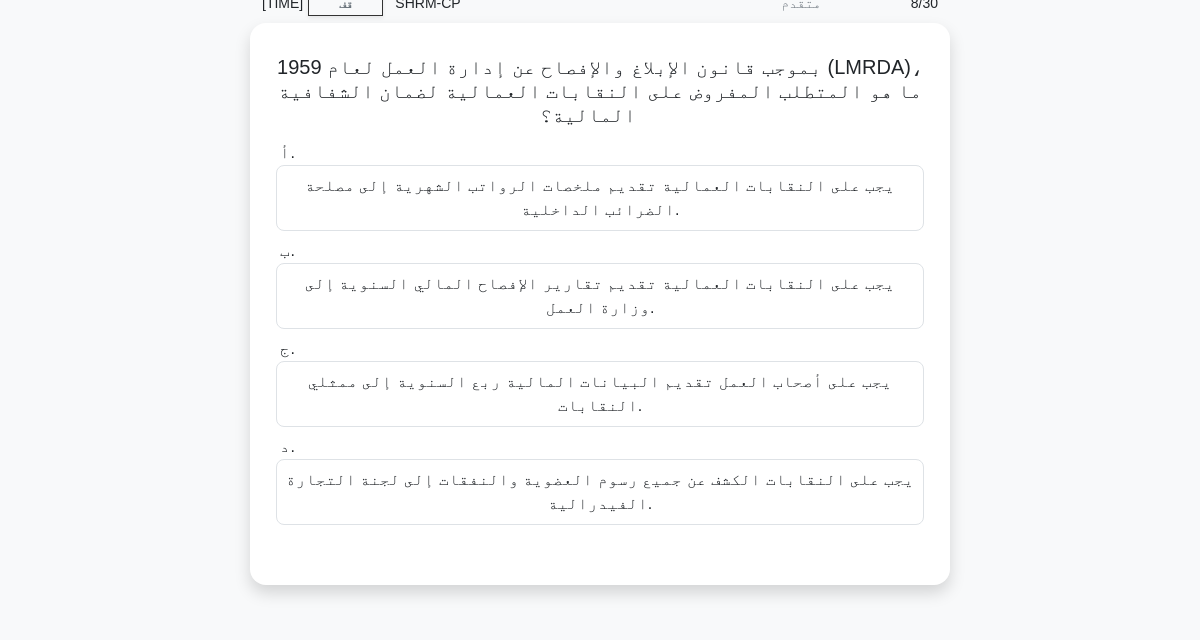 scroll, scrollTop: 86, scrollLeft: 0, axis: vertical 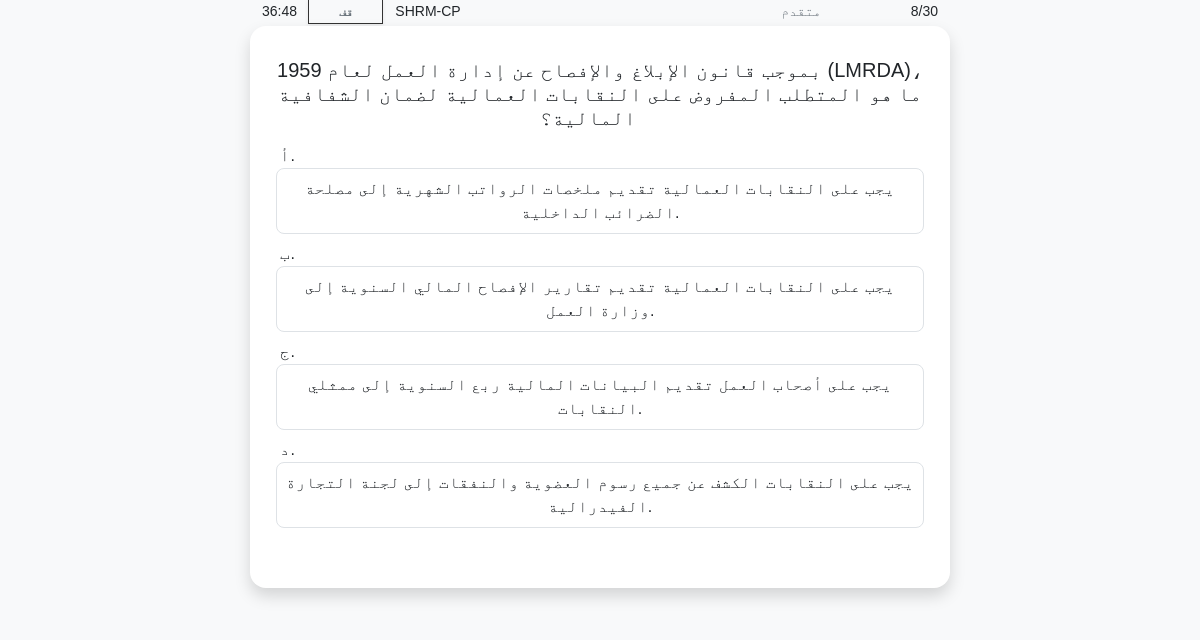 click on "يجب على النقابات العمالية تقديم تقارير الإفصاح المالي السنوية إلى وزارة العمل." at bounding box center [600, 299] 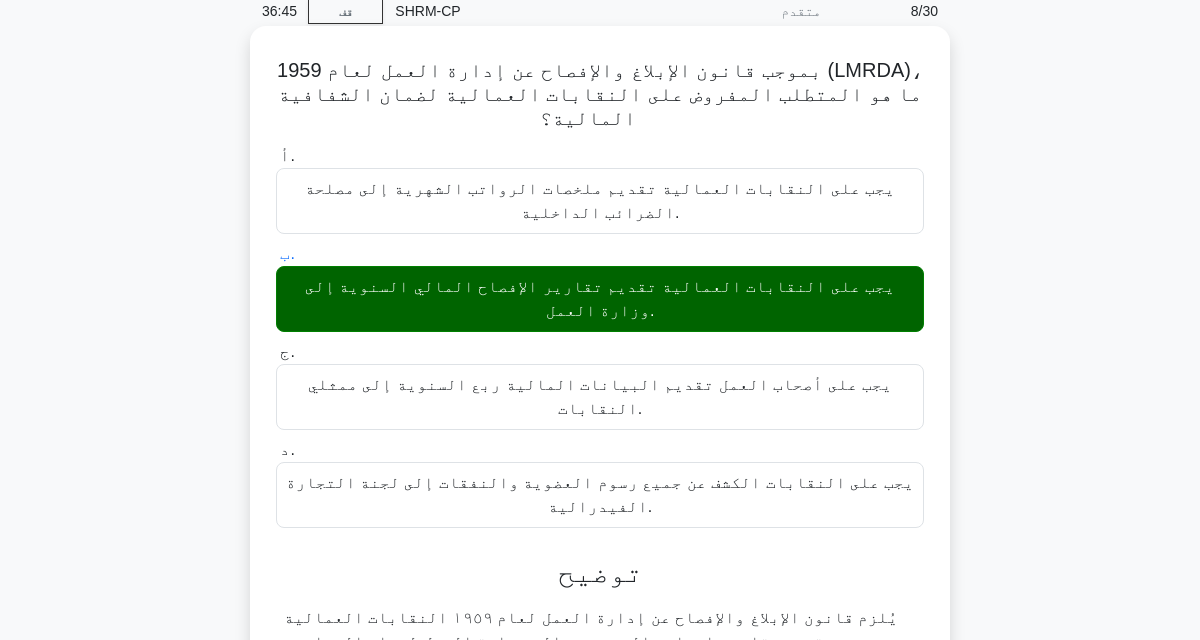 click on "التالي" at bounding box center (591, 776) 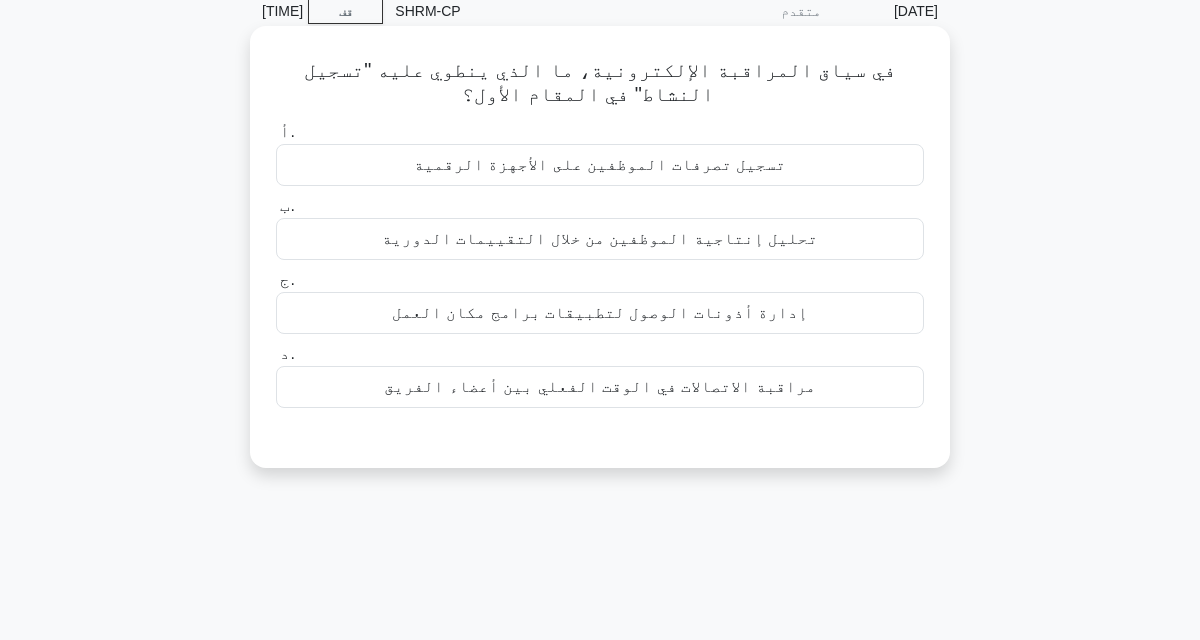 click on "تحليل إنتاجية الموظفين من خلال التقييمات الدورية" at bounding box center [600, 239] 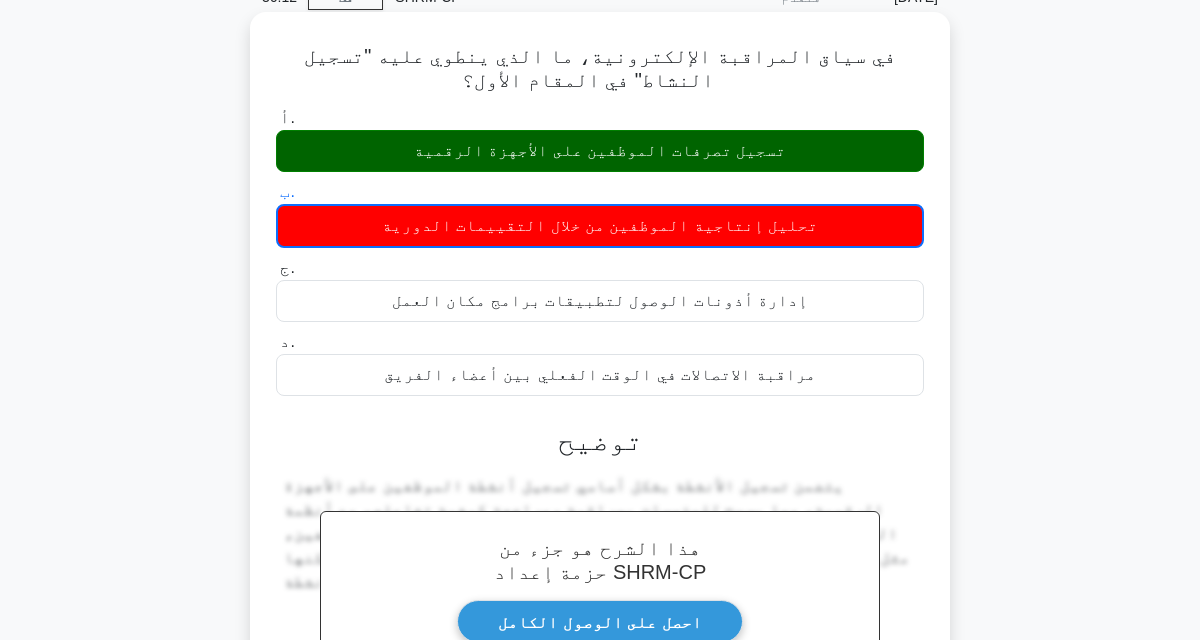 click on "يتضمن تسجيل الأنشطة بشكل أساسي تسجيل أنشطة الموظفين على الأجهزة الرقمية، مما يسمح للمؤسسات بمراقبة ومراجعة كيفية تفاعلهم مع أنظمة الحاسوب. أما الخيارات الأخرى فتتعلق بجوانب مختلفة من إدارة الموظفين، مثل تقييمات الإنتاجية، وإدارة أذونات الوصول، ومراقبة الاتصالات، ولكنها لا تتعلق تحديدًا بتسجيل الأنشطة." at bounding box center [600, 594] 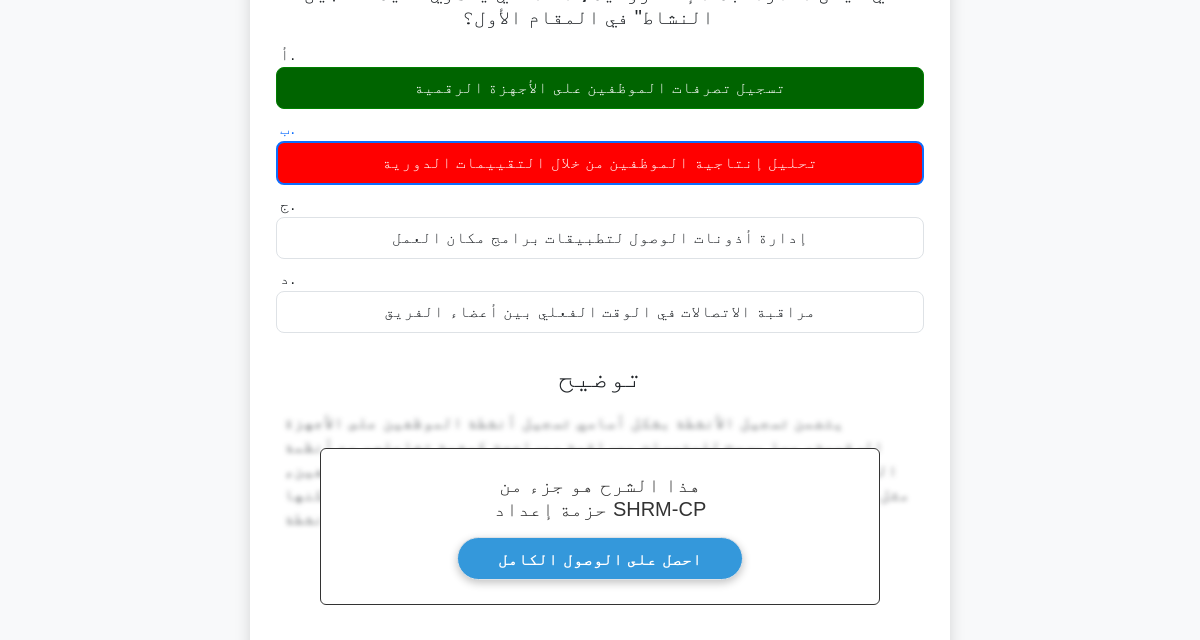scroll, scrollTop: 181, scrollLeft: 0, axis: vertical 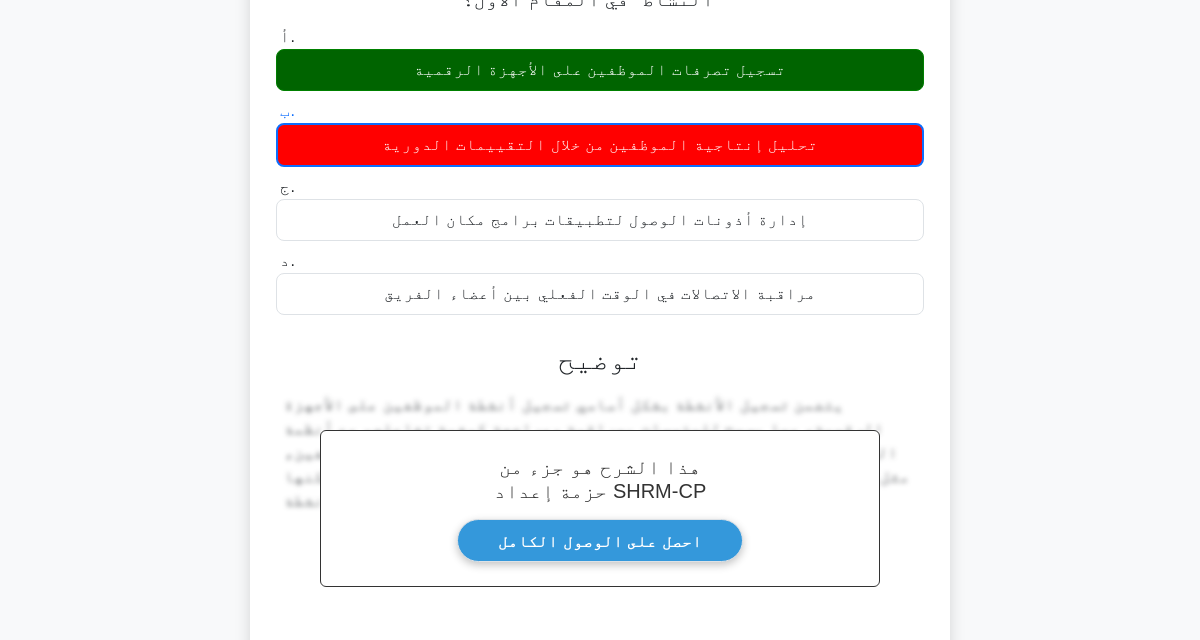 click on "التالي" at bounding box center (591, 707) 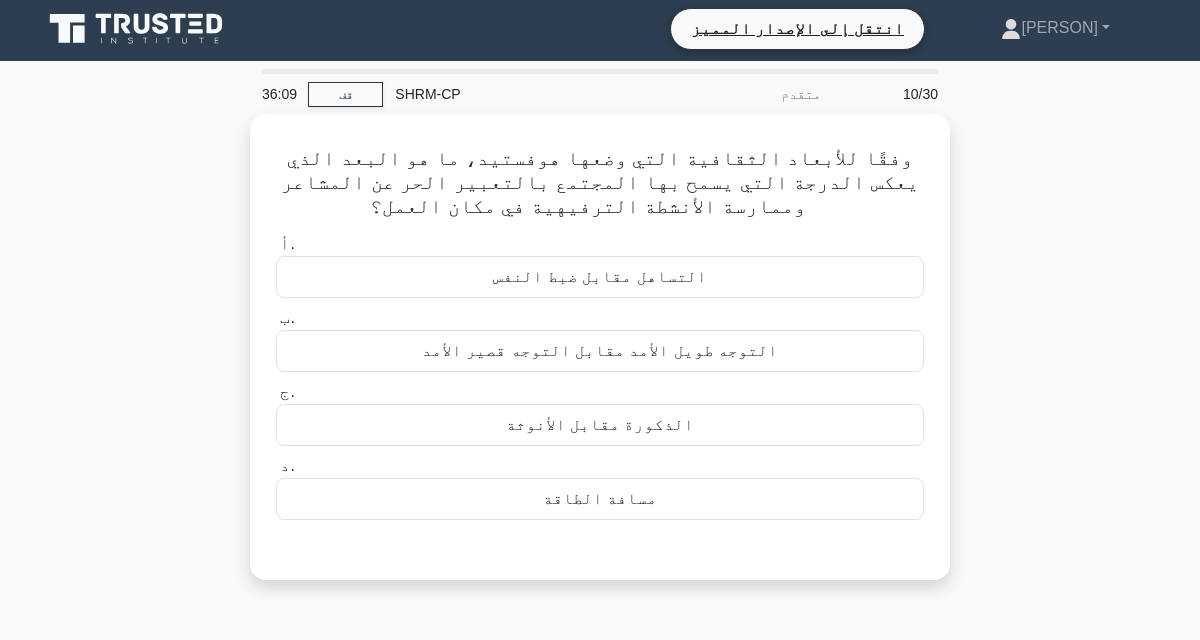 scroll, scrollTop: 0, scrollLeft: 0, axis: both 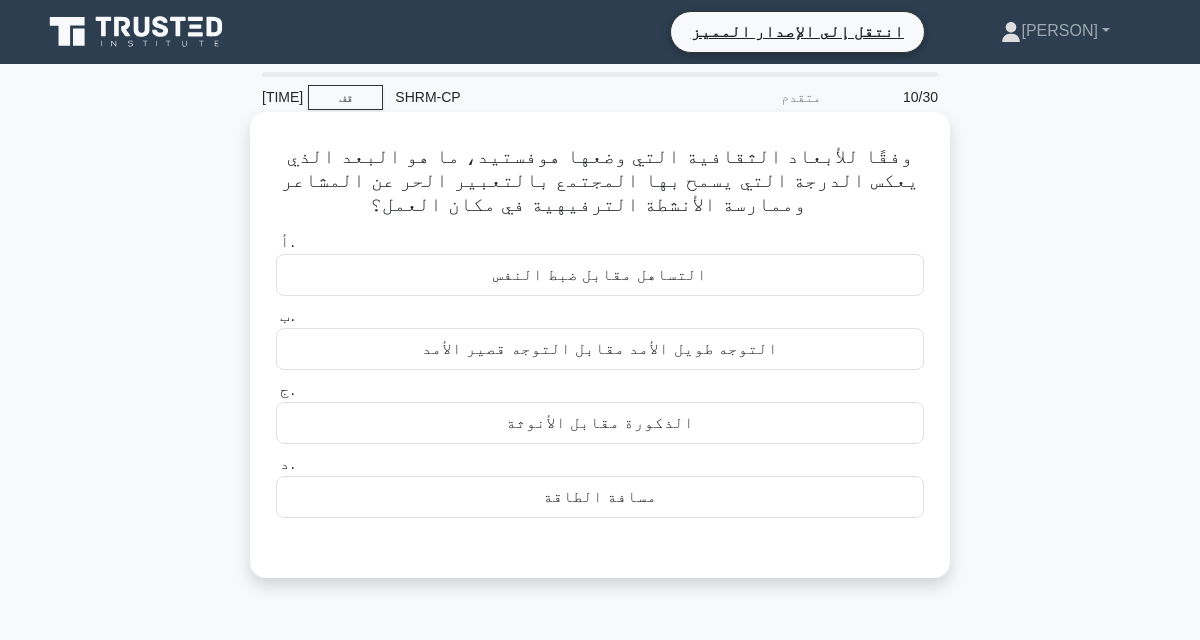 click on "التساهل مقابل ضبط النفس" at bounding box center [600, 275] 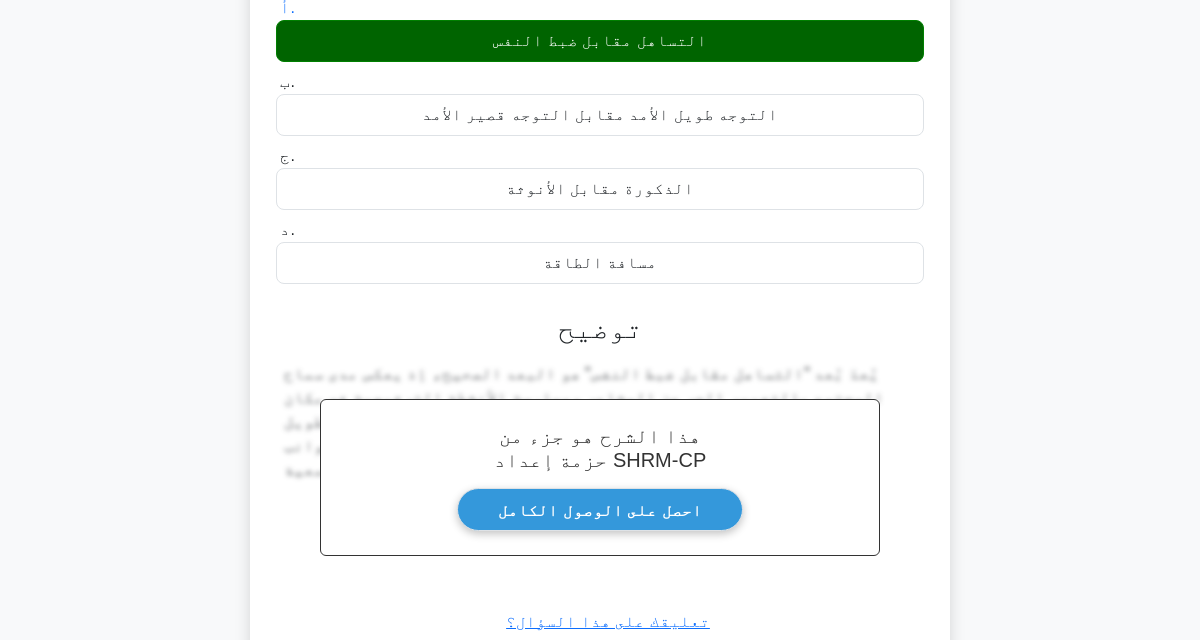 scroll, scrollTop: 223, scrollLeft: 0, axis: vertical 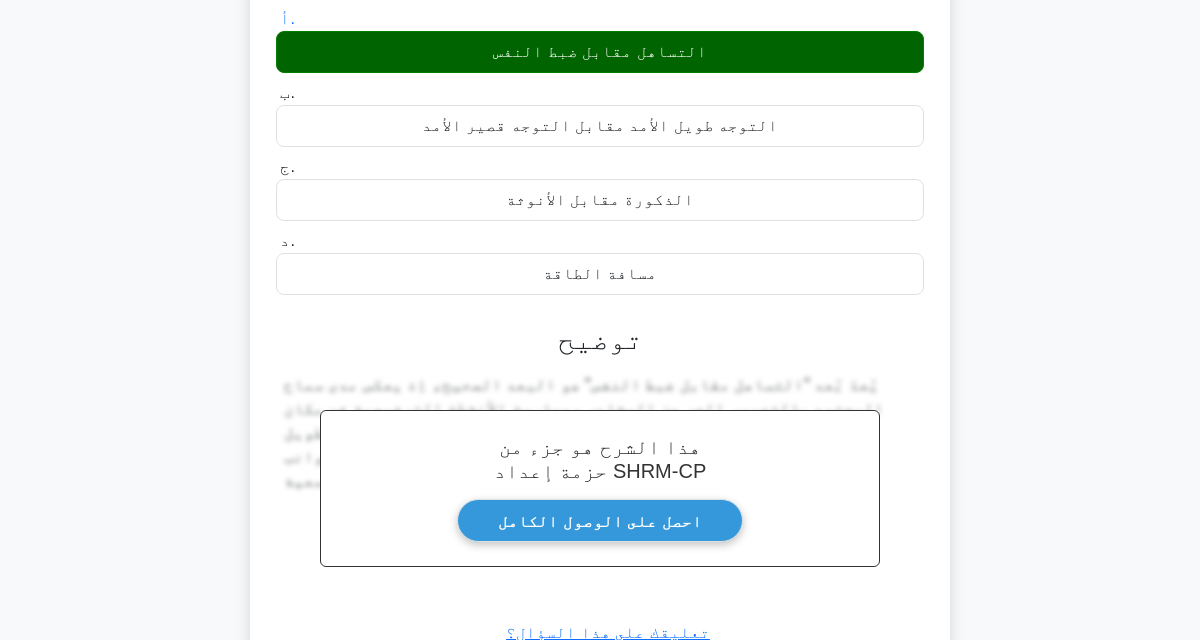 click at bounding box center (636, 686) 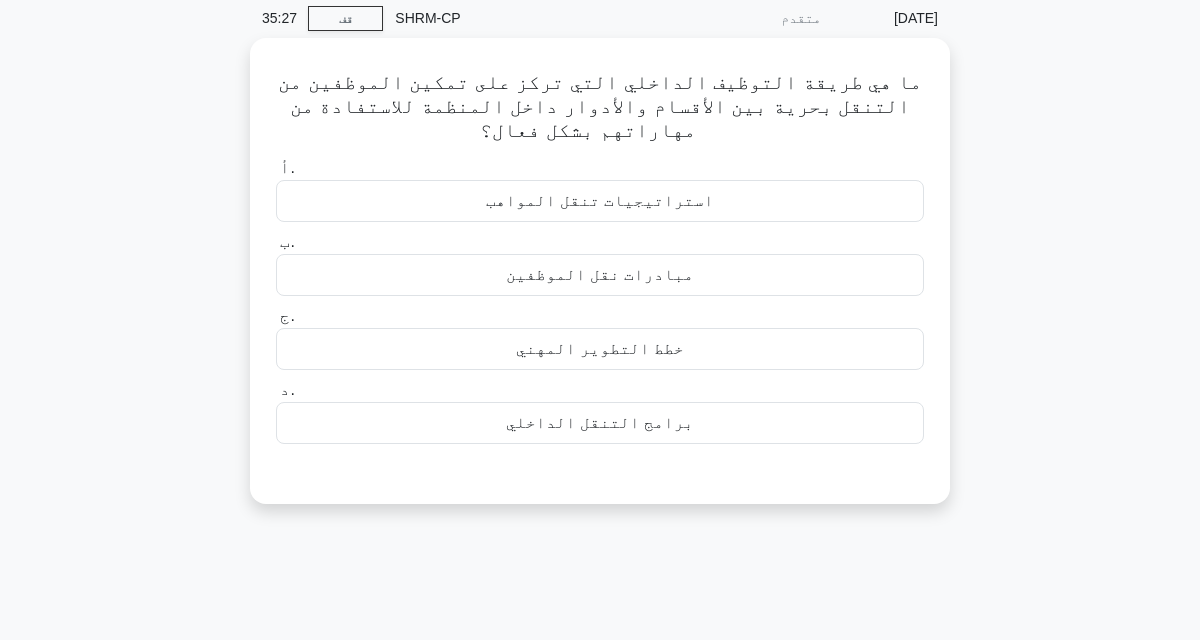 scroll, scrollTop: 75, scrollLeft: 0, axis: vertical 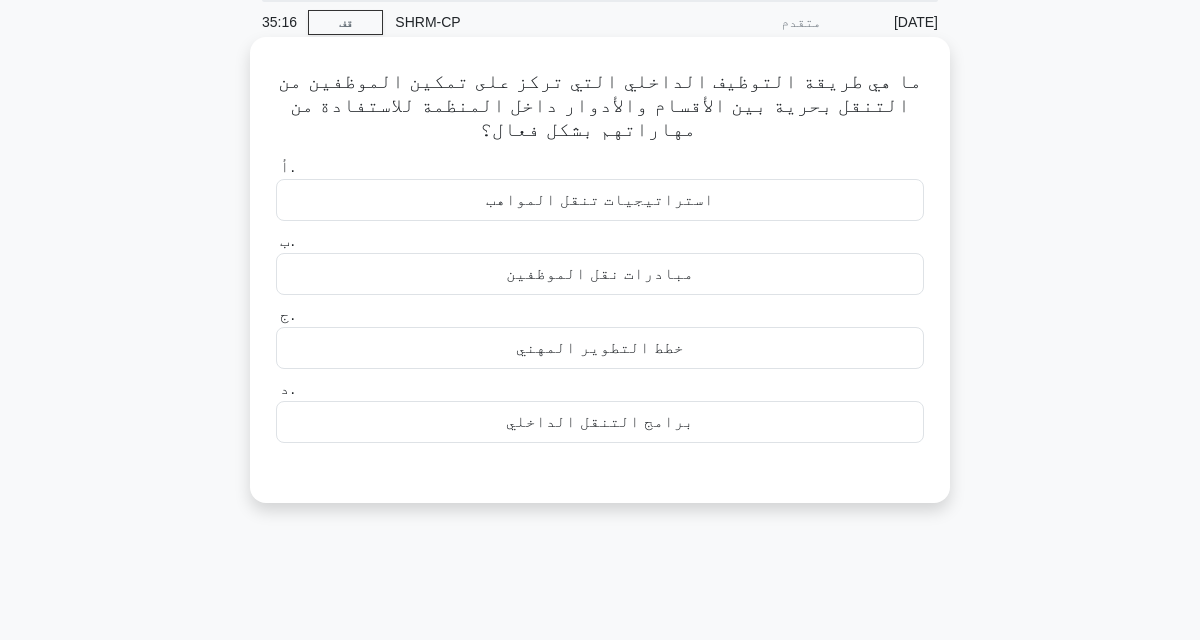 click on "برامج التنقل الداخلي" at bounding box center (600, 422) 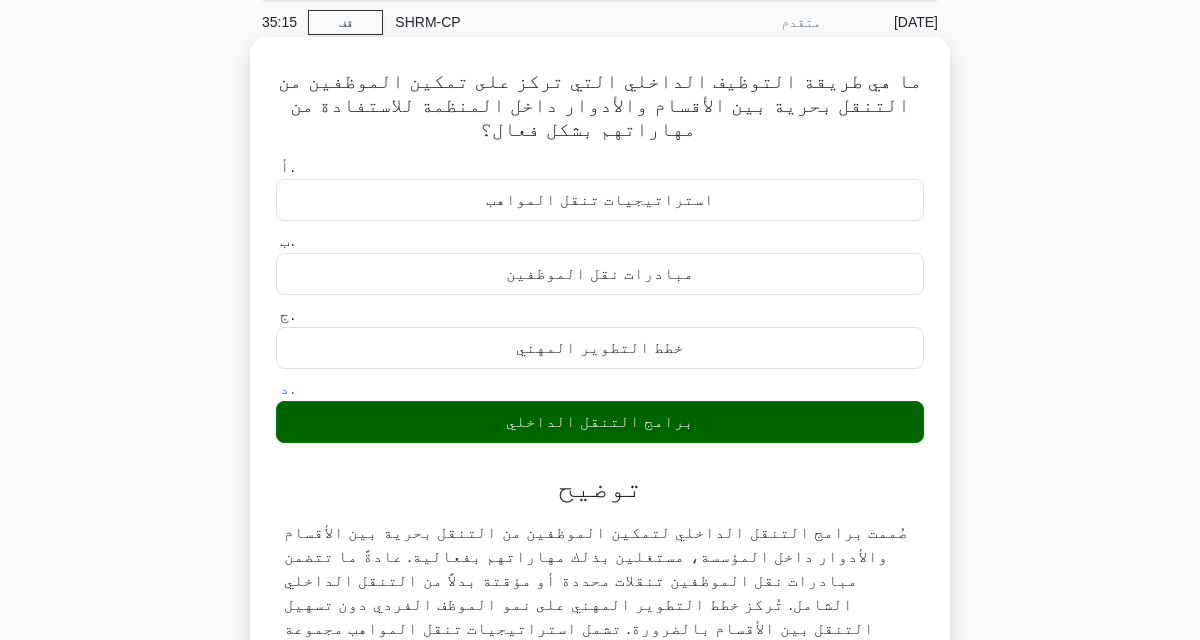 scroll, scrollTop: 123, scrollLeft: 0, axis: vertical 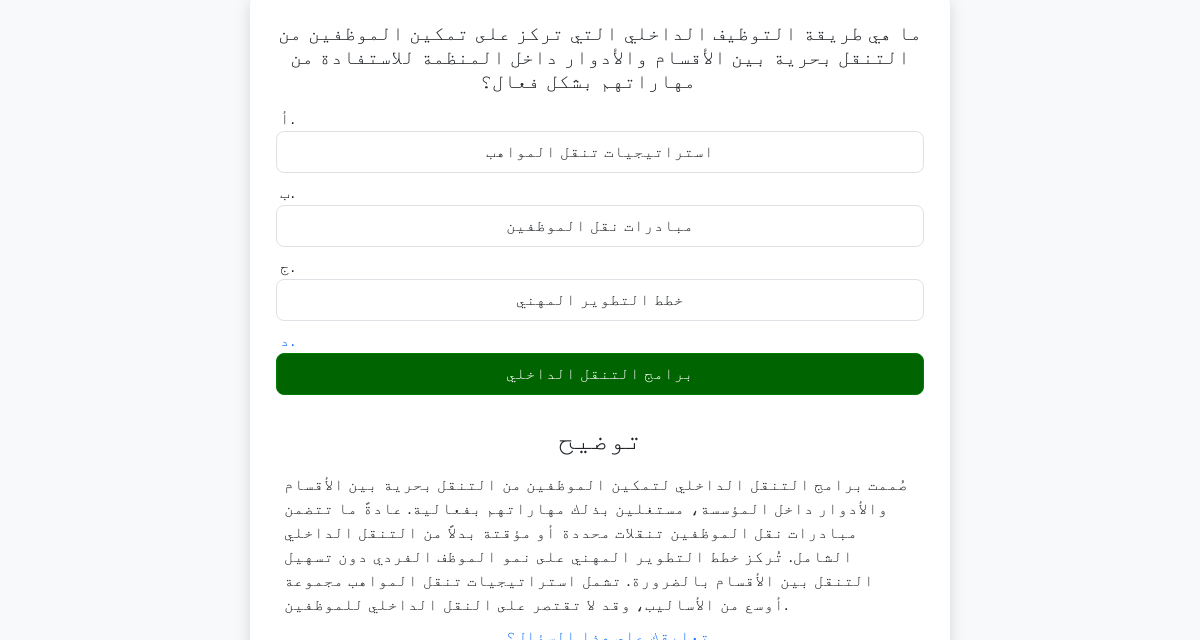 click on "التالي" at bounding box center (591, 691) 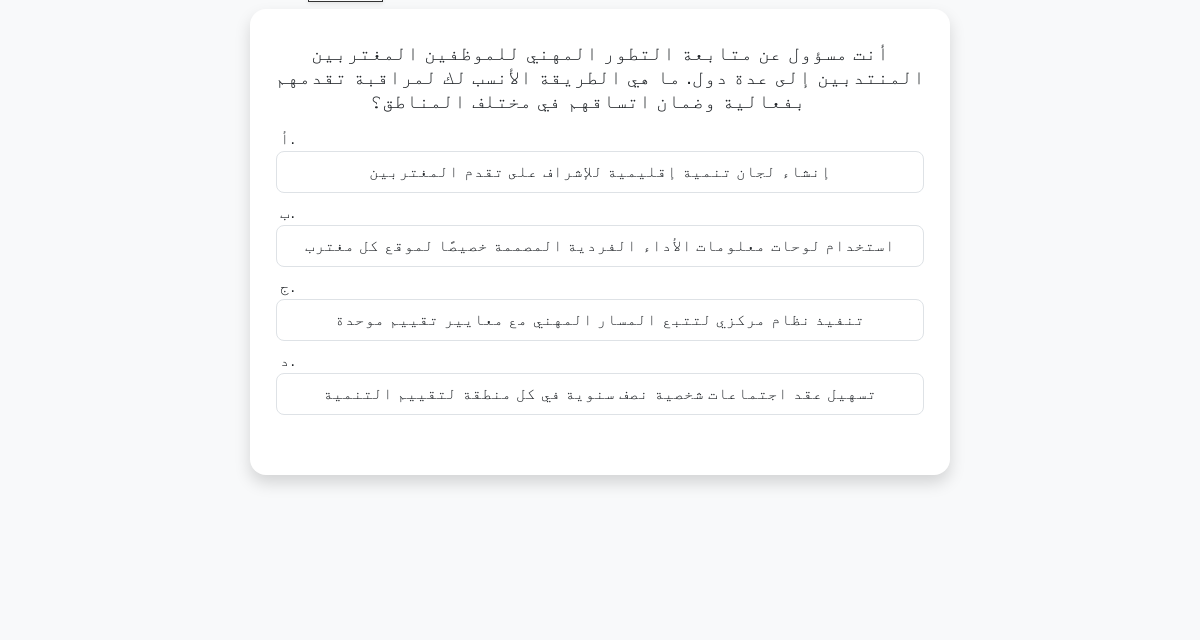 scroll, scrollTop: 106, scrollLeft: 0, axis: vertical 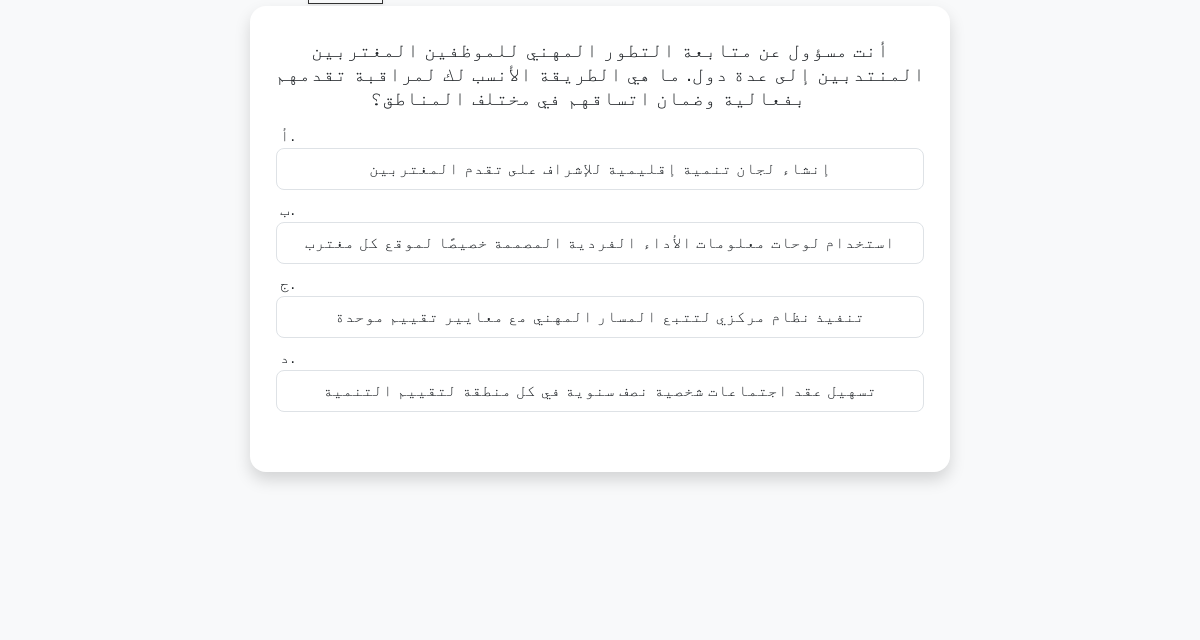 click on "إنشاء لجان تنمية إقليمية للإشراف على تقدم المغتربين" at bounding box center (600, 169) 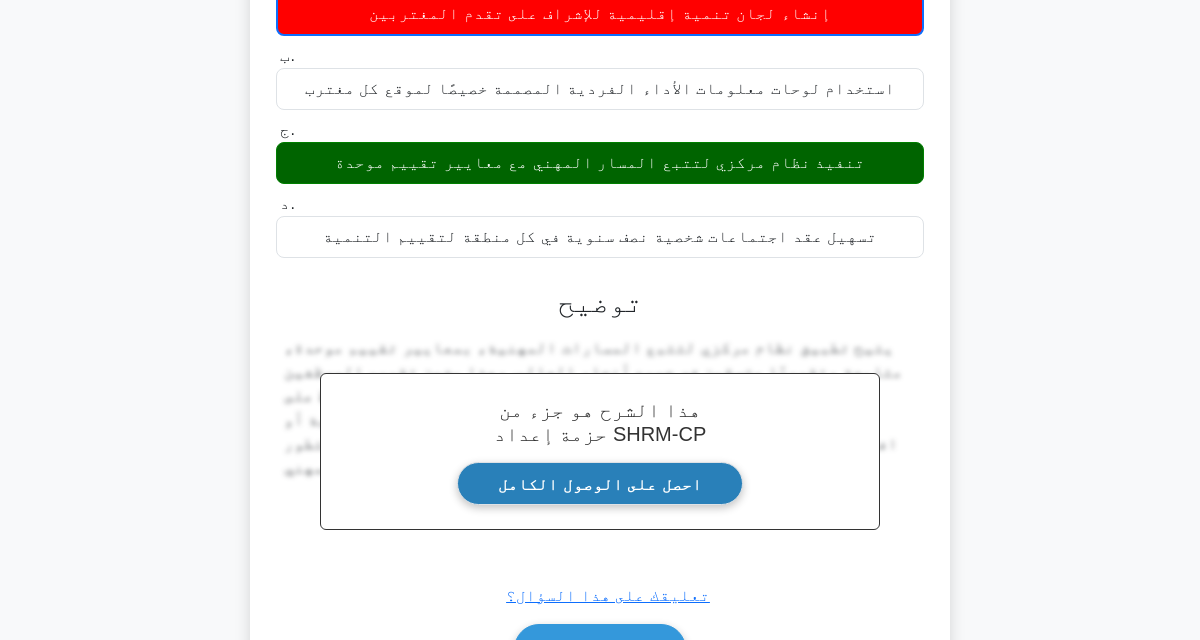 scroll, scrollTop: 267, scrollLeft: 0, axis: vertical 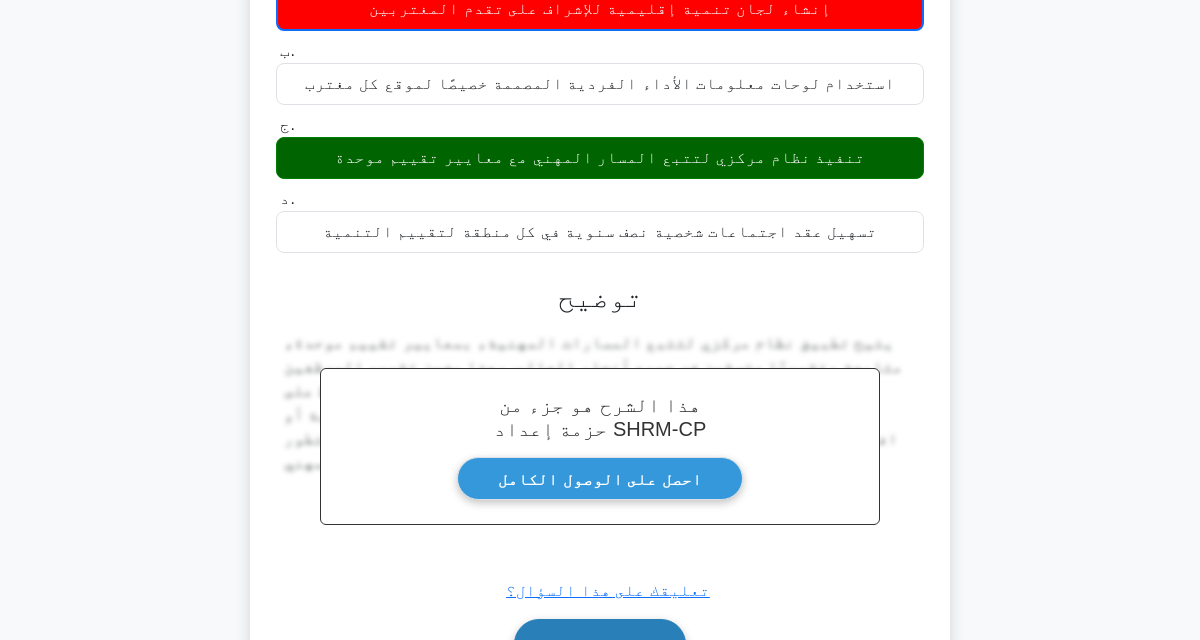 click on "التالي" at bounding box center [591, 645] 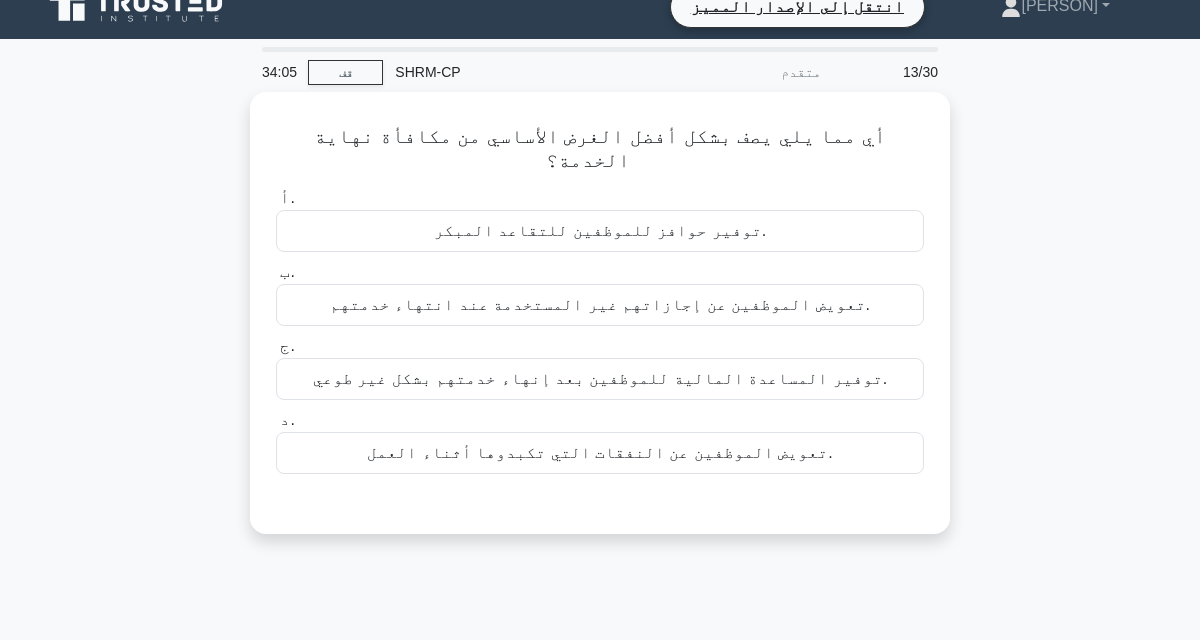 scroll, scrollTop: 22, scrollLeft: 0, axis: vertical 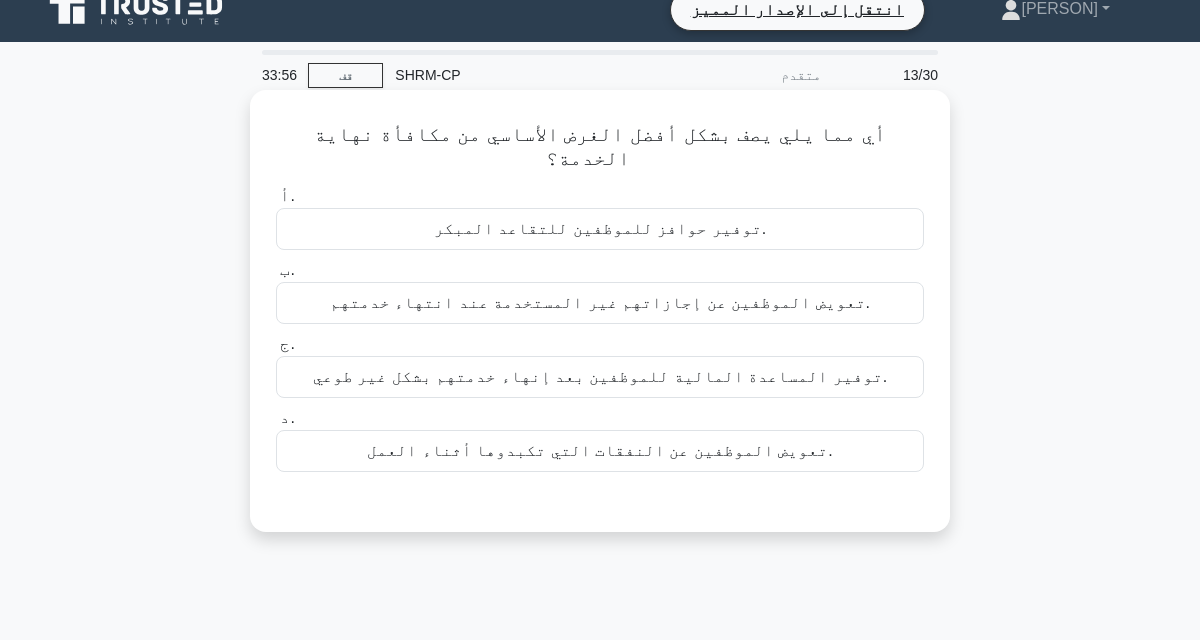 click on "توفير المساعدة المالية للموظفين بعد إنهاء خدمتهم بشكل غير طوعي." at bounding box center [600, 376] 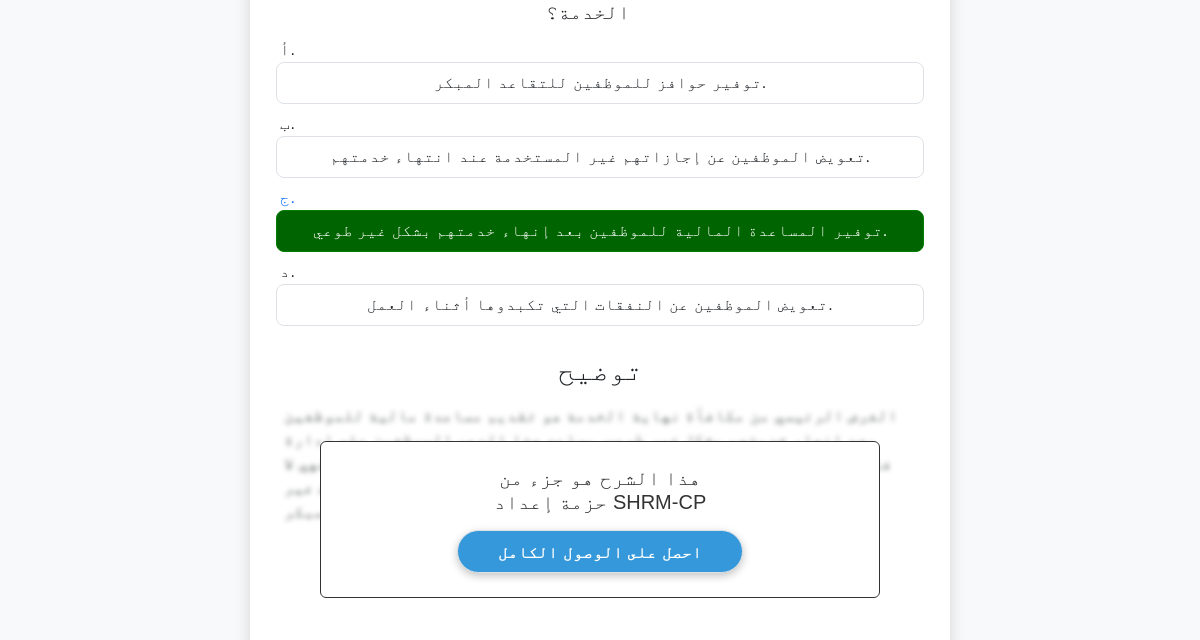 scroll, scrollTop: 186, scrollLeft: 0, axis: vertical 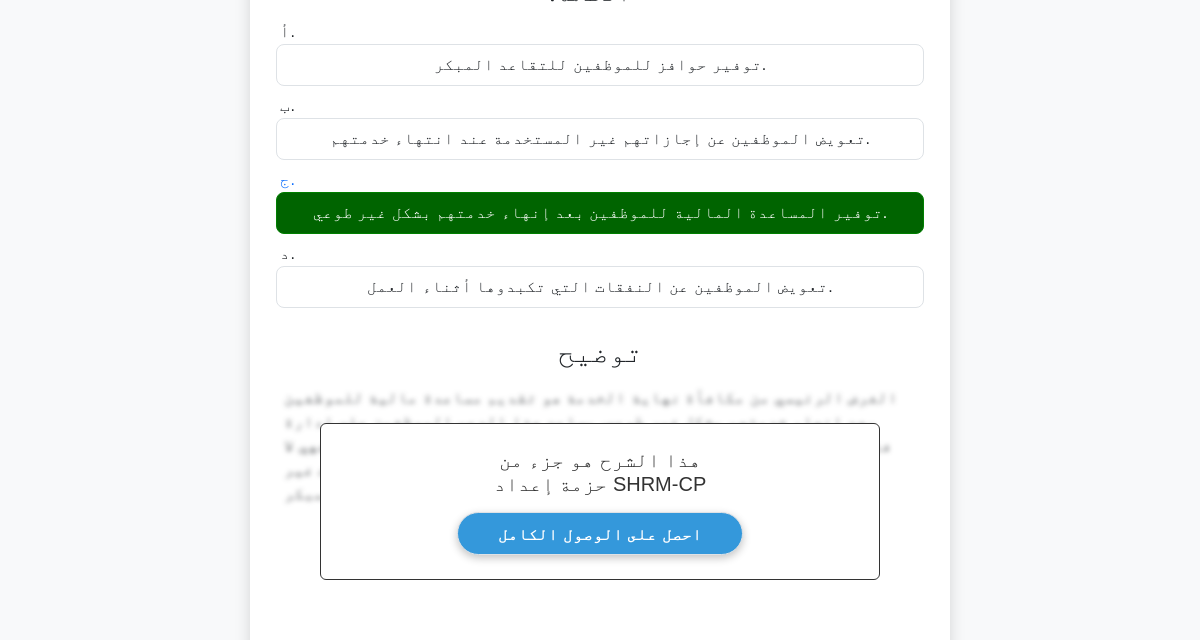 click on "التالي" at bounding box center (591, 700) 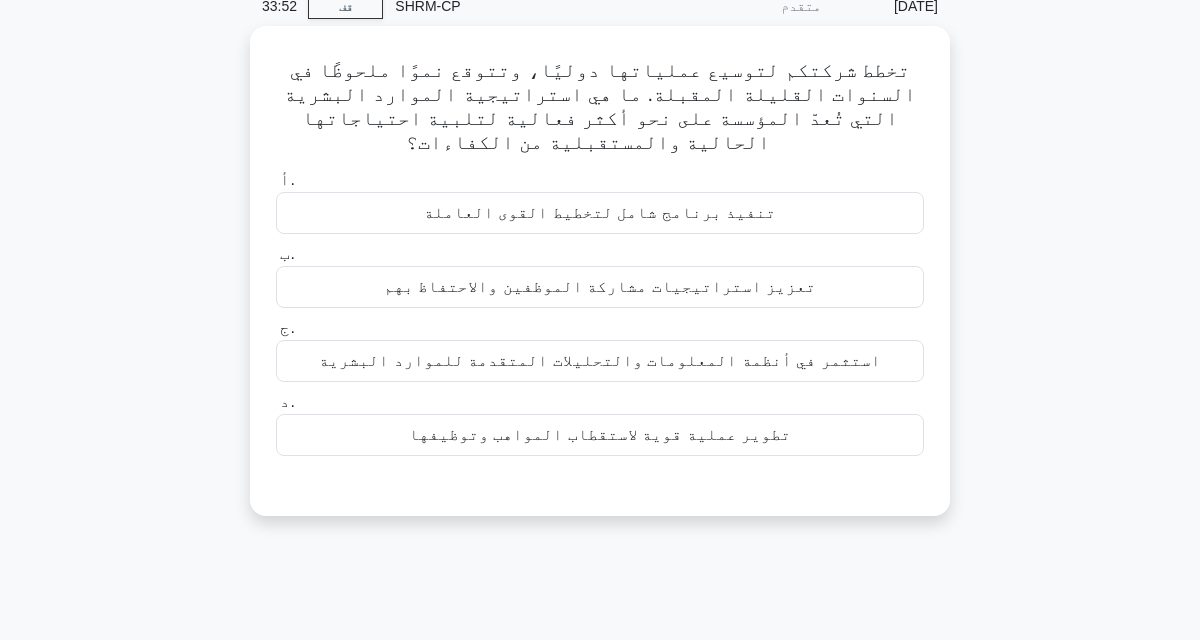 scroll, scrollTop: 78, scrollLeft: 0, axis: vertical 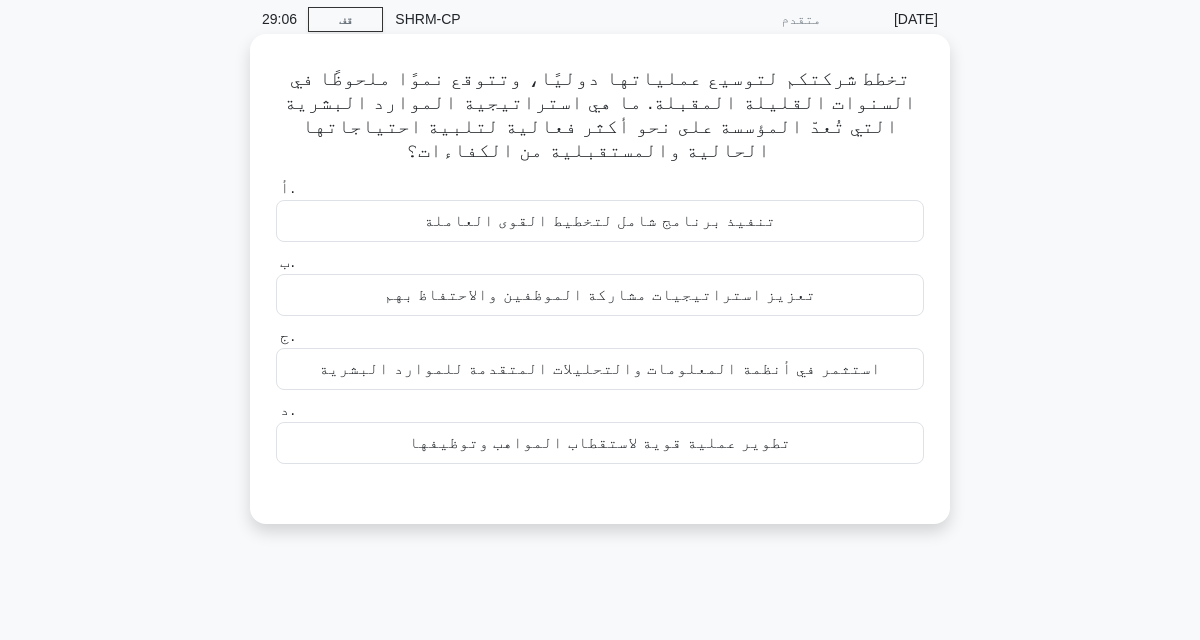 click on "تعزيز استراتيجيات مشاركة الموظفين والاحتفاظ بهم" at bounding box center (600, 295) 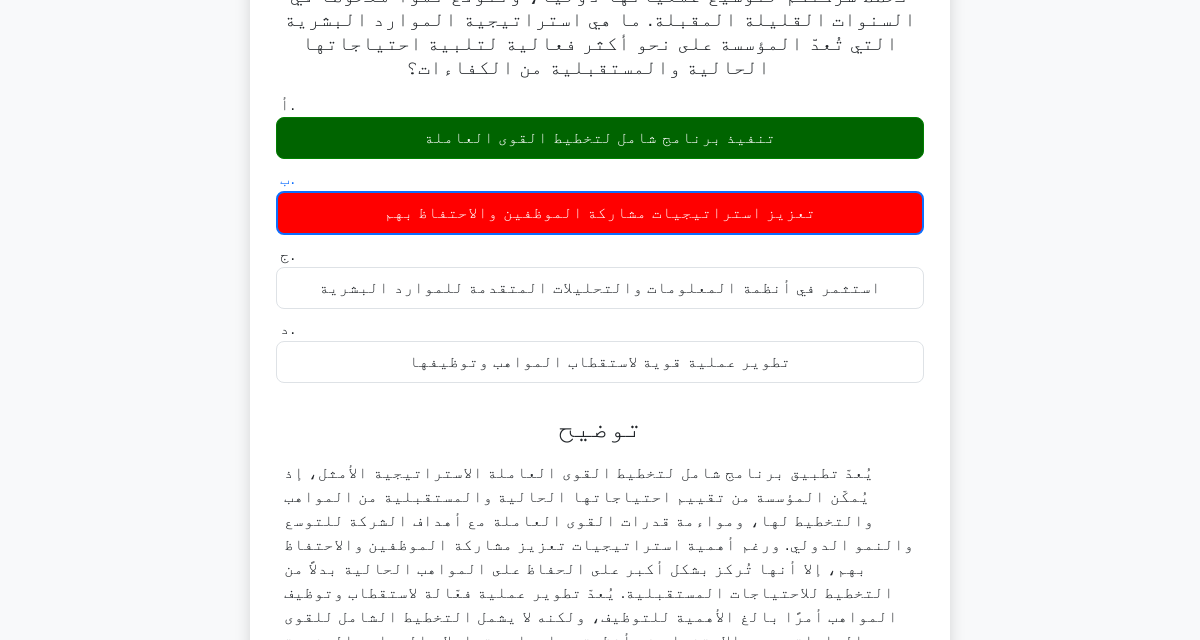 scroll, scrollTop: 154, scrollLeft: 0, axis: vertical 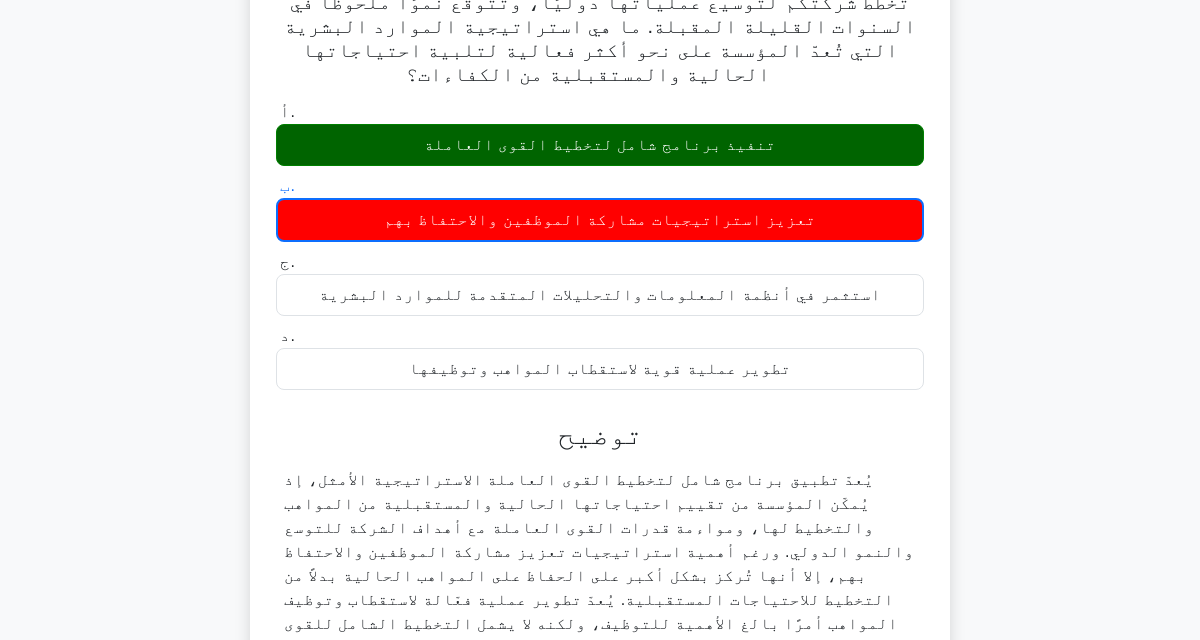 click on "التالي" at bounding box center (591, 782) 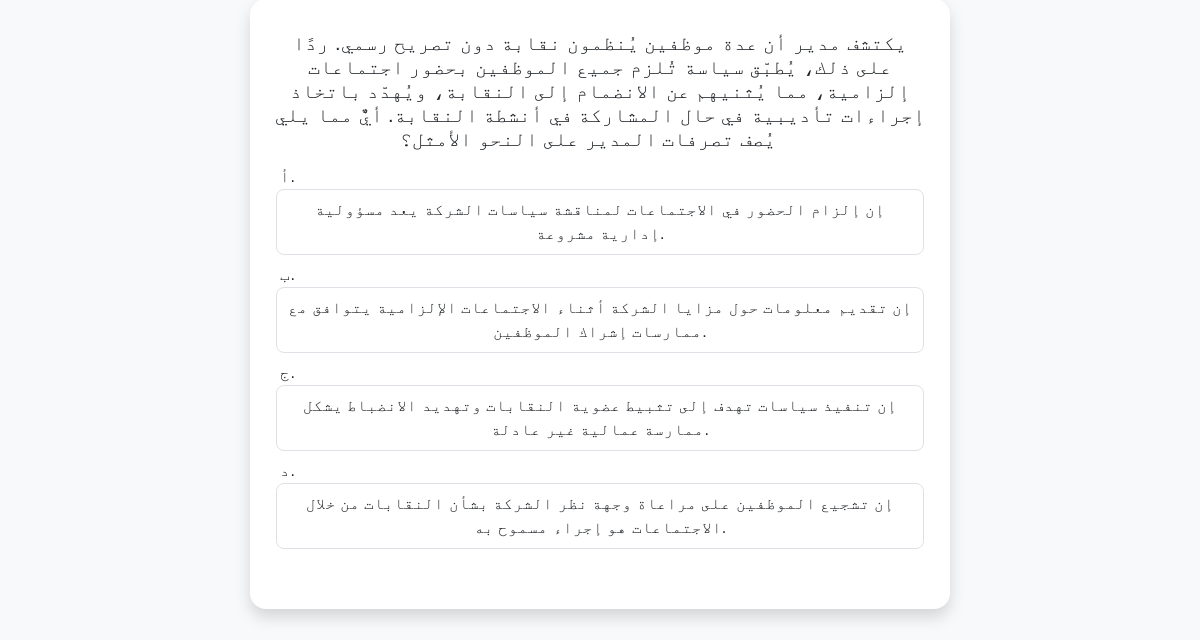 scroll, scrollTop: 111, scrollLeft: 0, axis: vertical 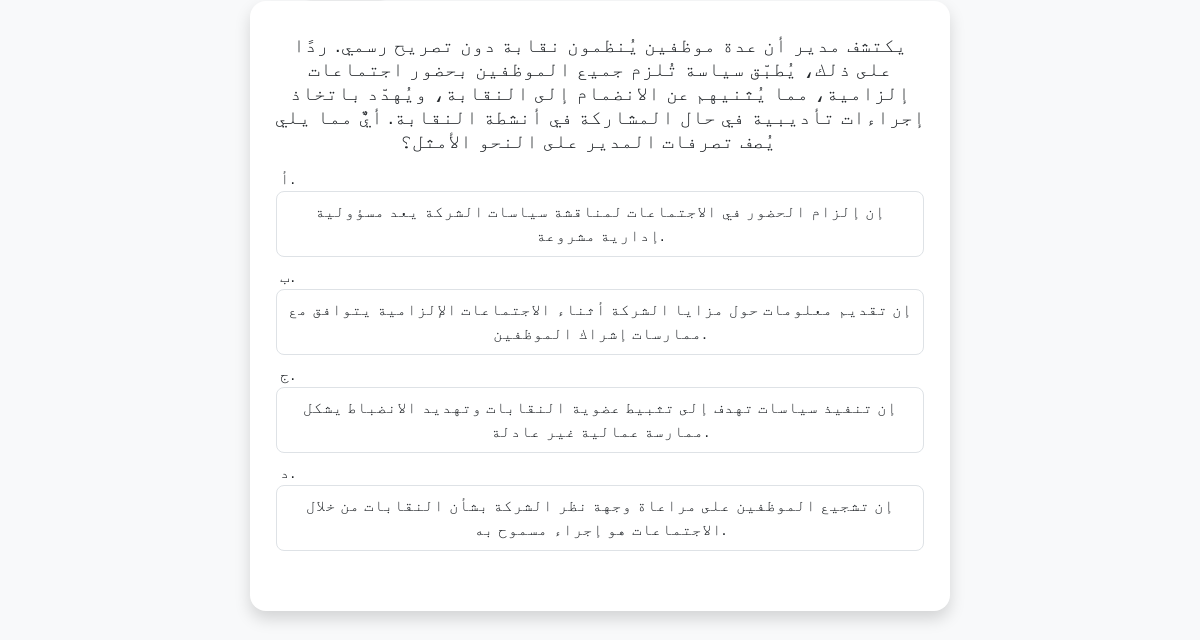click on "إن تنفيذ سياسات تهدف إلى تثبيط عضوية النقابات وتهديد الانضباط يشكل ممارسة عمالية غير عادلة." at bounding box center (600, 420) 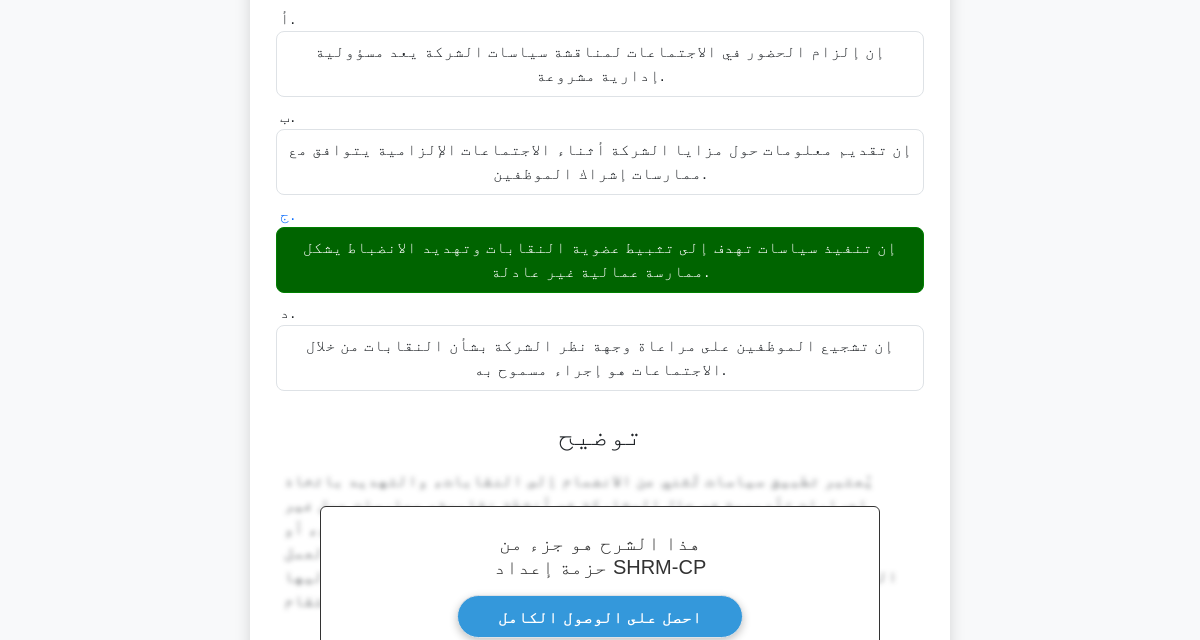 scroll, scrollTop: 294, scrollLeft: 0, axis: vertical 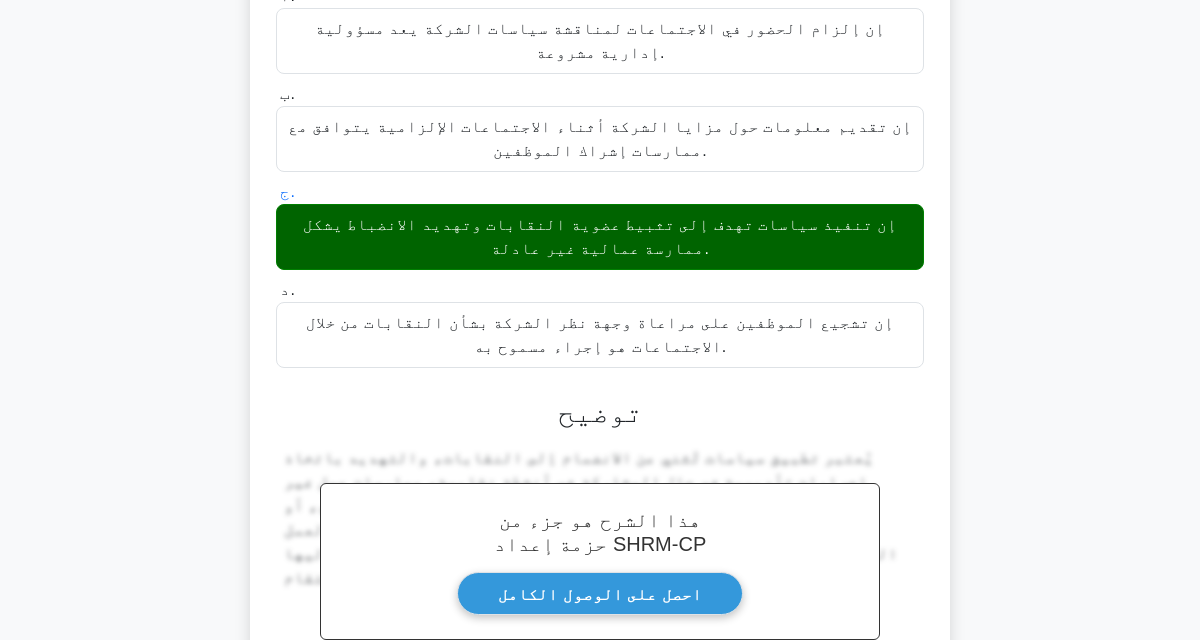 click on "التالي" at bounding box center [591, 760] 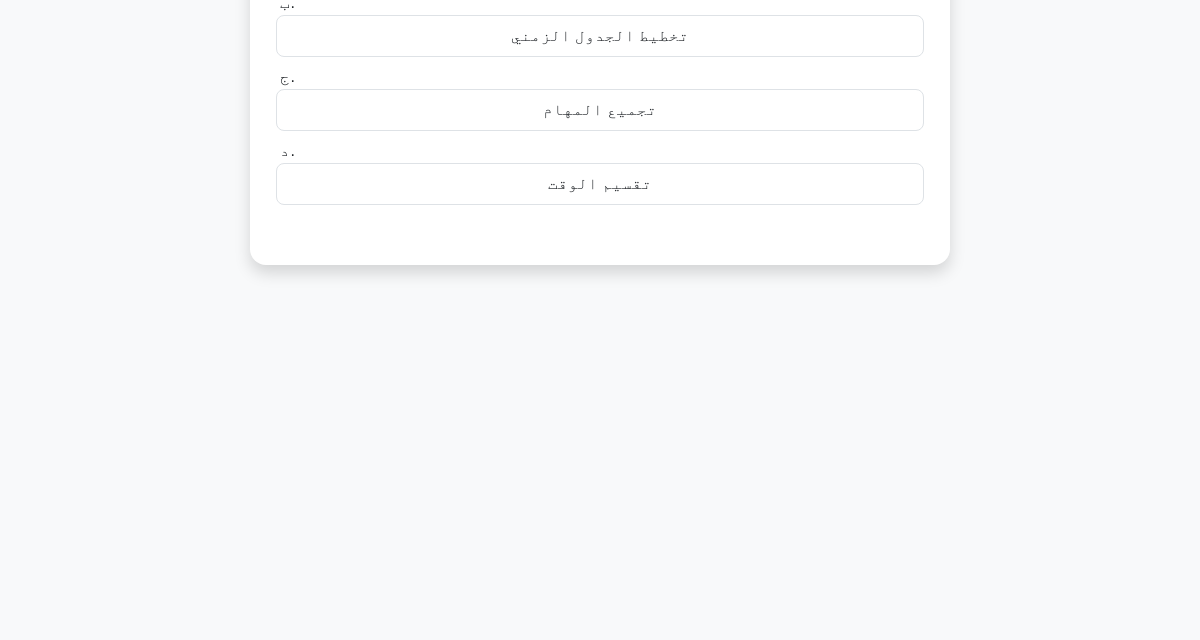 scroll, scrollTop: 0, scrollLeft: 0, axis: both 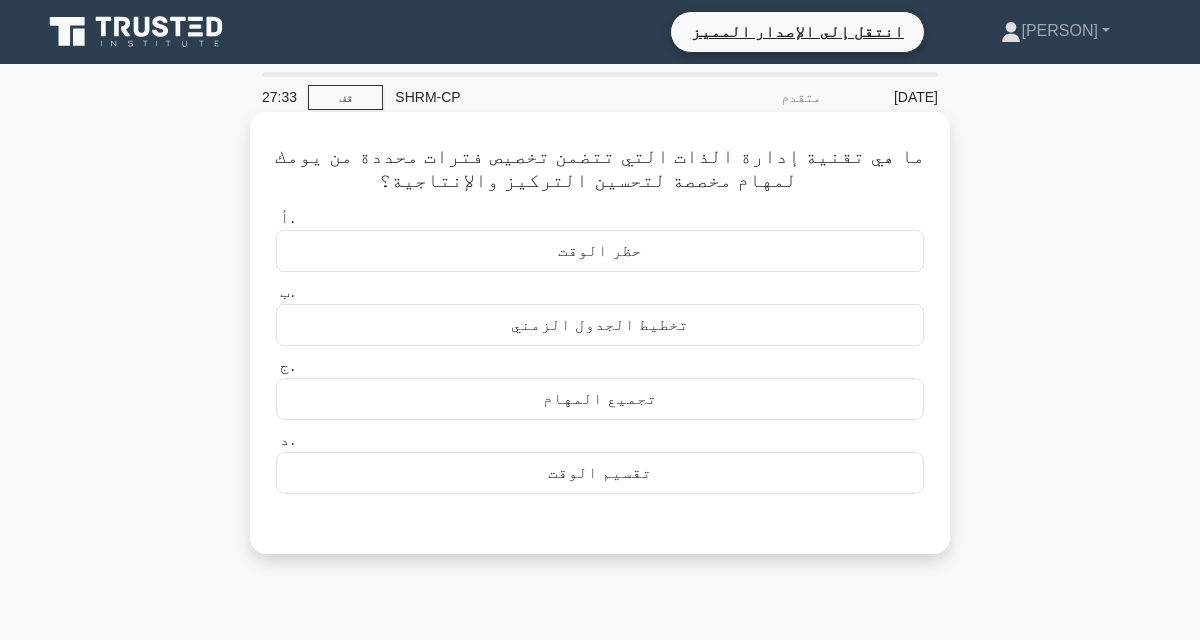 click on "تخطيط الجدول الزمني" at bounding box center [600, 325] 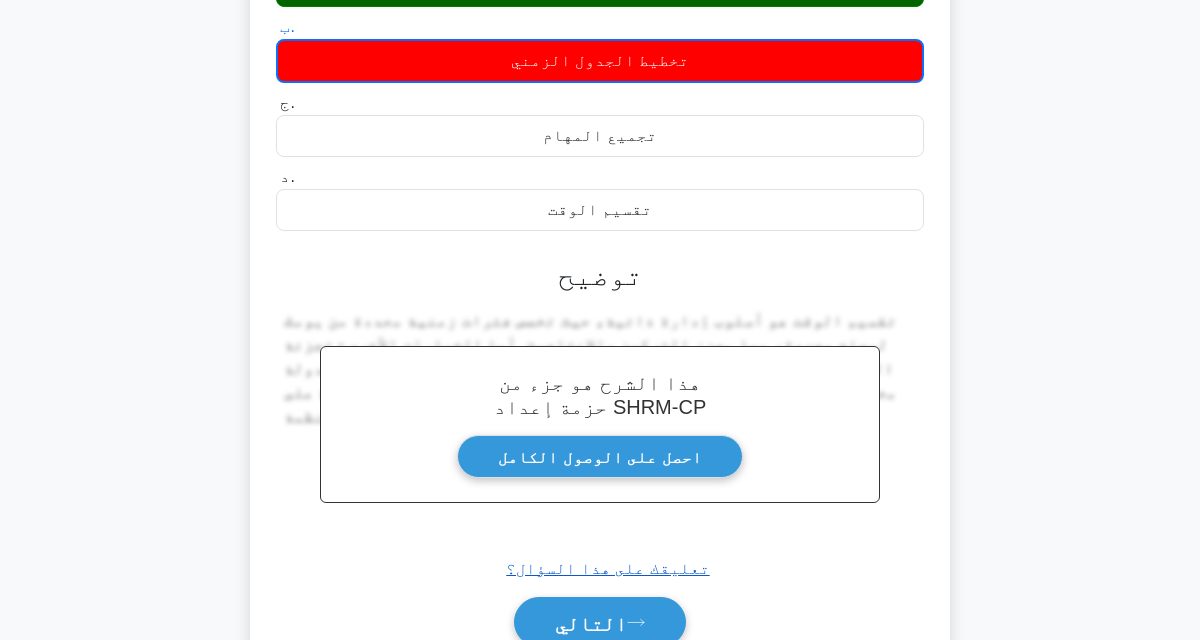 scroll, scrollTop: 264, scrollLeft: 0, axis: vertical 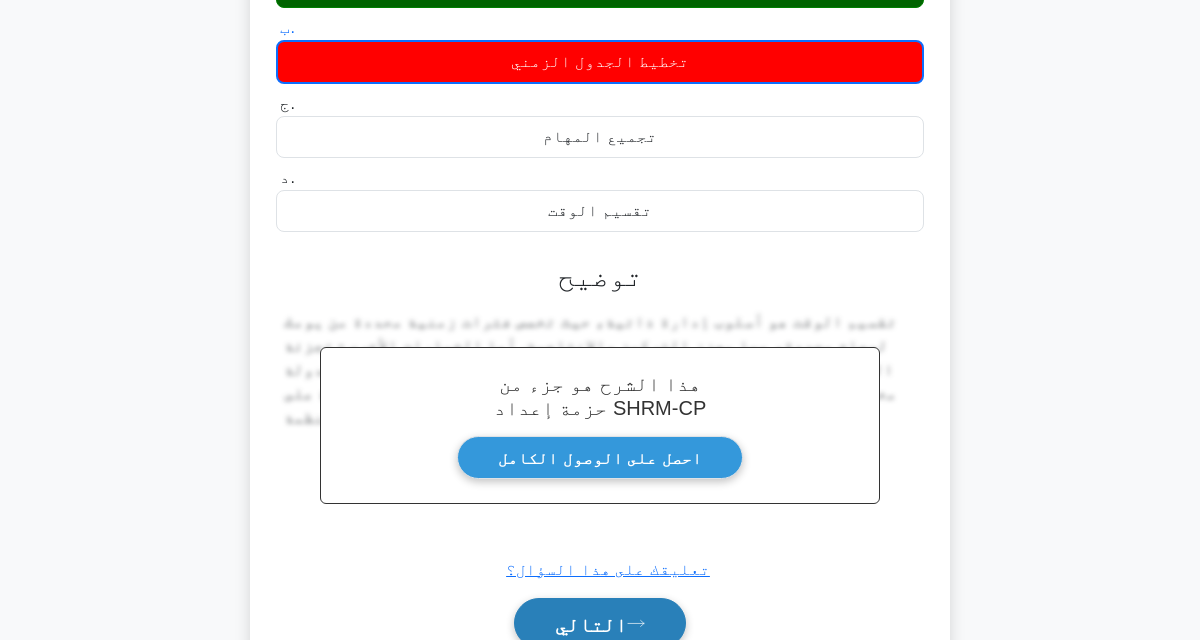 click on "التالي" at bounding box center (591, 624) 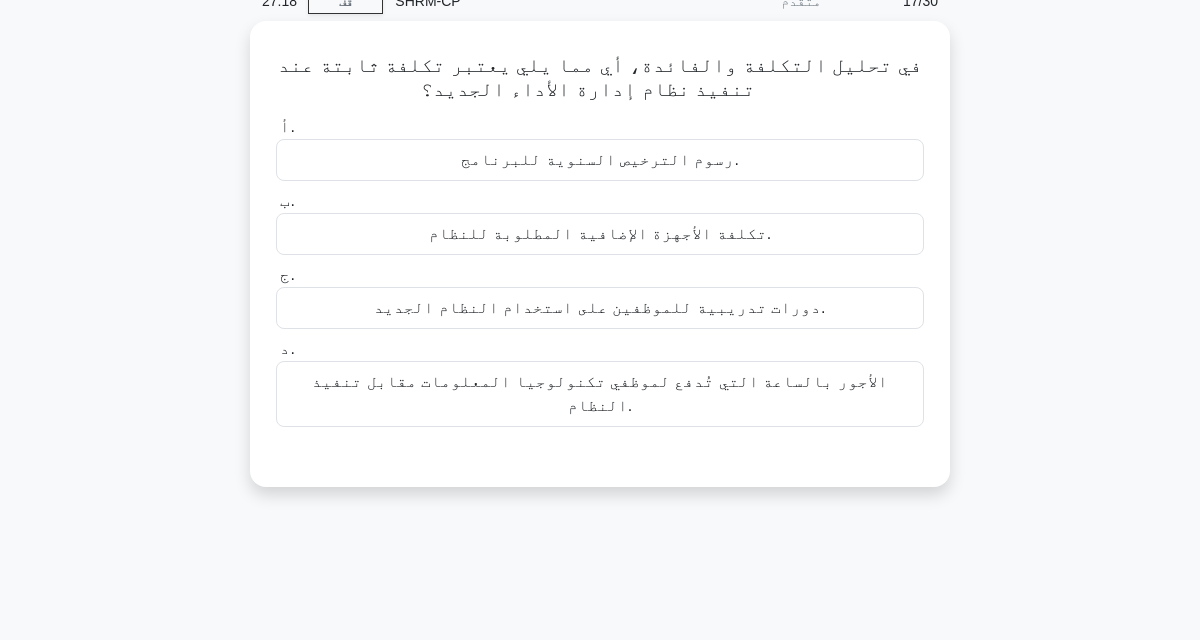 scroll, scrollTop: 77, scrollLeft: 0, axis: vertical 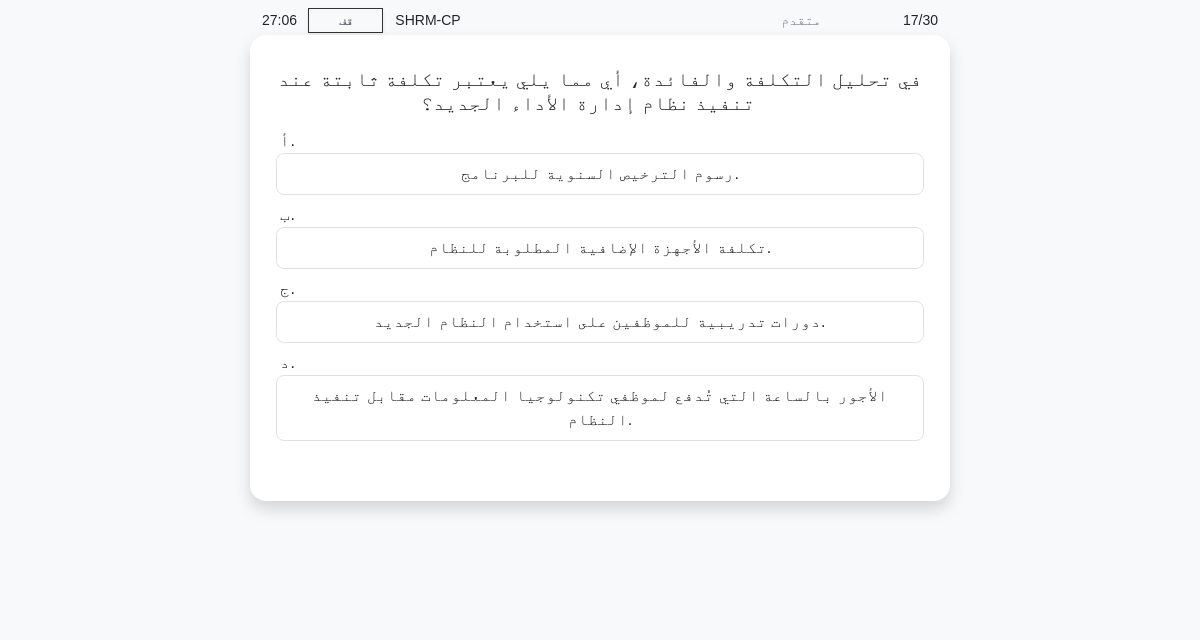 click on "رسوم الترخيص السنوية للبرنامج." at bounding box center (600, 174) 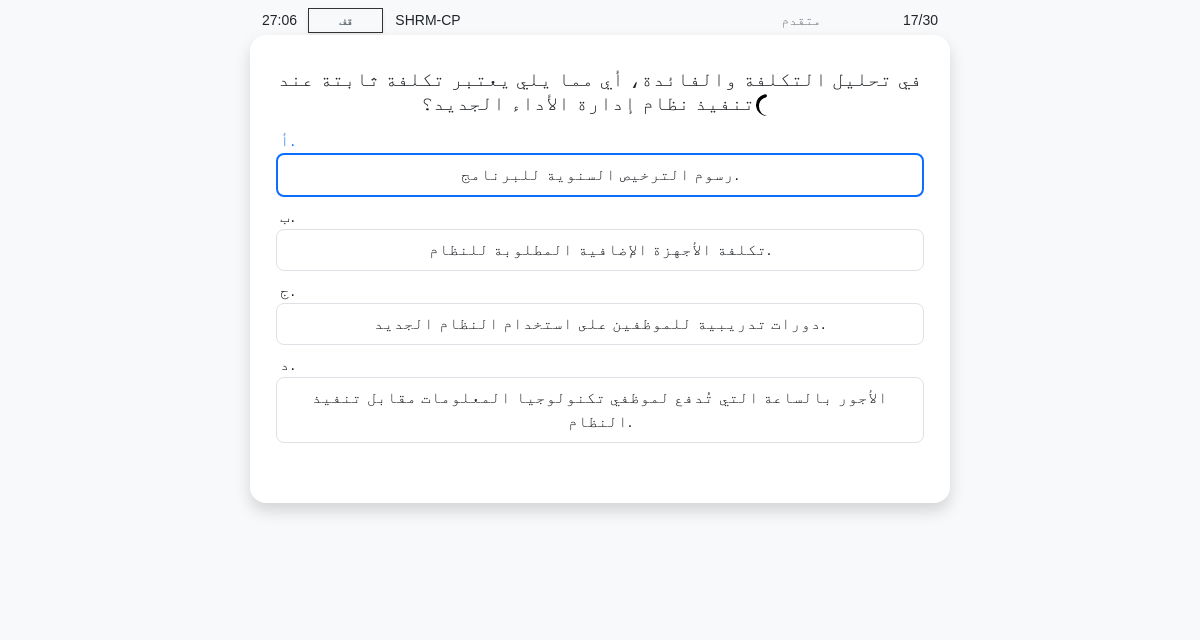 click on "رسوم الترخيص السنوية للبرنامج." at bounding box center [600, 175] 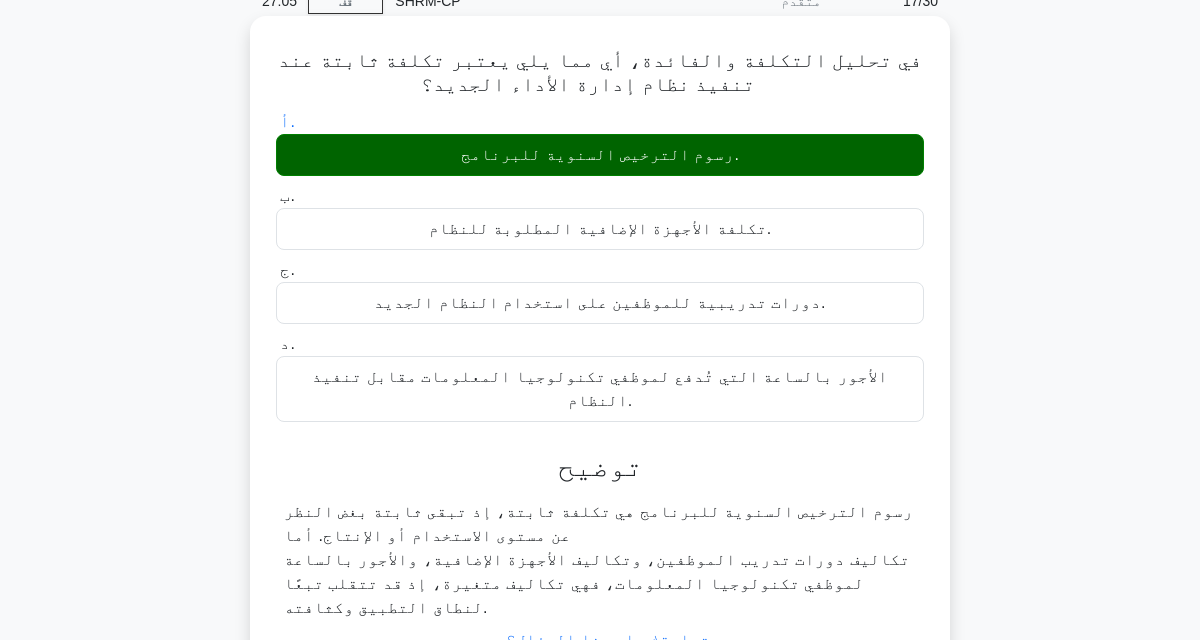 scroll, scrollTop: 98, scrollLeft: 0, axis: vertical 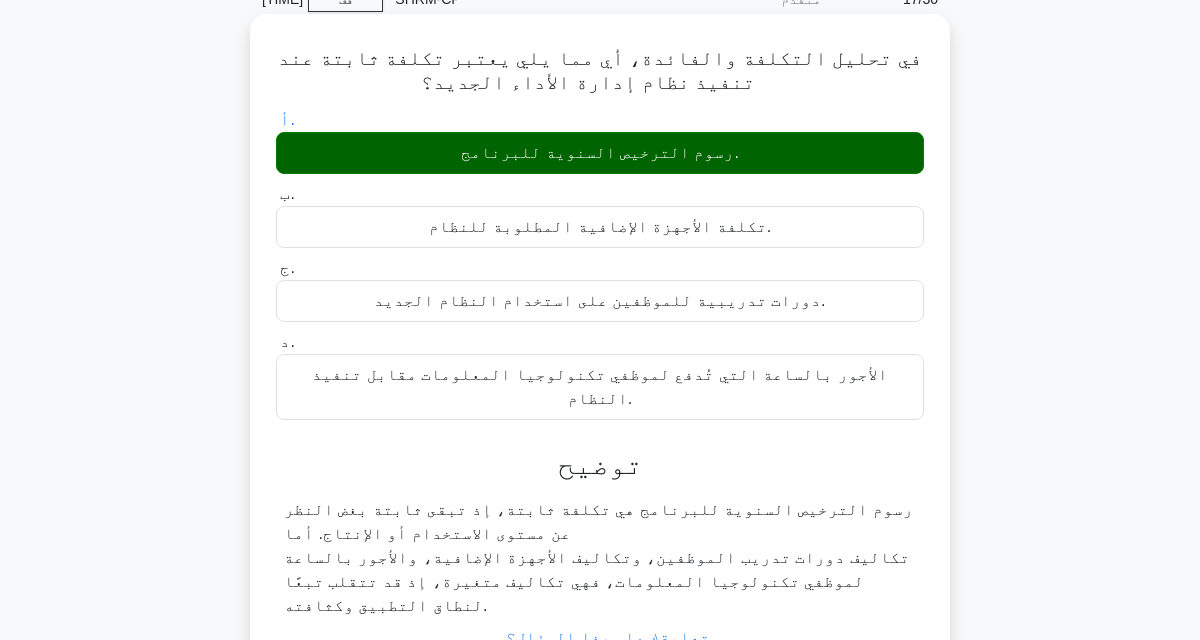 click on "التالي" at bounding box center [591, 692] 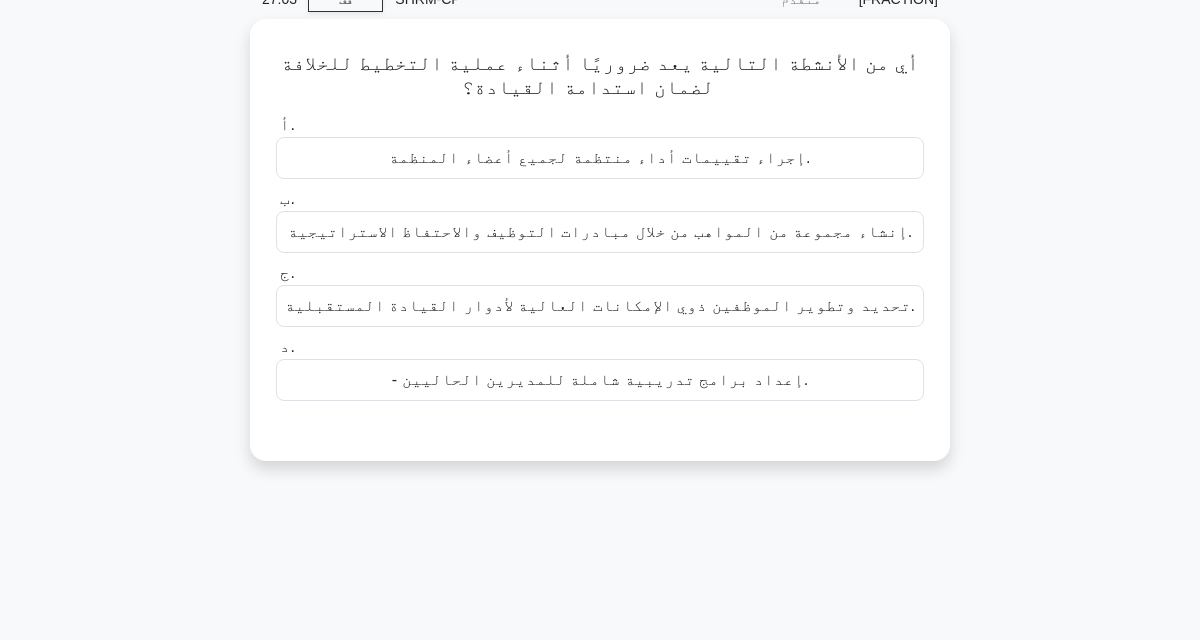 scroll, scrollTop: 86, scrollLeft: 0, axis: vertical 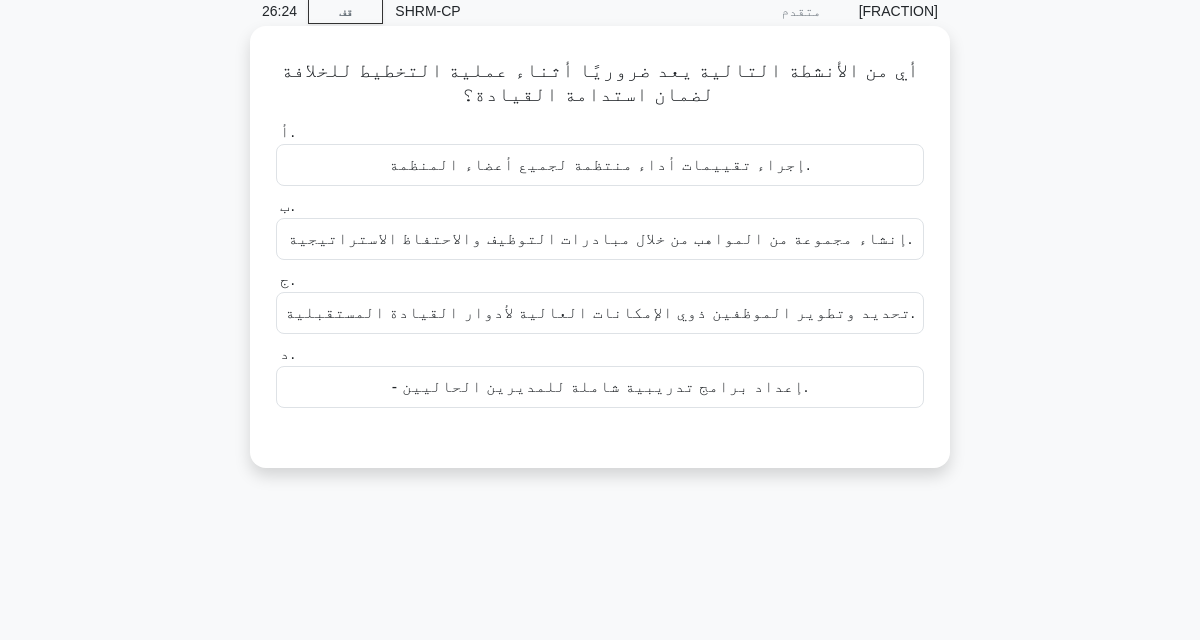 click on "إجراء تقييمات أداء منتظمة لجميع أعضاء المنظمة." at bounding box center (600, 165) 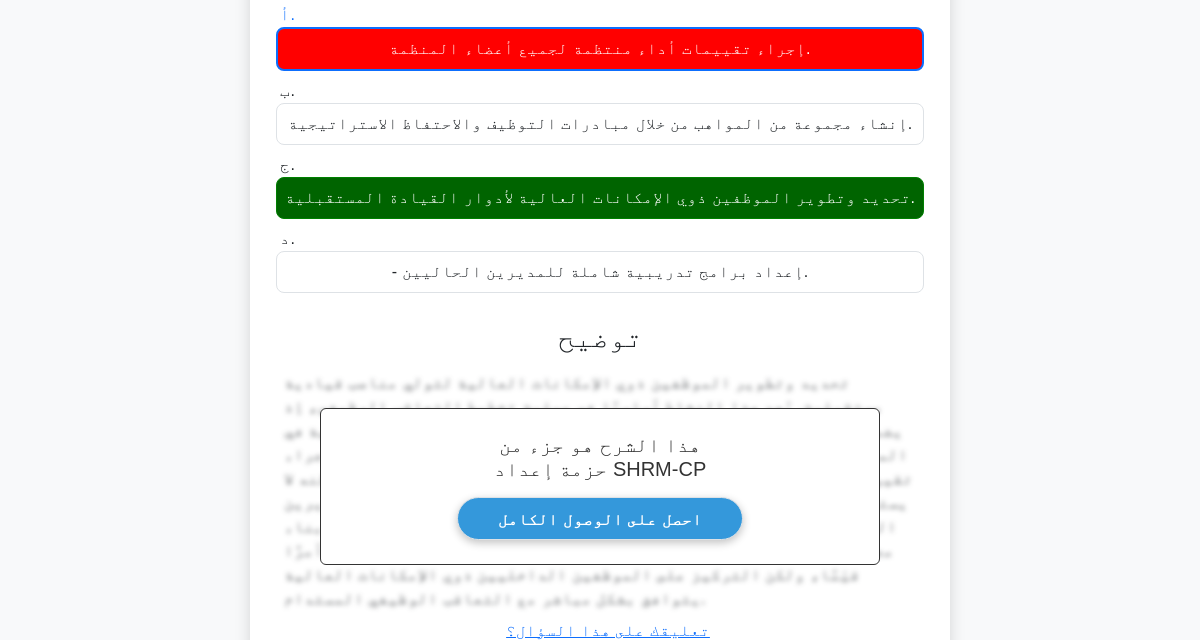scroll, scrollTop: 202, scrollLeft: 0, axis: vertical 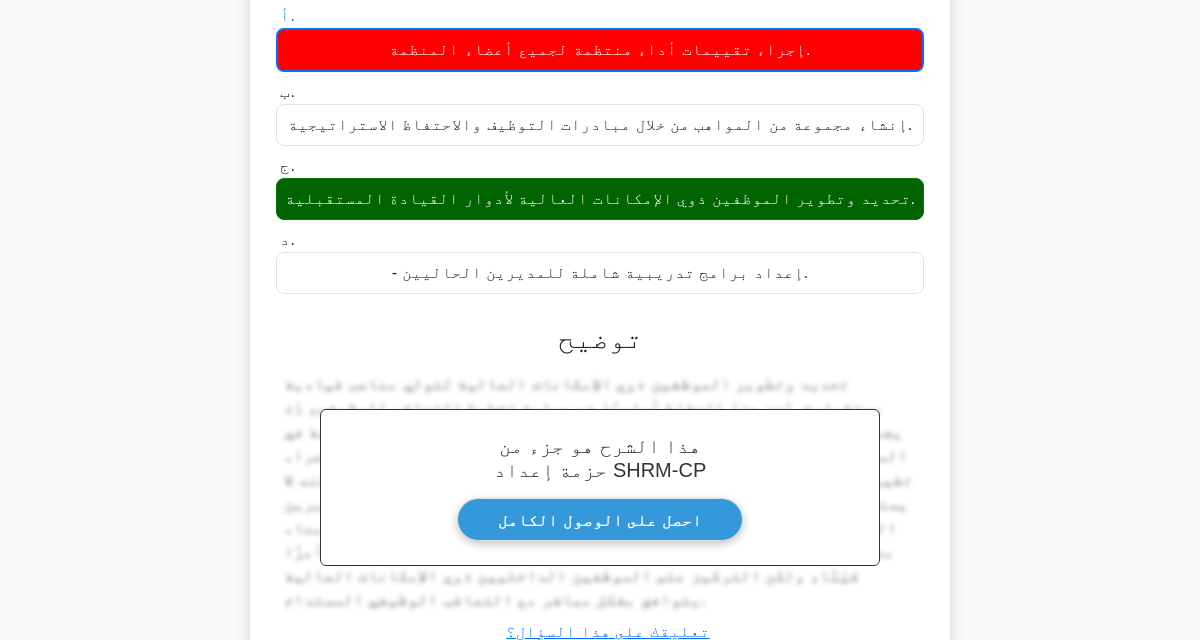 click on "التالي" at bounding box center [591, 686] 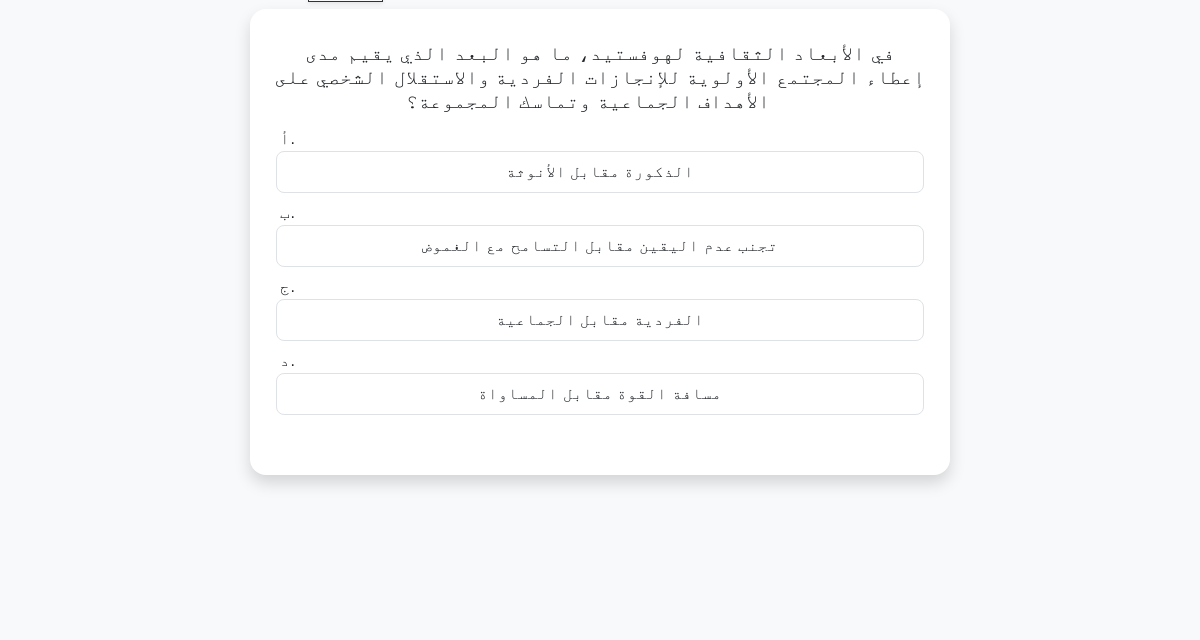 scroll, scrollTop: 95, scrollLeft: 0, axis: vertical 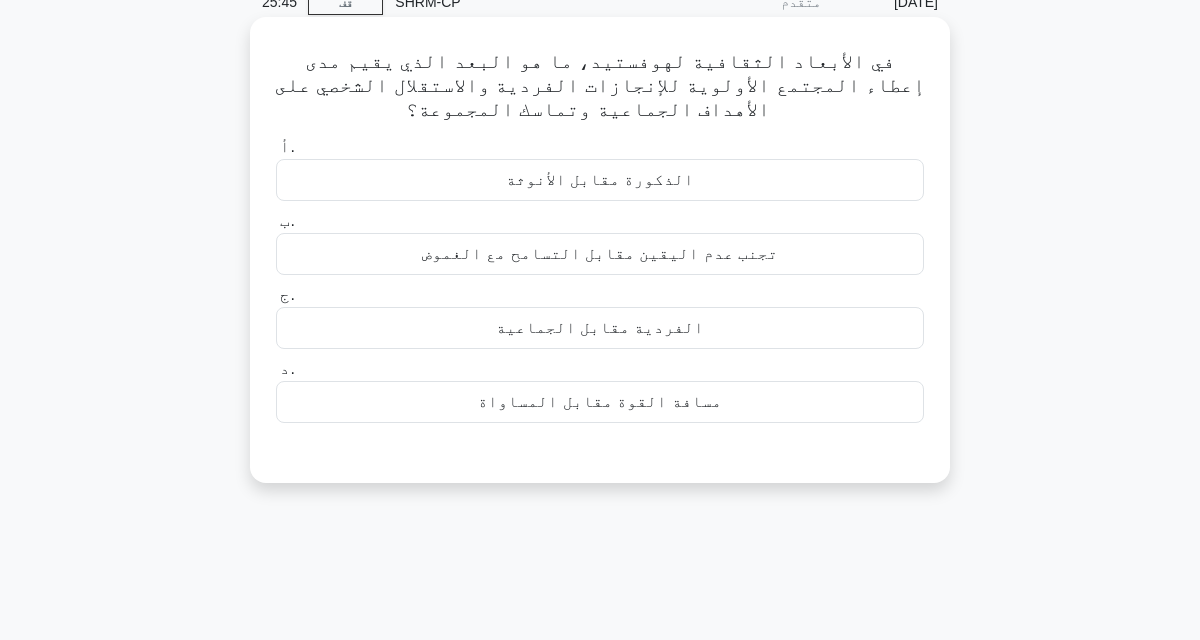 click on "الفردية مقابل الجماعية" at bounding box center [600, 328] 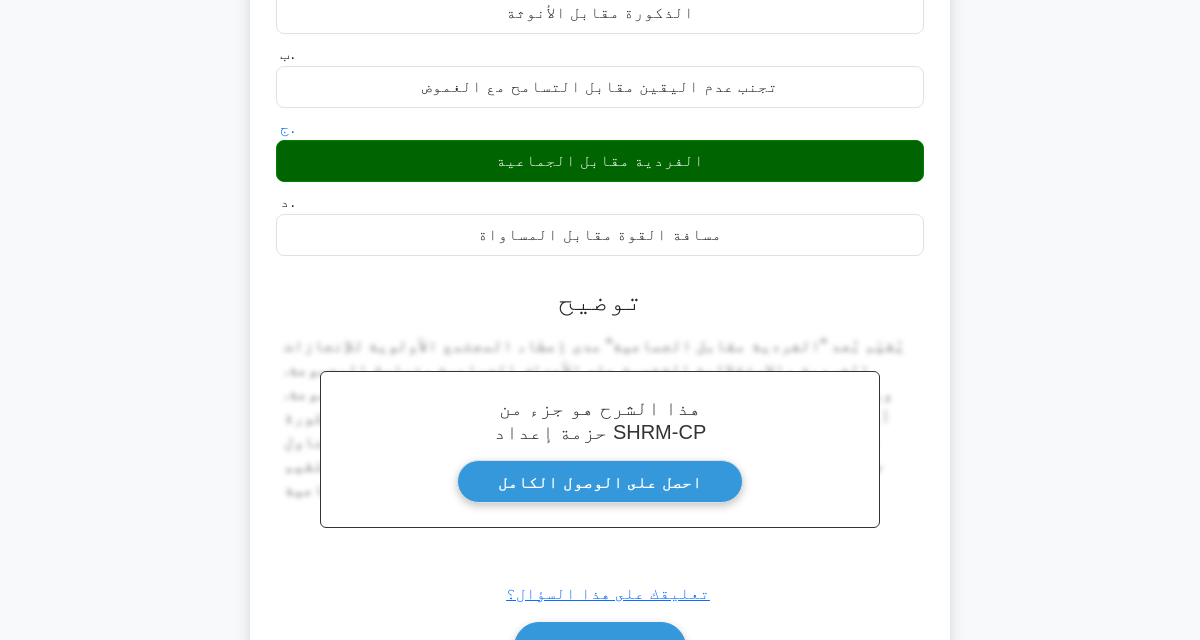 scroll, scrollTop: 263, scrollLeft: 0, axis: vertical 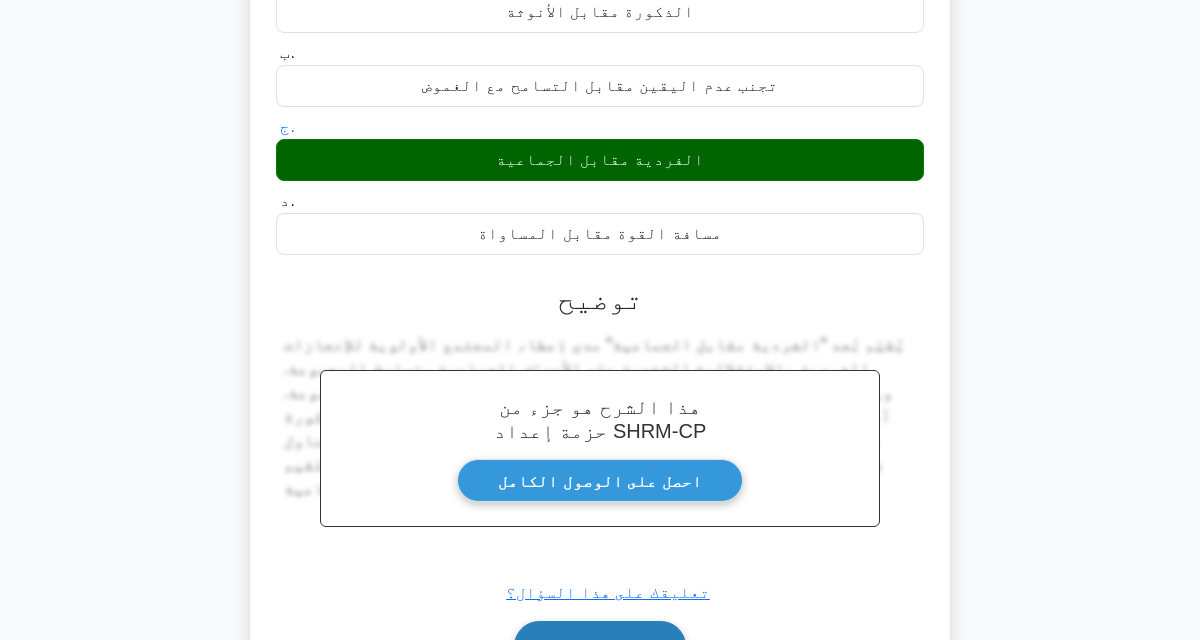 click on "التالي" at bounding box center (591, 647) 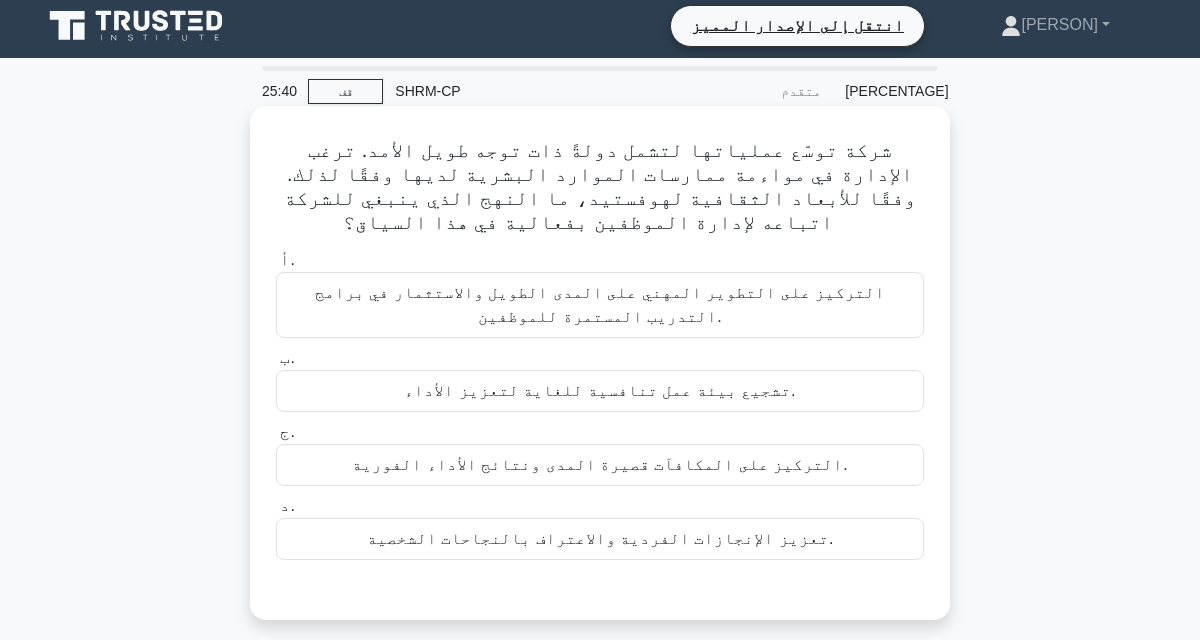 scroll, scrollTop: 0, scrollLeft: 0, axis: both 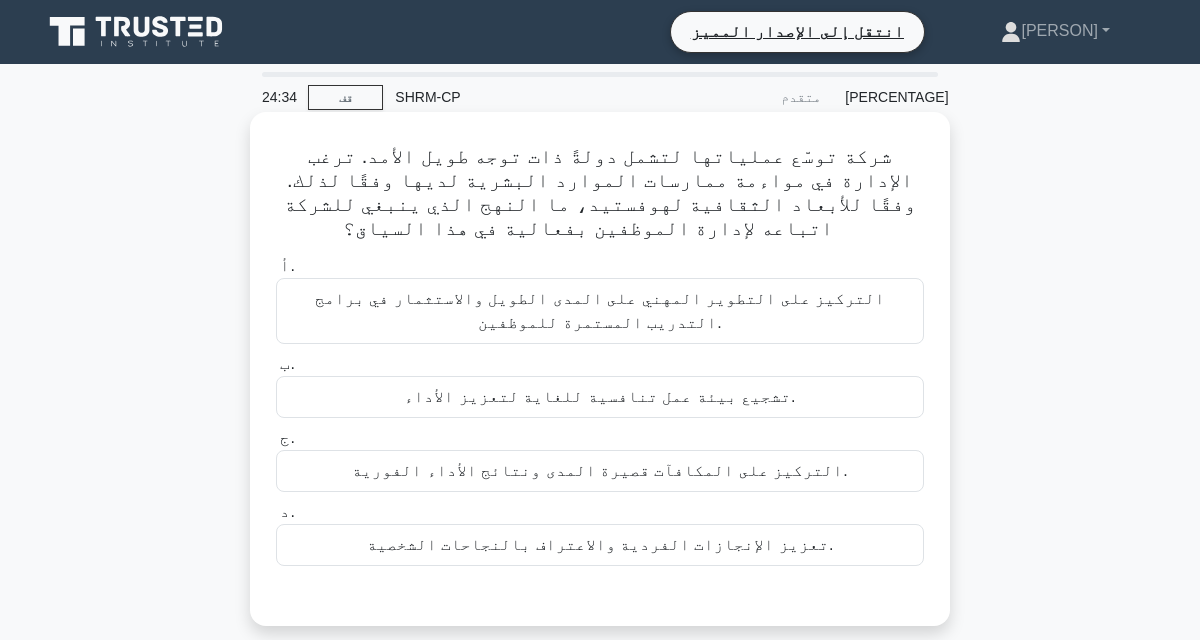 click on "التركيز على التطوير المهني على المدى الطويل والاستثمار في برامج التدريب المستمرة للموظفين." at bounding box center [600, 311] 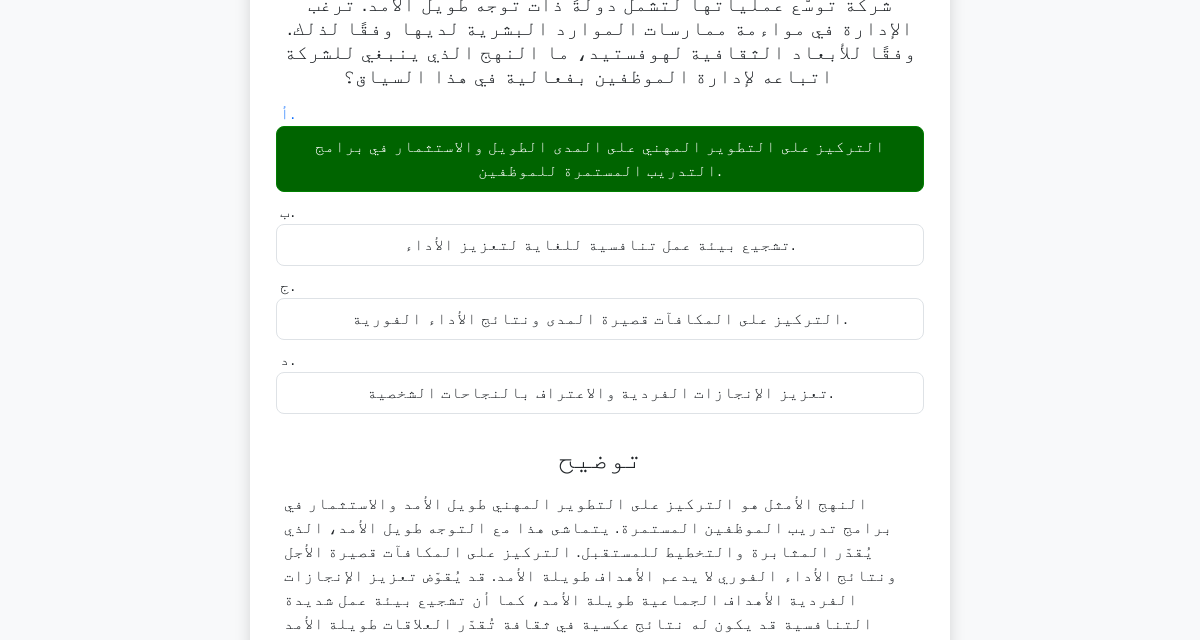 scroll, scrollTop: 154, scrollLeft: 0, axis: vertical 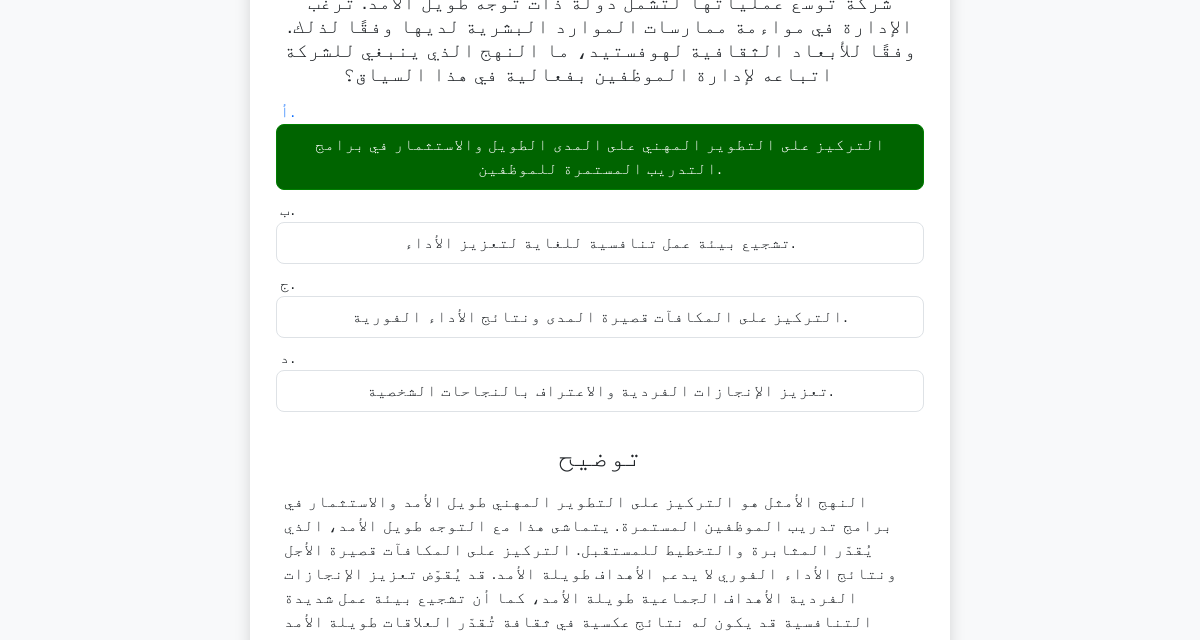 click on "التالي" at bounding box center [591, 732] 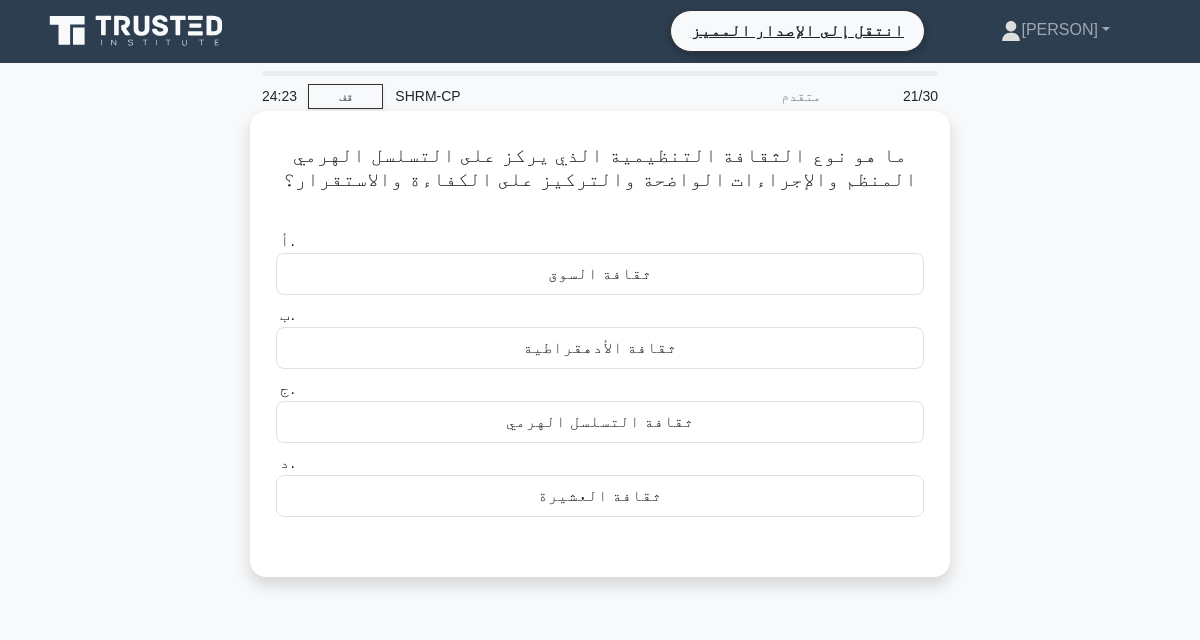 scroll, scrollTop: 0, scrollLeft: 0, axis: both 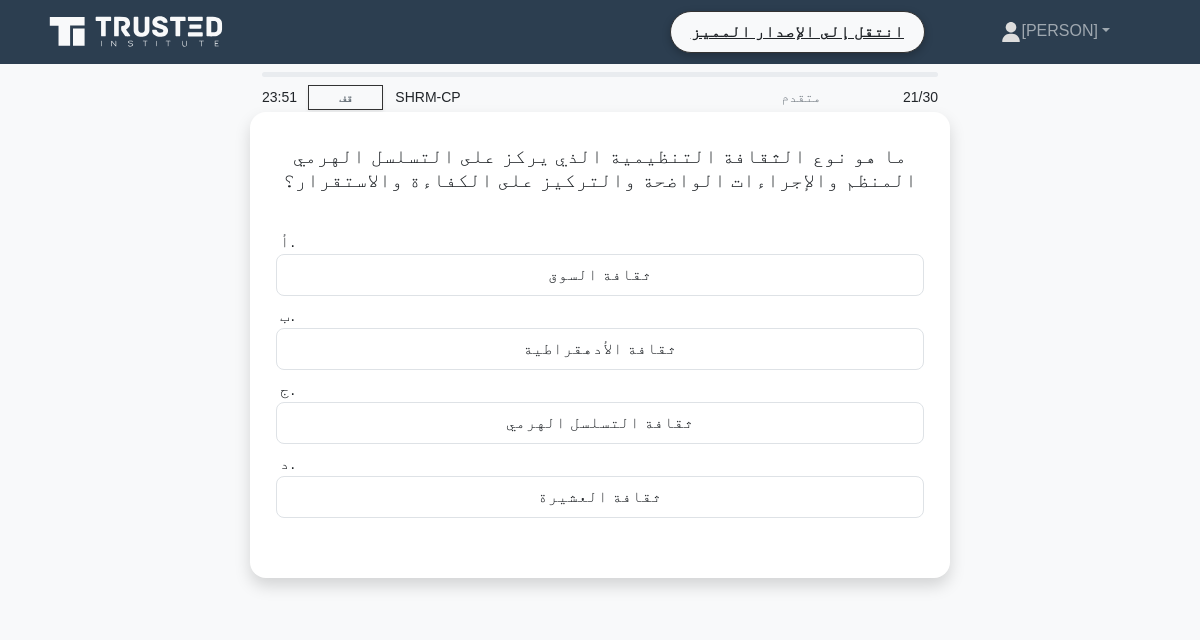 click on "ثقافة التسلسل الهرمي" at bounding box center [600, 423] 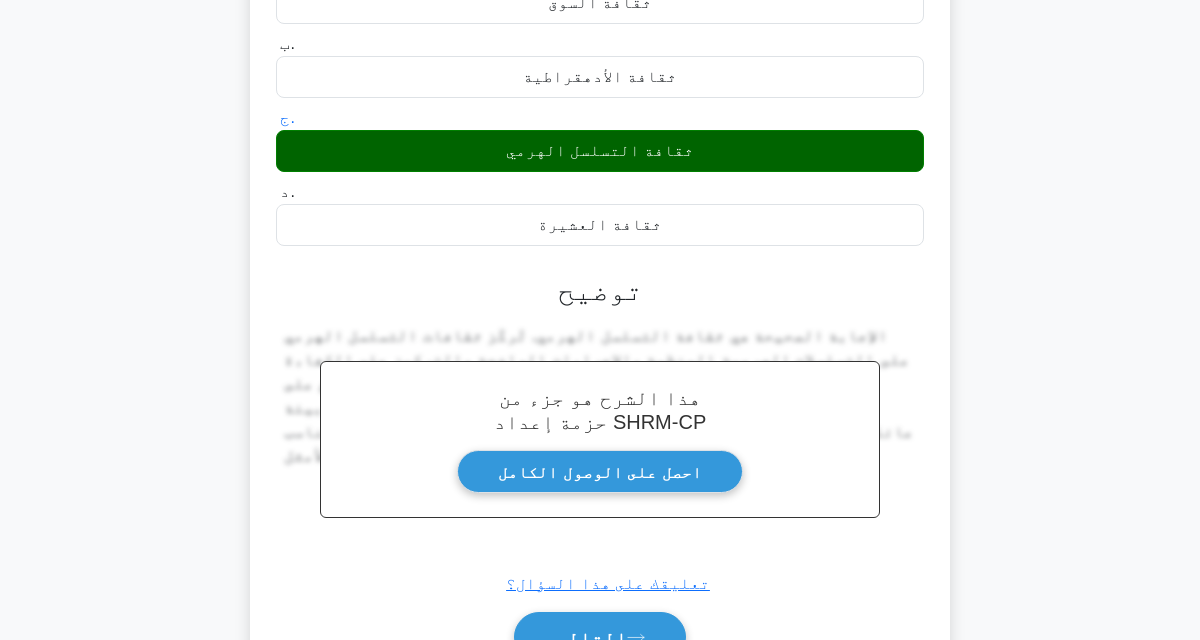 scroll, scrollTop: 272, scrollLeft: 0, axis: vertical 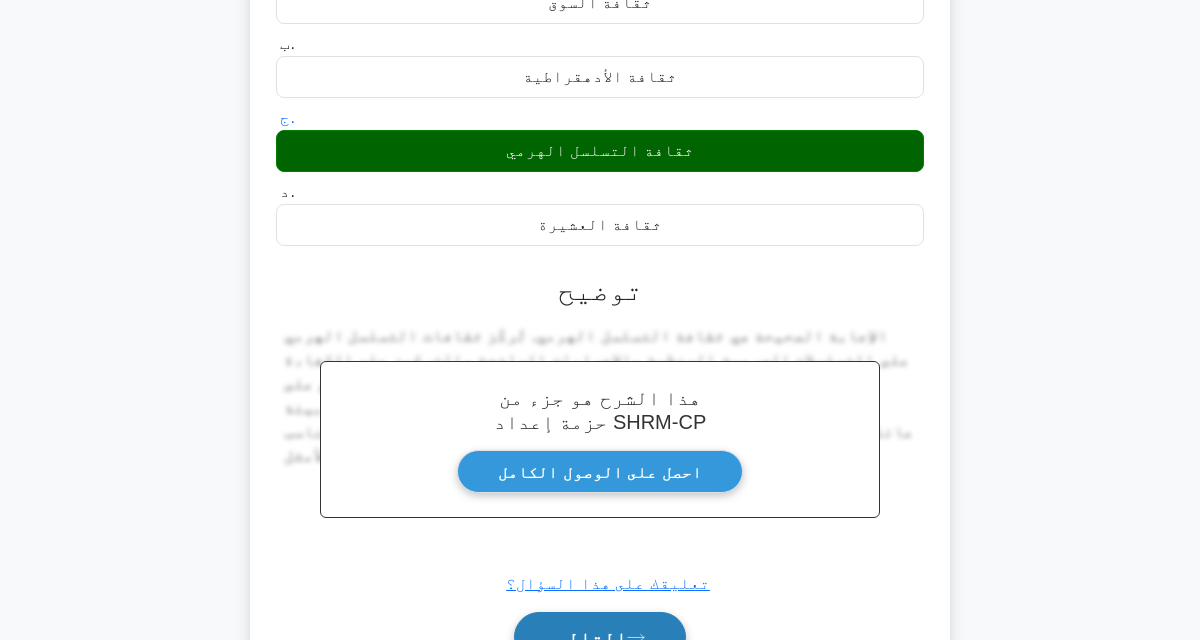 click on "التالي" at bounding box center (591, 638) 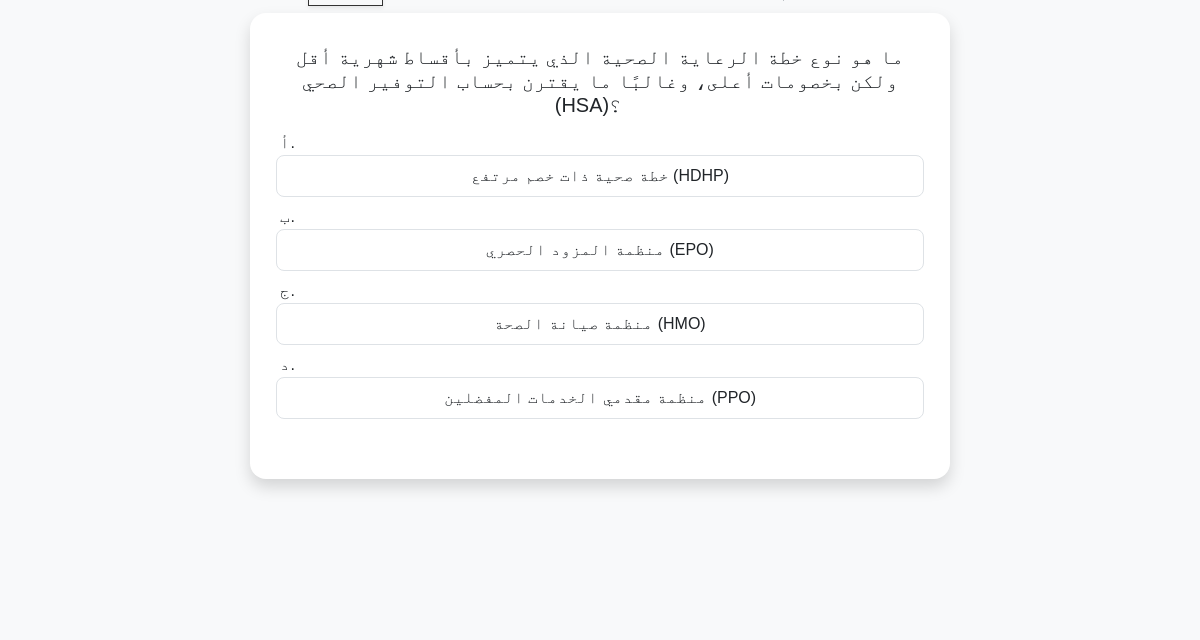 scroll, scrollTop: 98, scrollLeft: 0, axis: vertical 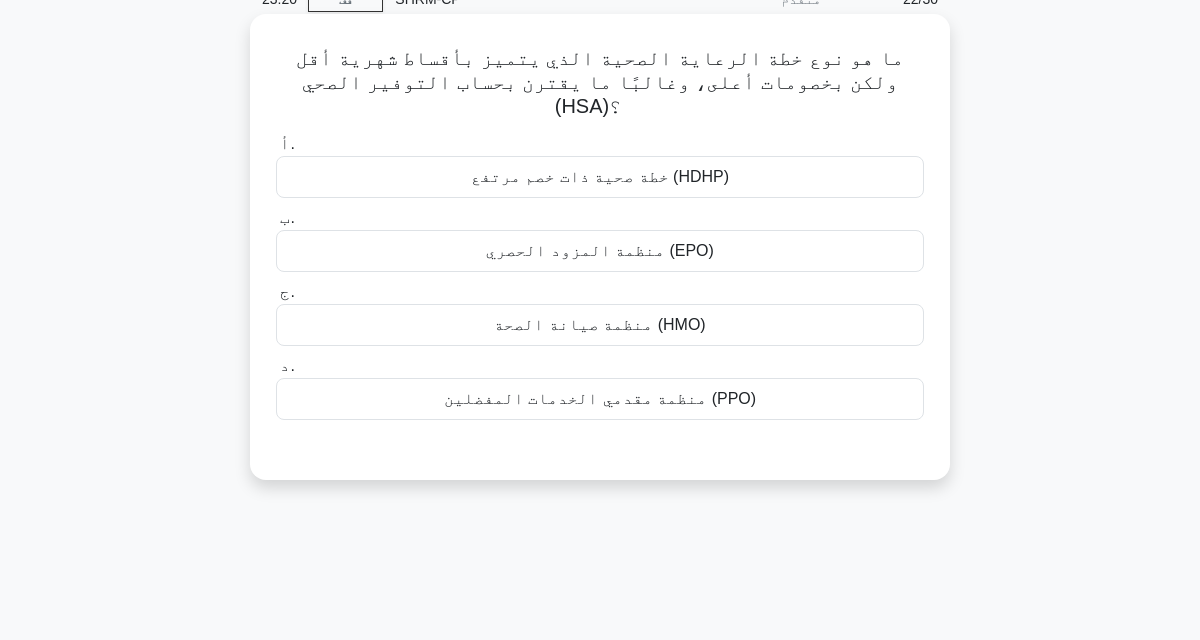 click on "خطة صحية ذات خصم مرتفع (HDHP)" at bounding box center (600, 177) 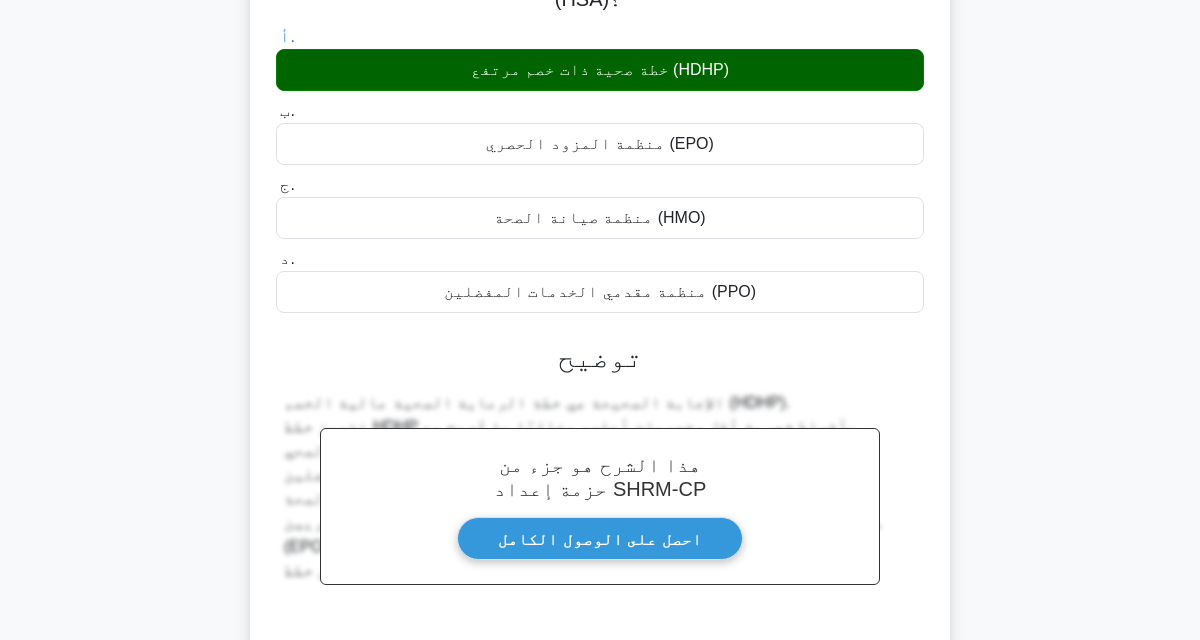 scroll, scrollTop: 240, scrollLeft: 0, axis: vertical 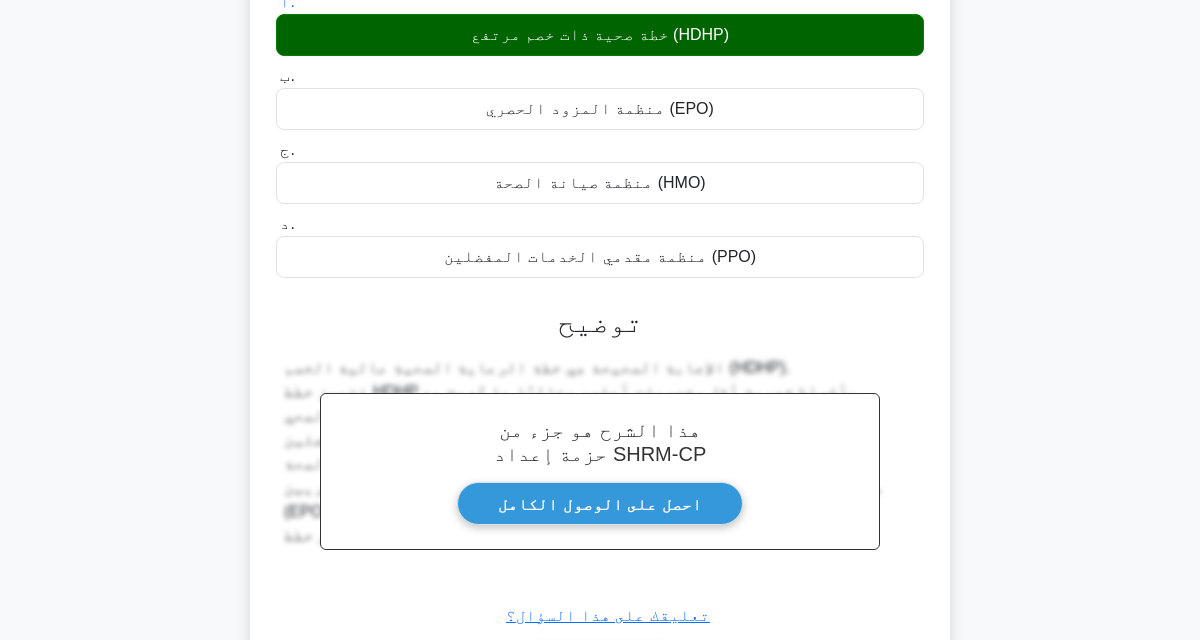 click on "التالي" at bounding box center (591, 670) 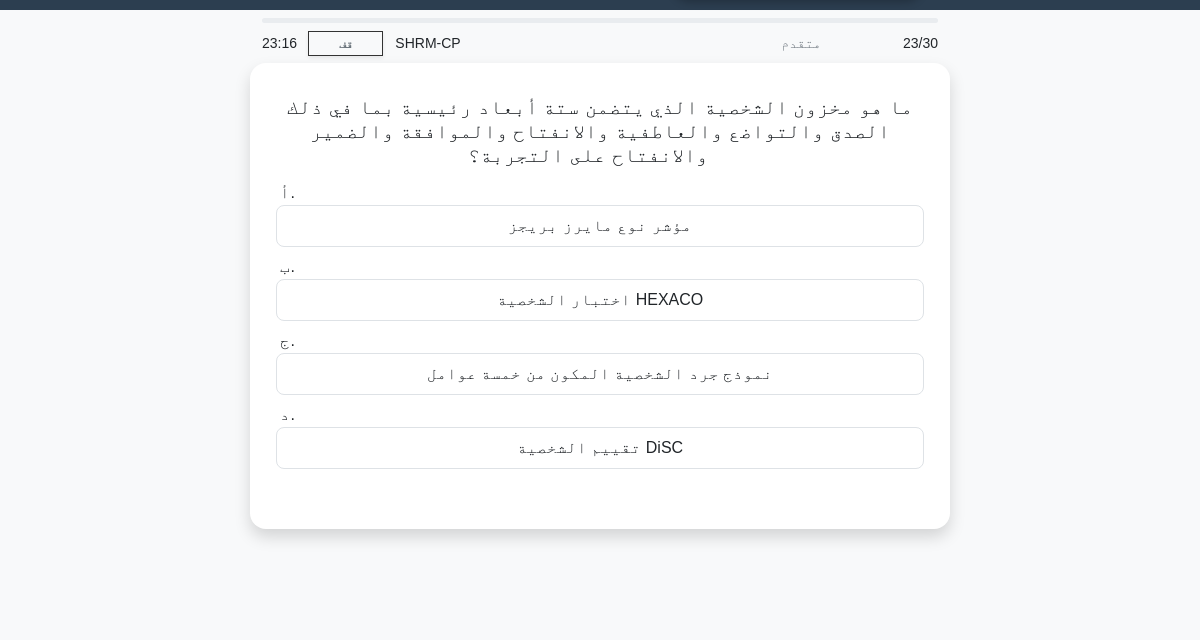 scroll, scrollTop: 46, scrollLeft: 0, axis: vertical 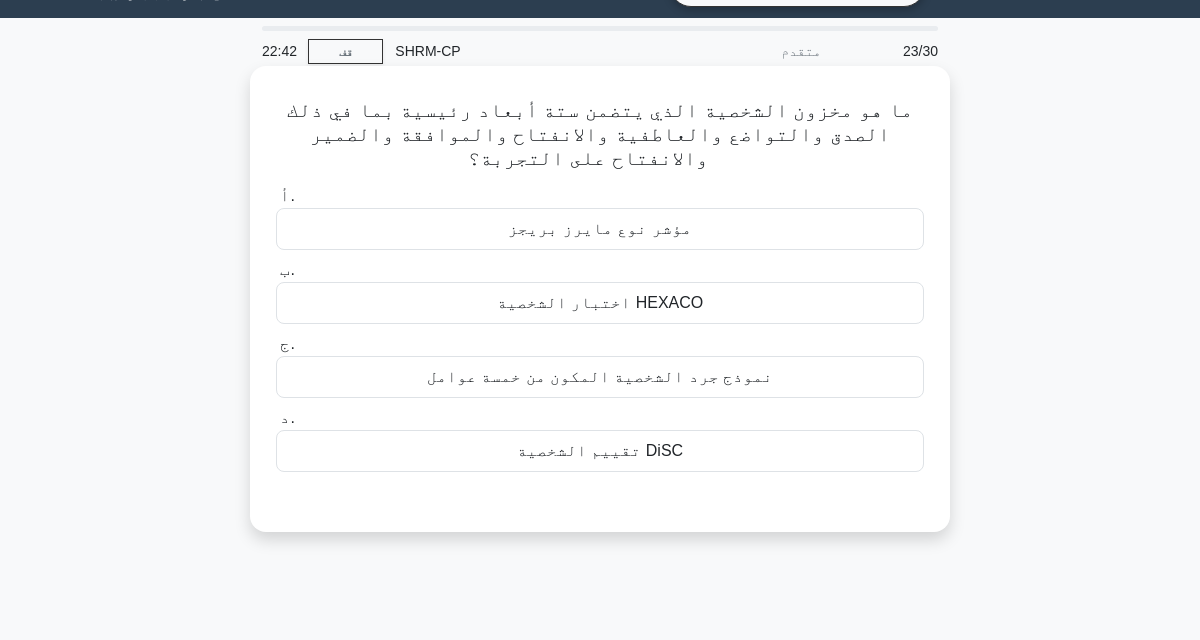 click on "مؤشر نوع مايرز بريجز" at bounding box center (600, 229) 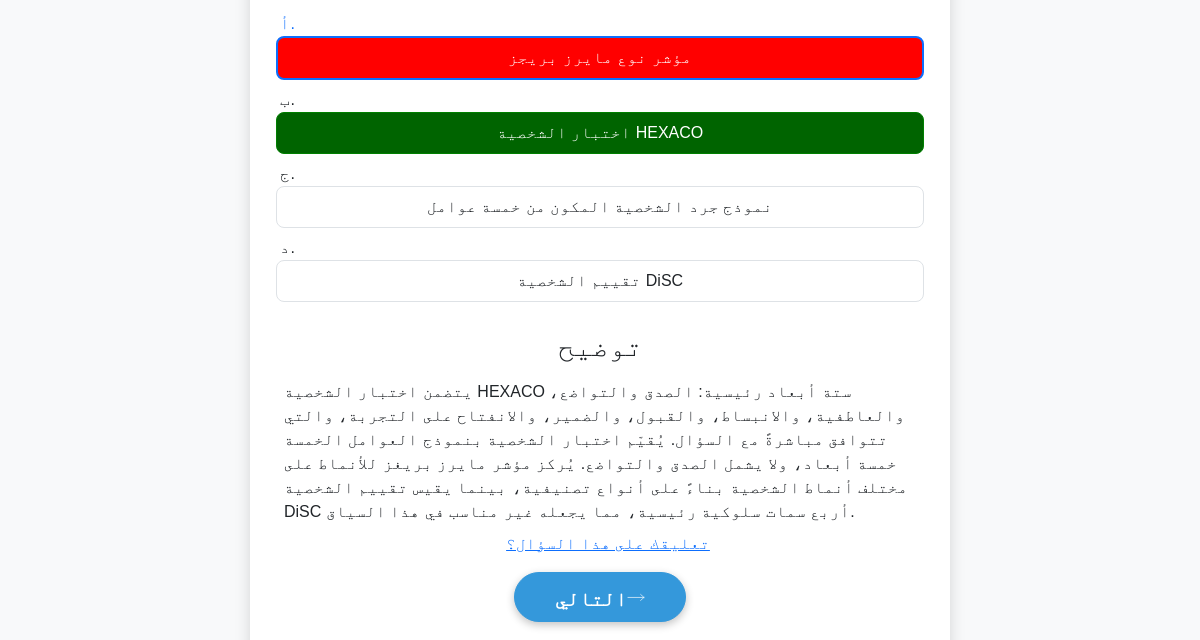 scroll, scrollTop: 218, scrollLeft: 0, axis: vertical 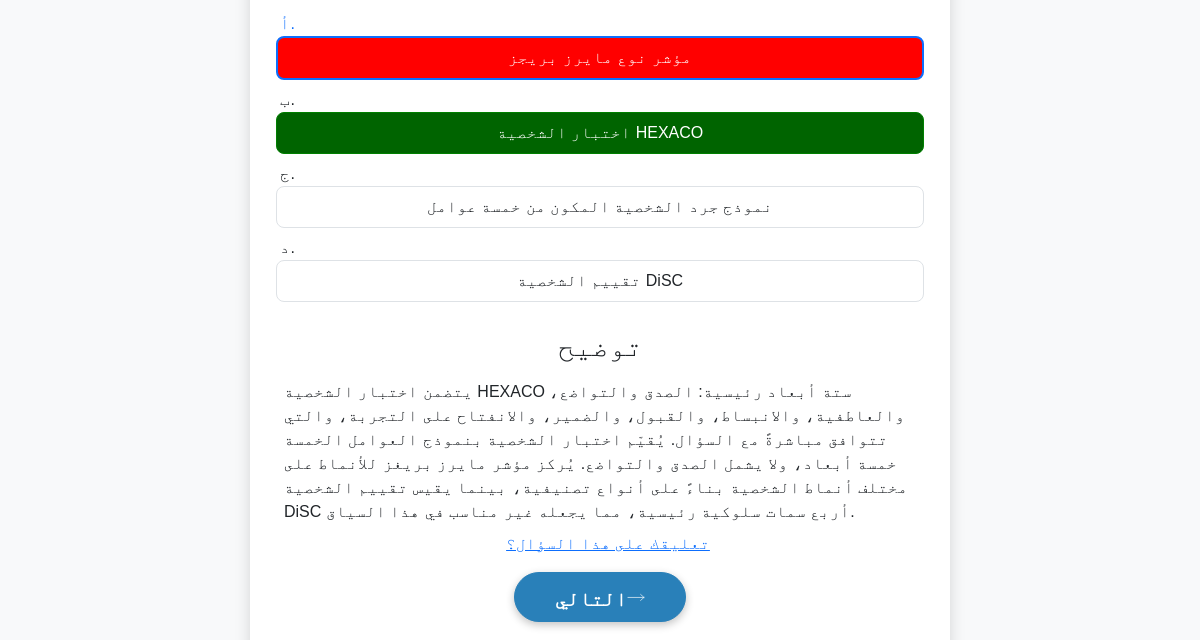click on "التالي" at bounding box center (591, 598) 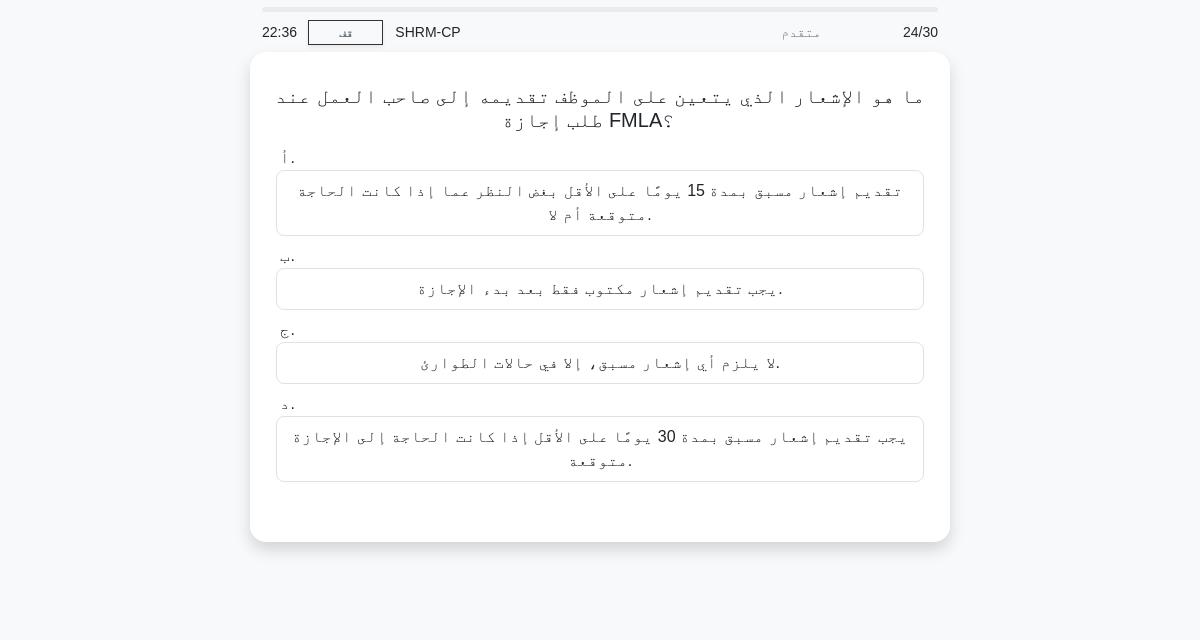 scroll, scrollTop: 60, scrollLeft: 0, axis: vertical 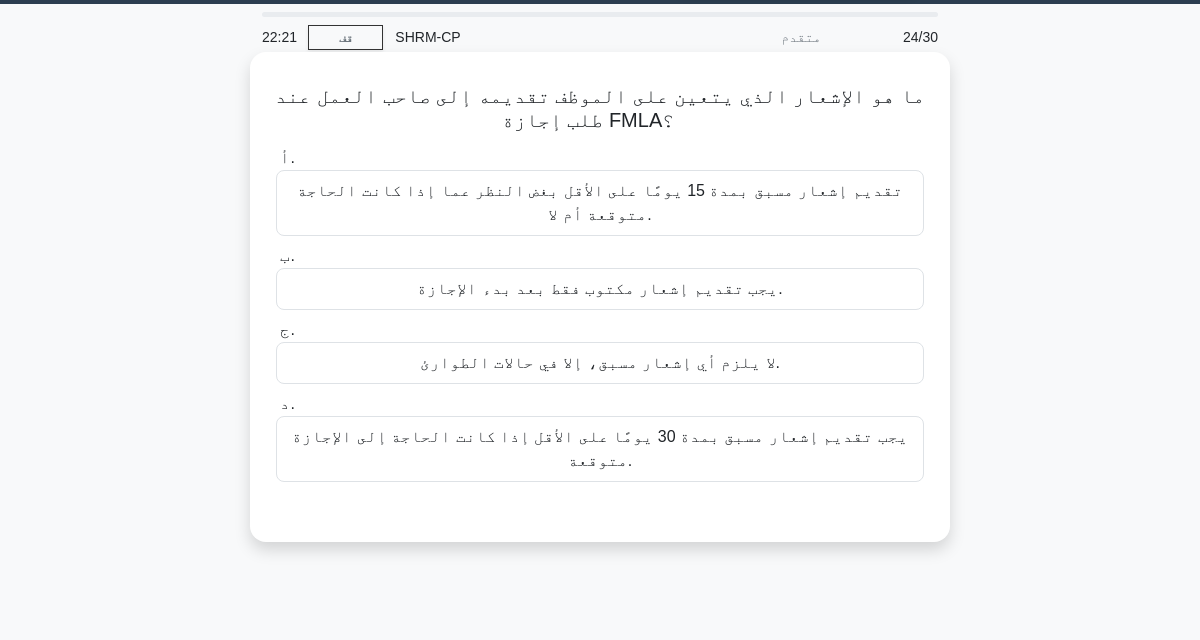 click on "يجب تقديم إشعار مسبق بمدة 30 يومًا على الأقل إذا كانت الحاجة إلى الإجازة متوقعة." at bounding box center [600, 448] 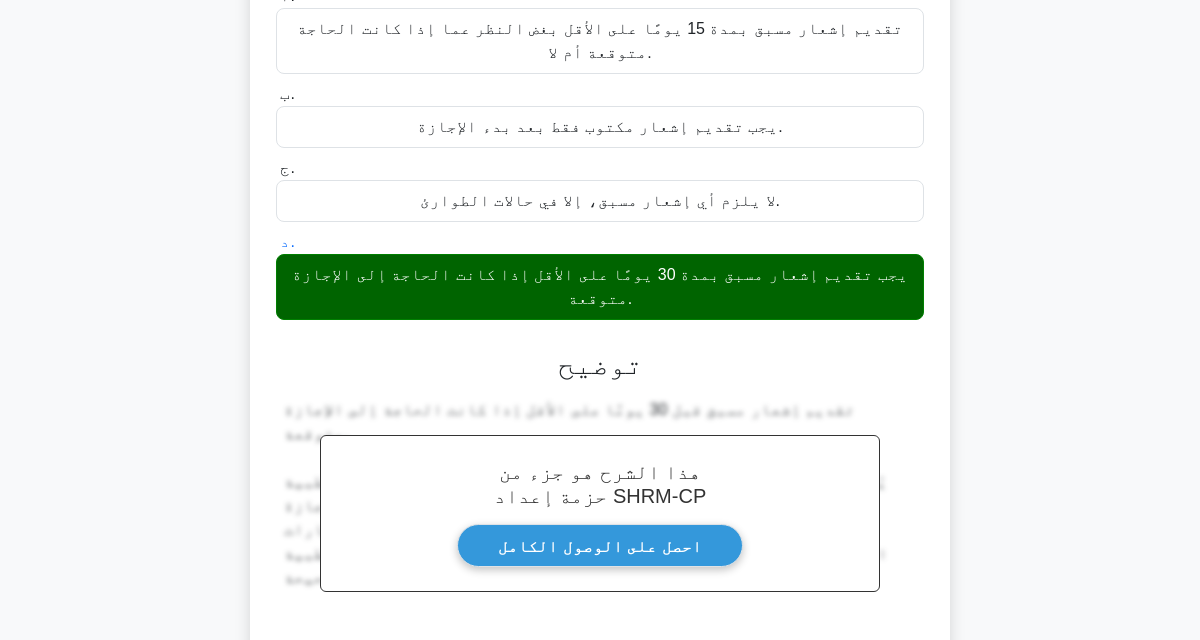scroll, scrollTop: 228, scrollLeft: 0, axis: vertical 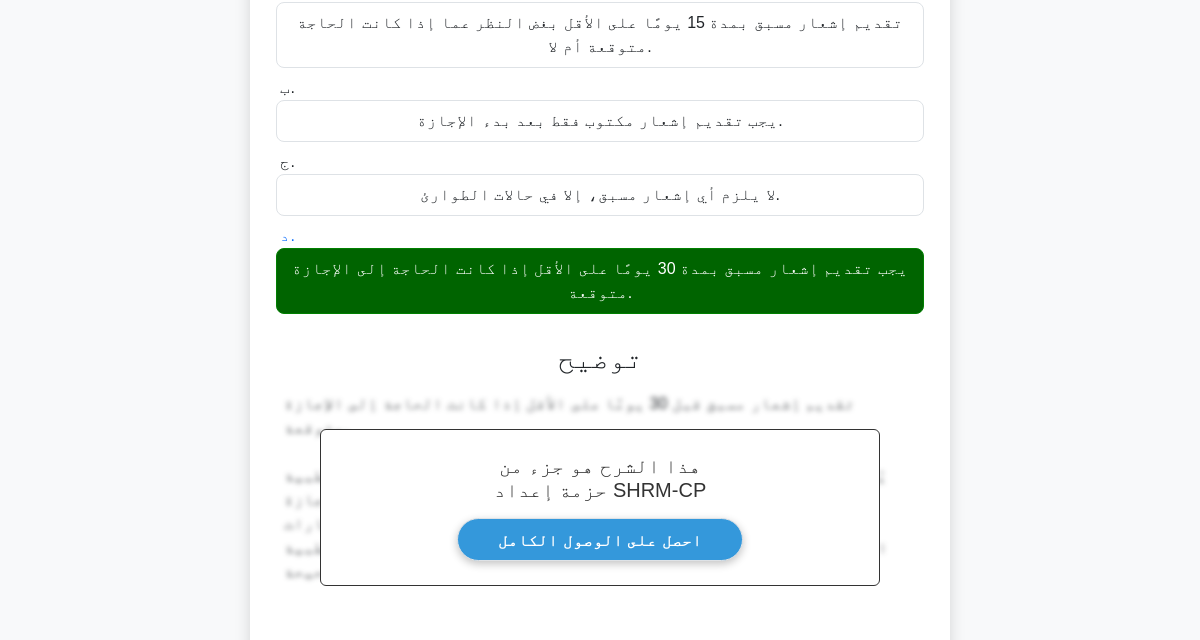 click on "التالي" at bounding box center (591, 706) 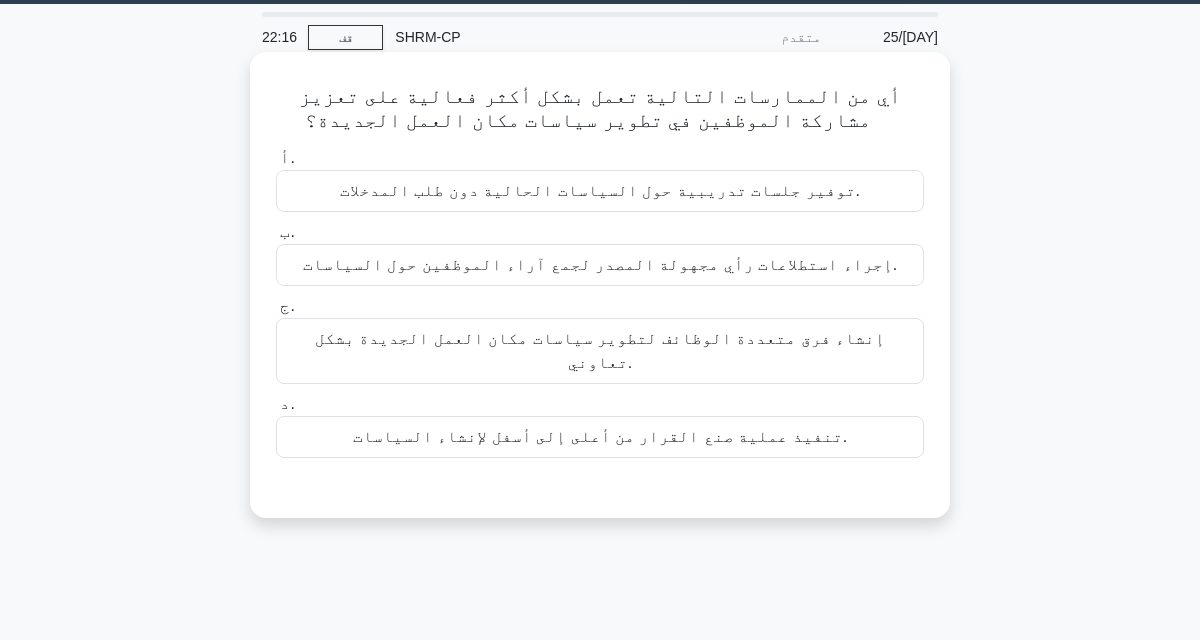 scroll, scrollTop: 0, scrollLeft: 0, axis: both 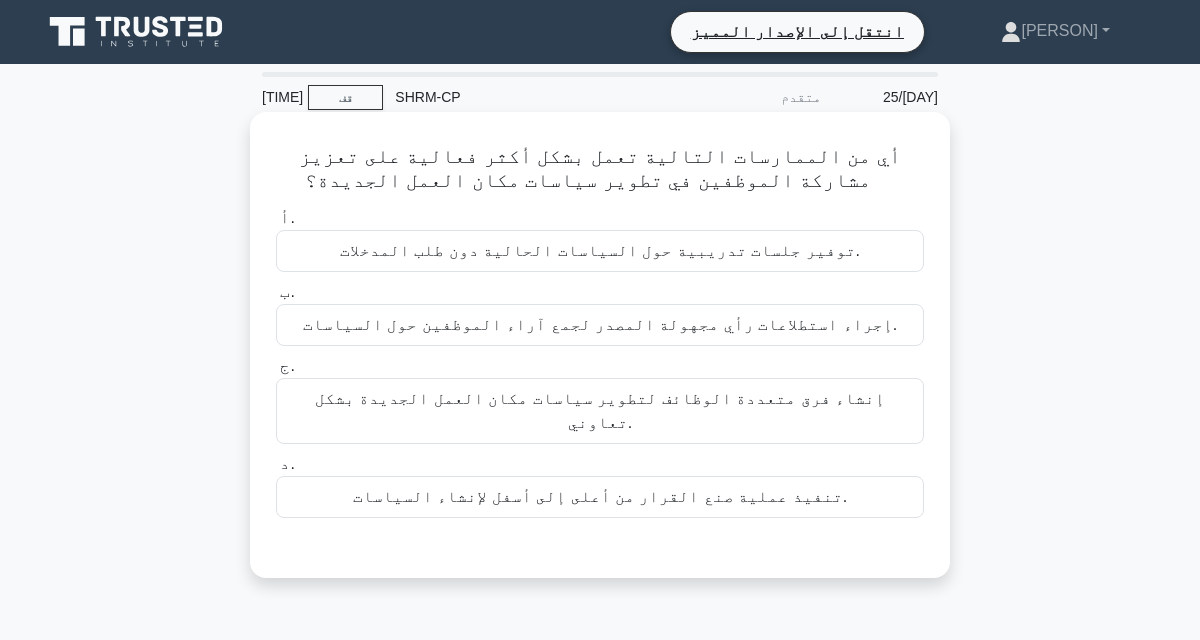 click on "إنشاء فرق متعددة الوظائف لتطوير سياسات مكان العمل الجديدة بشكل تعاوني." at bounding box center (600, 411) 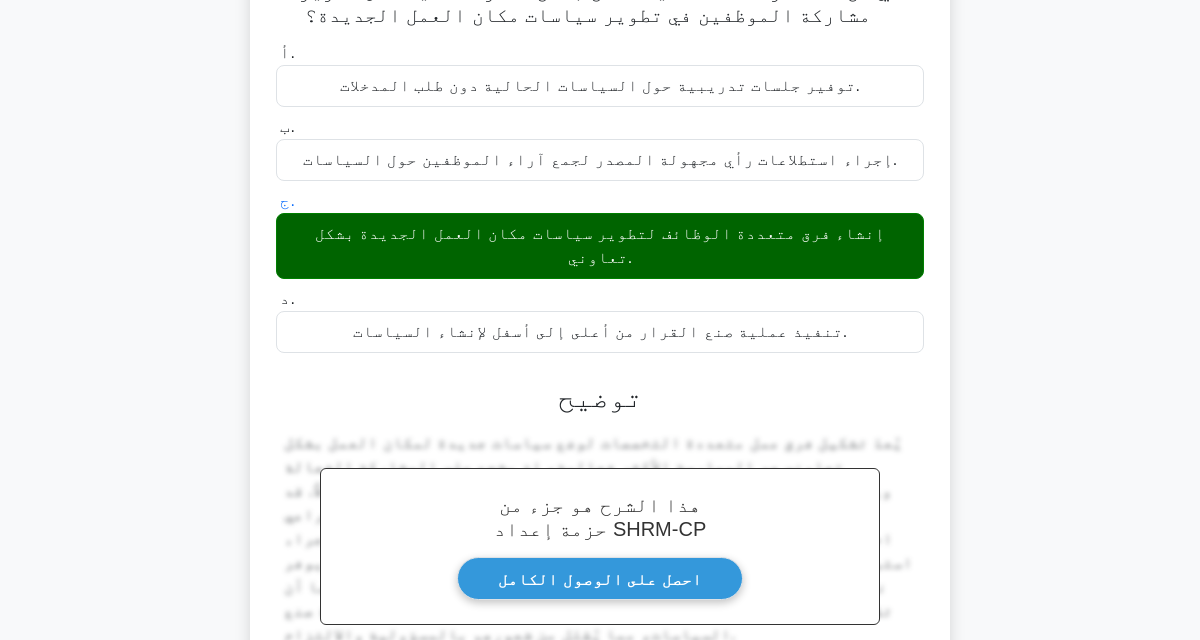 scroll, scrollTop: 178, scrollLeft: 0, axis: vertical 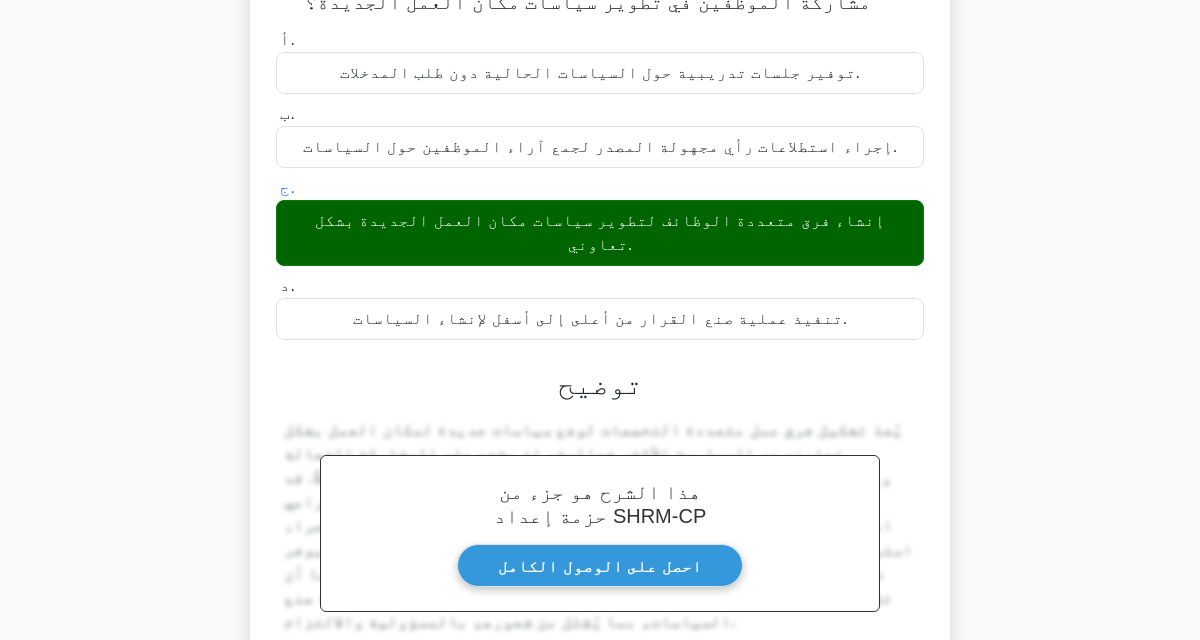 click on "التالي" at bounding box center (600, 731) 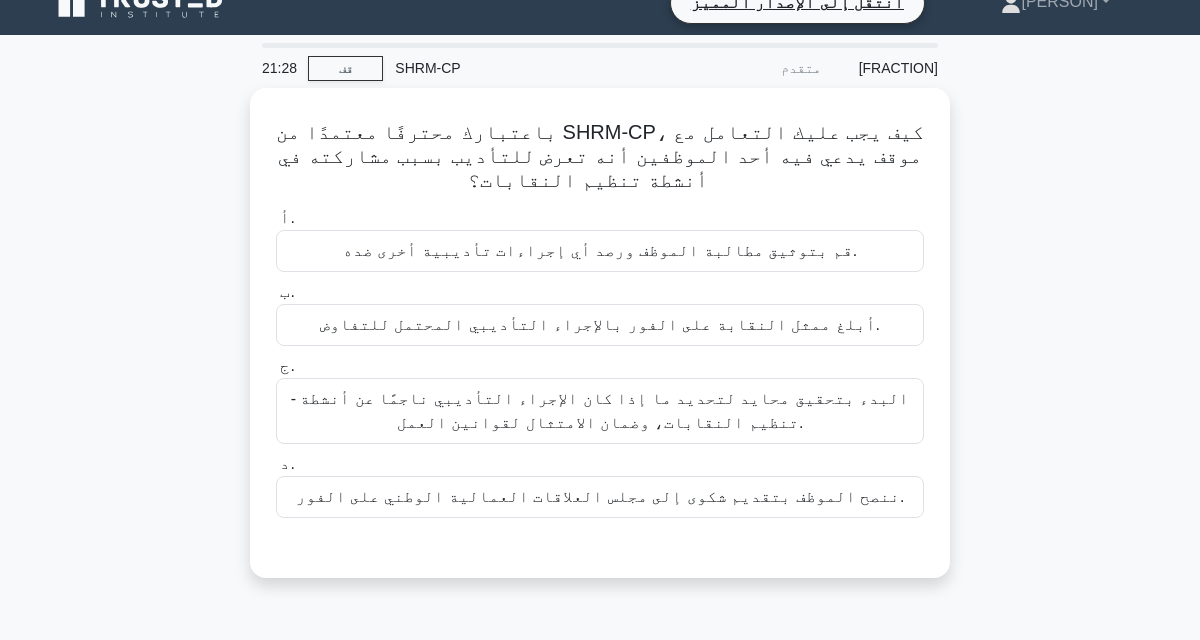 scroll, scrollTop: 28, scrollLeft: 0, axis: vertical 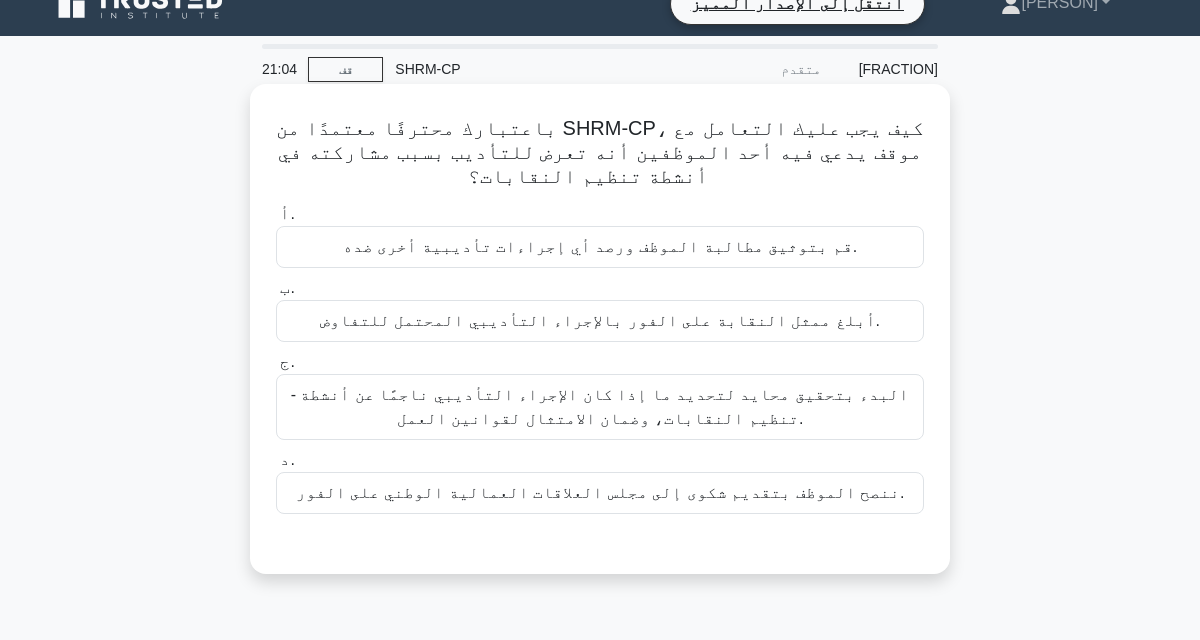 click on "- البدء بتحقيق محايد لتحديد ما إذا كان الإجراء التأديبي ناجمًا عن أنشطة تنظيم النقابات، وضمان الامتثال لقوانين العمل." at bounding box center [600, 407] 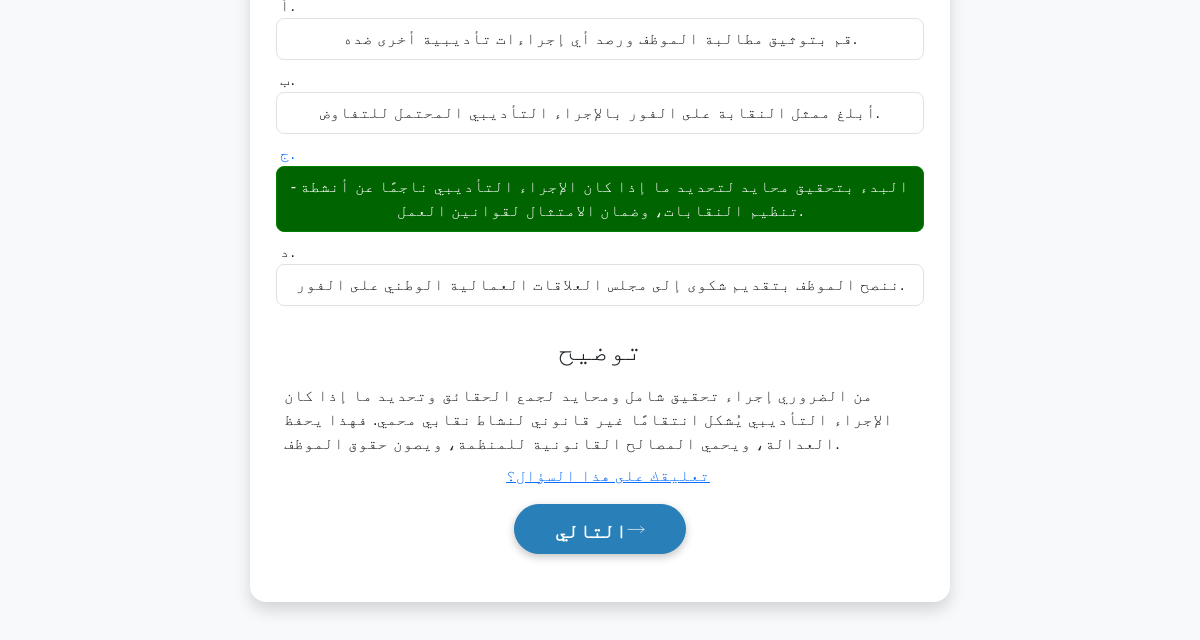 scroll, scrollTop: 261, scrollLeft: 0, axis: vertical 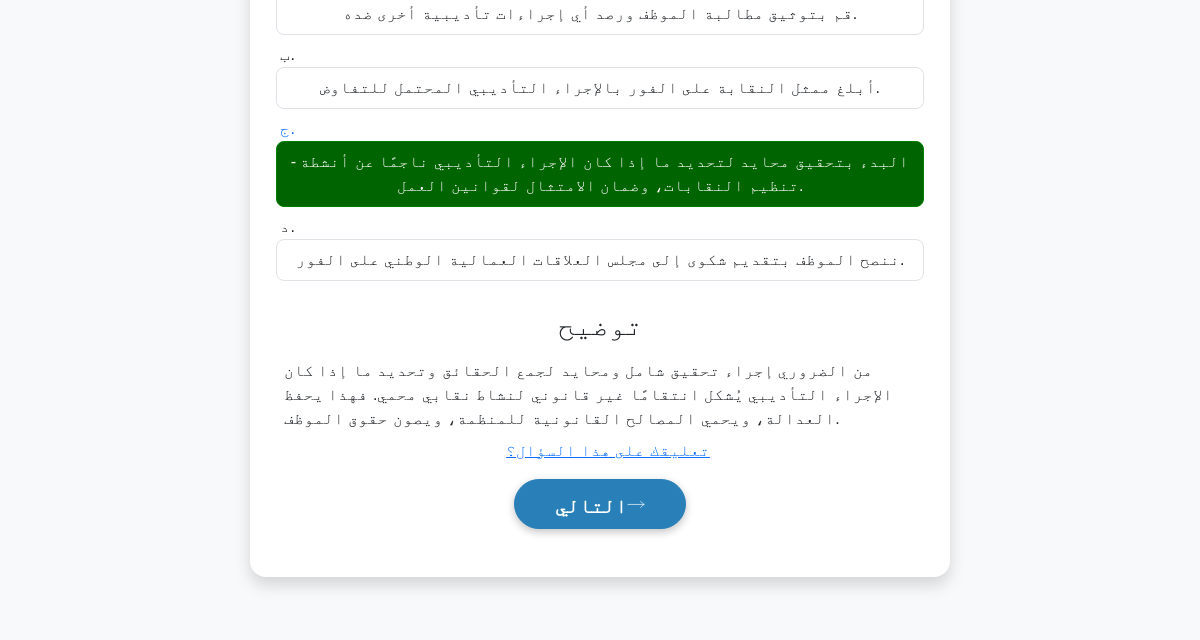 click on "التالي" at bounding box center (591, 505) 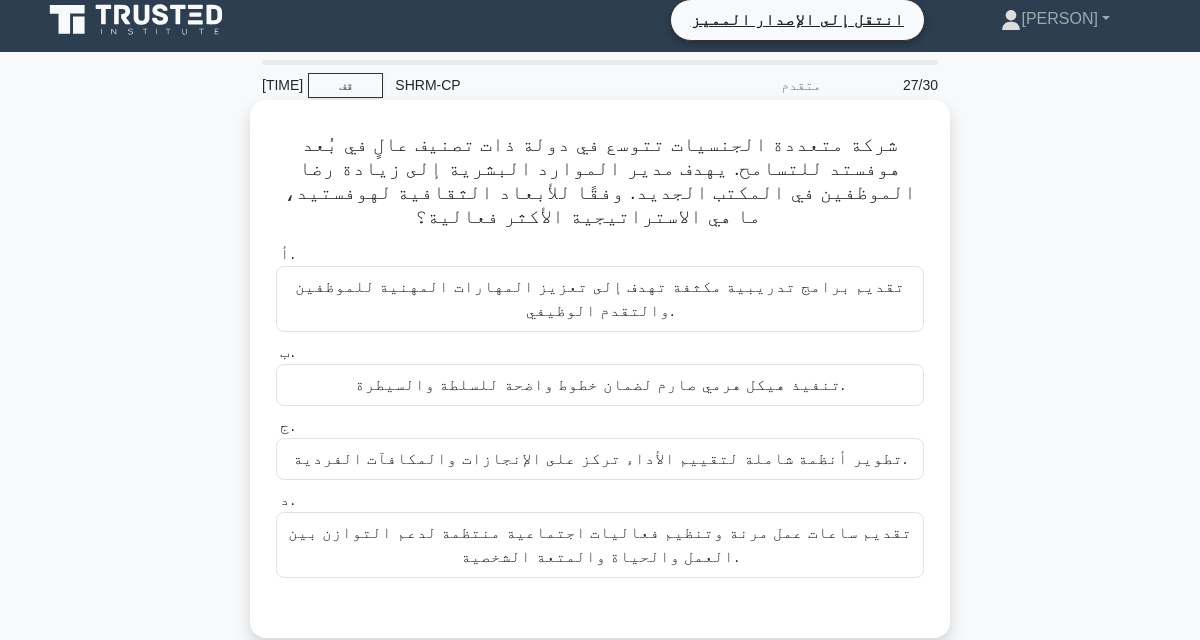scroll, scrollTop: 12, scrollLeft: 0, axis: vertical 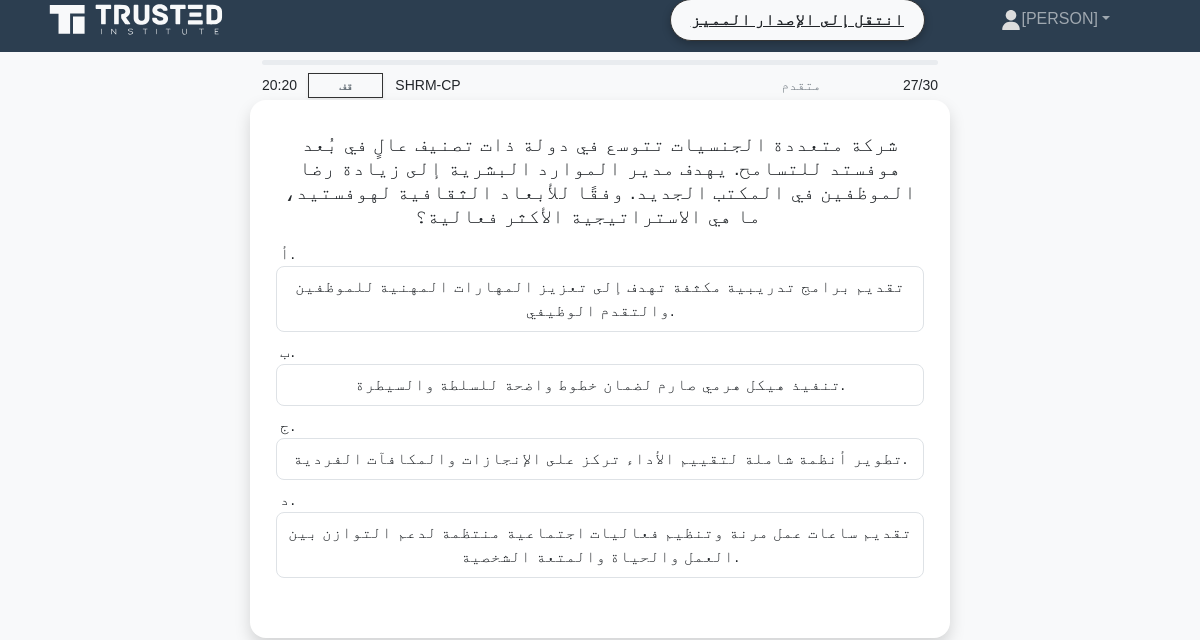 click on "تقديم ساعات عمل مرنة وتنظيم فعاليات اجتماعية منتظمة لدعم التوازن بين العمل والحياة والمتعة الشخصية." at bounding box center (600, 544) 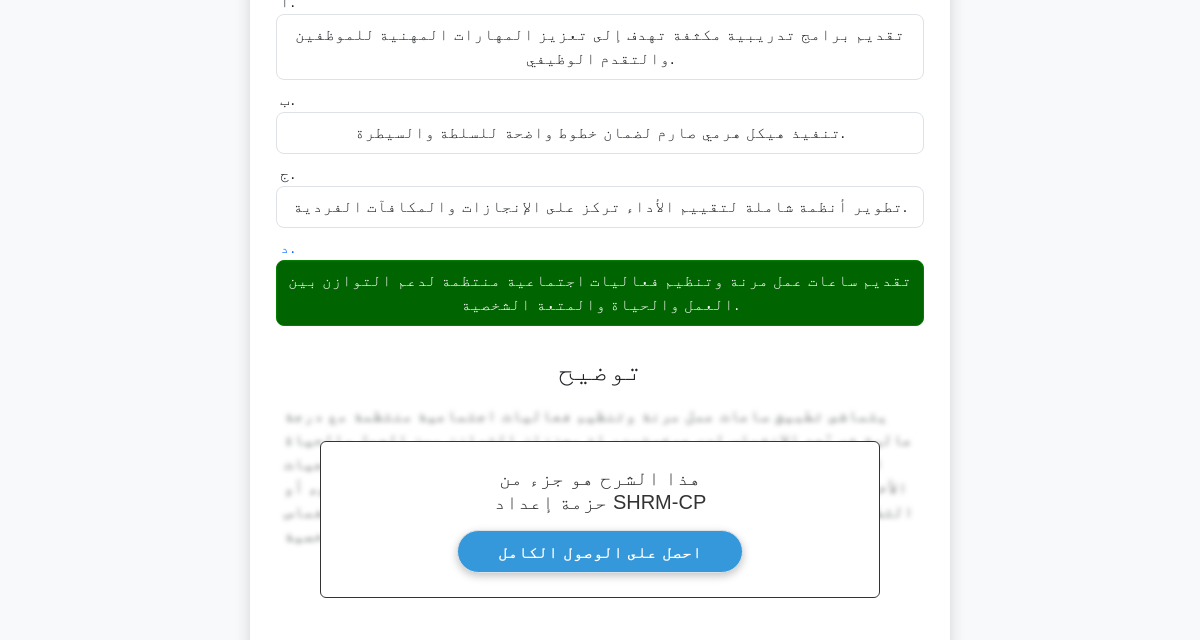 scroll, scrollTop: 278, scrollLeft: 0, axis: vertical 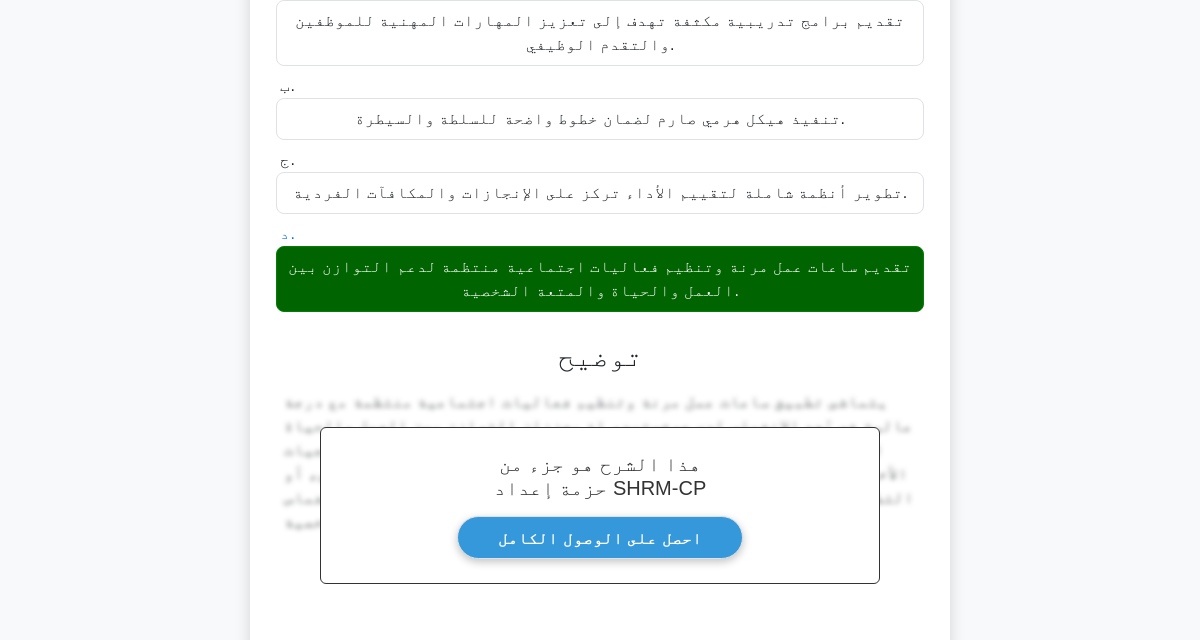 click on "التالي" at bounding box center [591, 704] 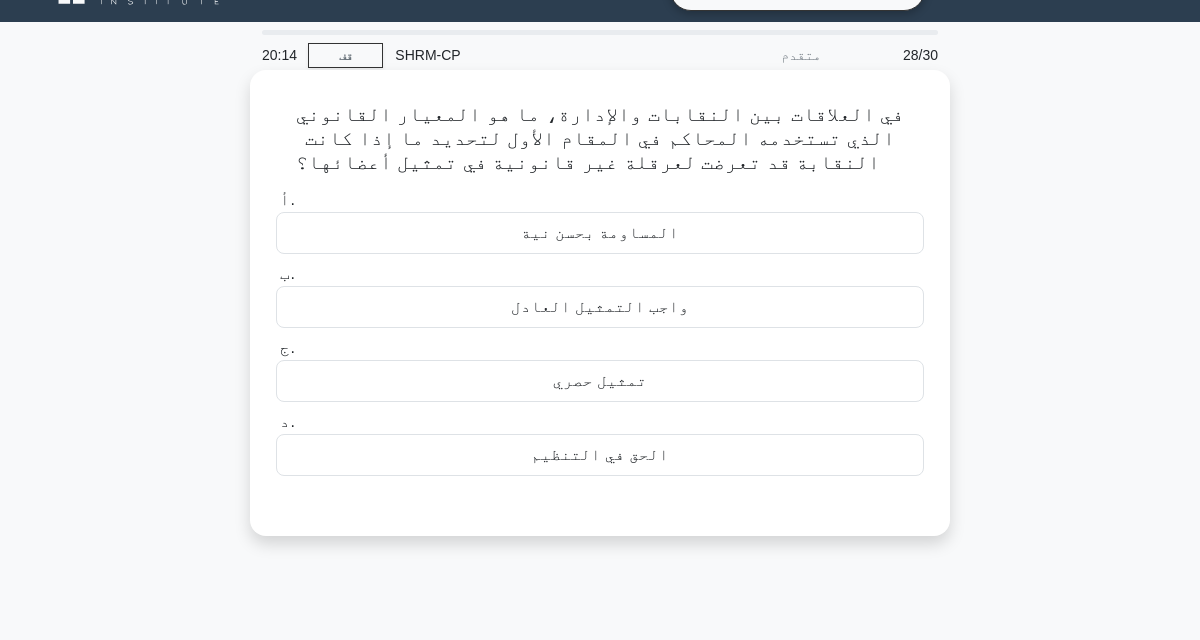 scroll, scrollTop: 31, scrollLeft: 0, axis: vertical 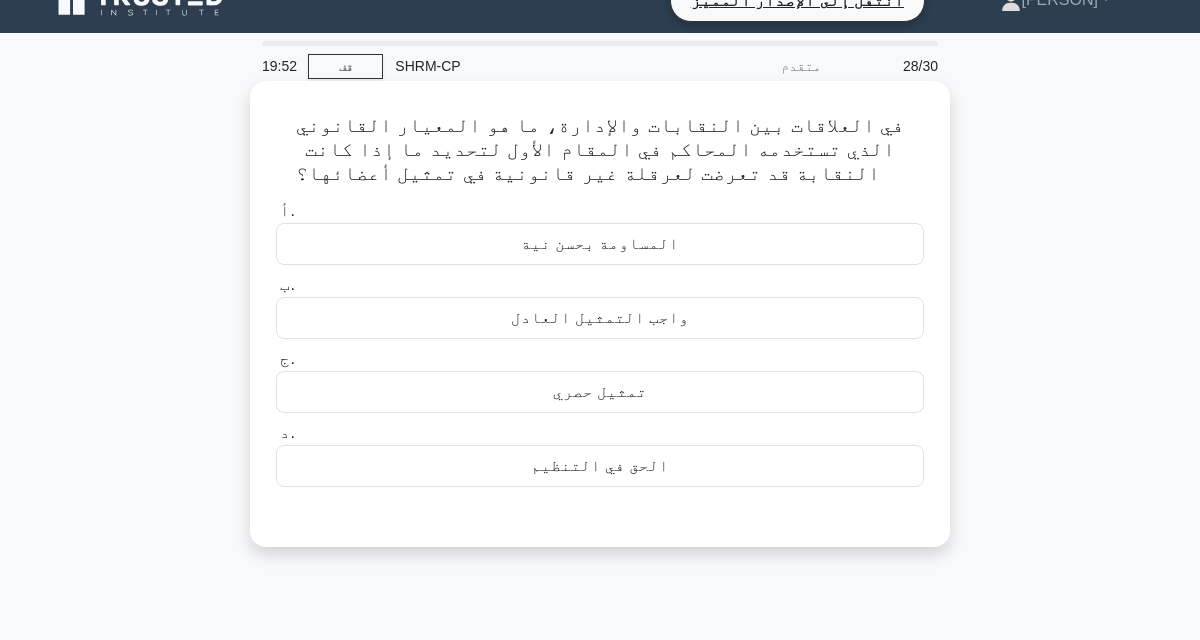 click on "الحق في التنظيم" at bounding box center (600, 466) 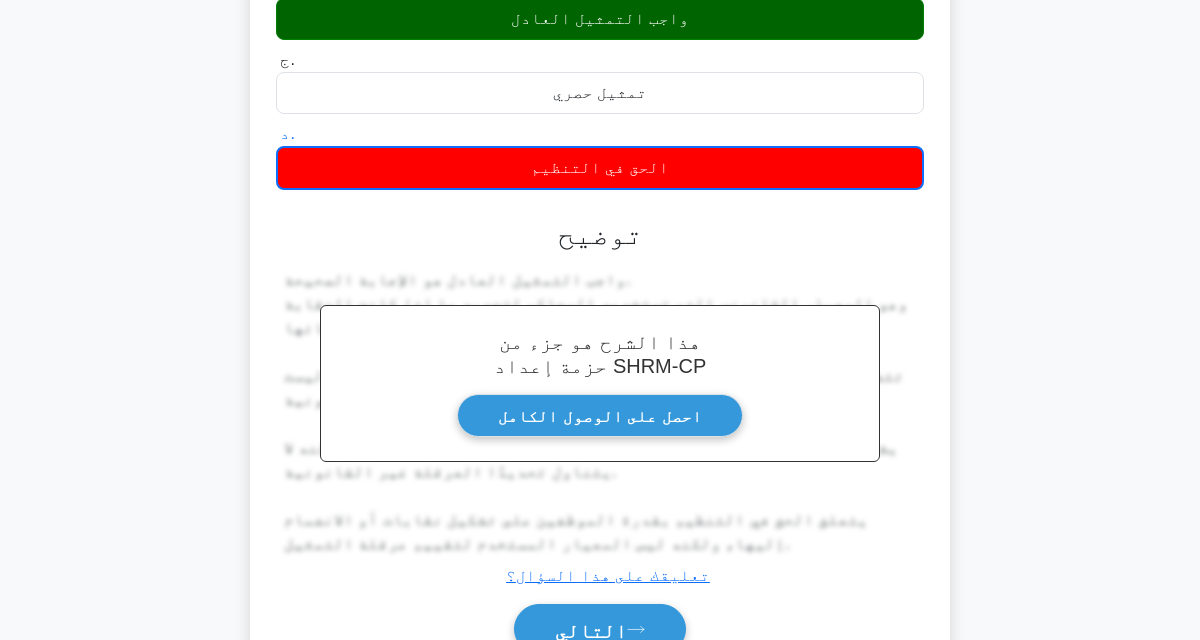 scroll, scrollTop: 333, scrollLeft: 0, axis: vertical 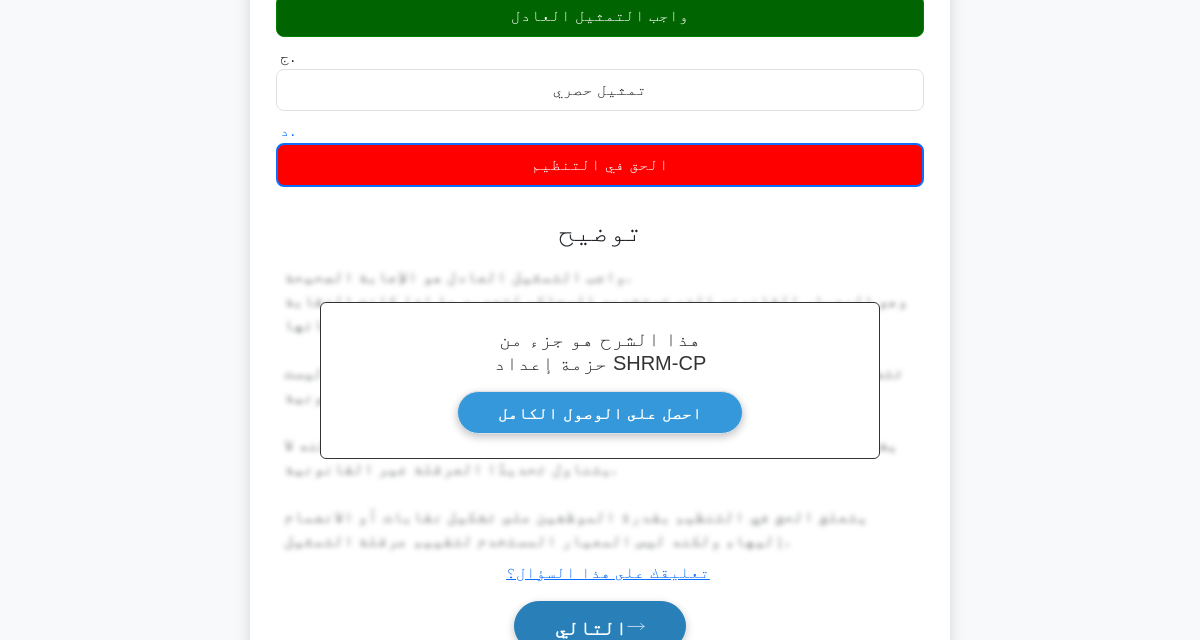 click on "التالي" at bounding box center (600, 626) 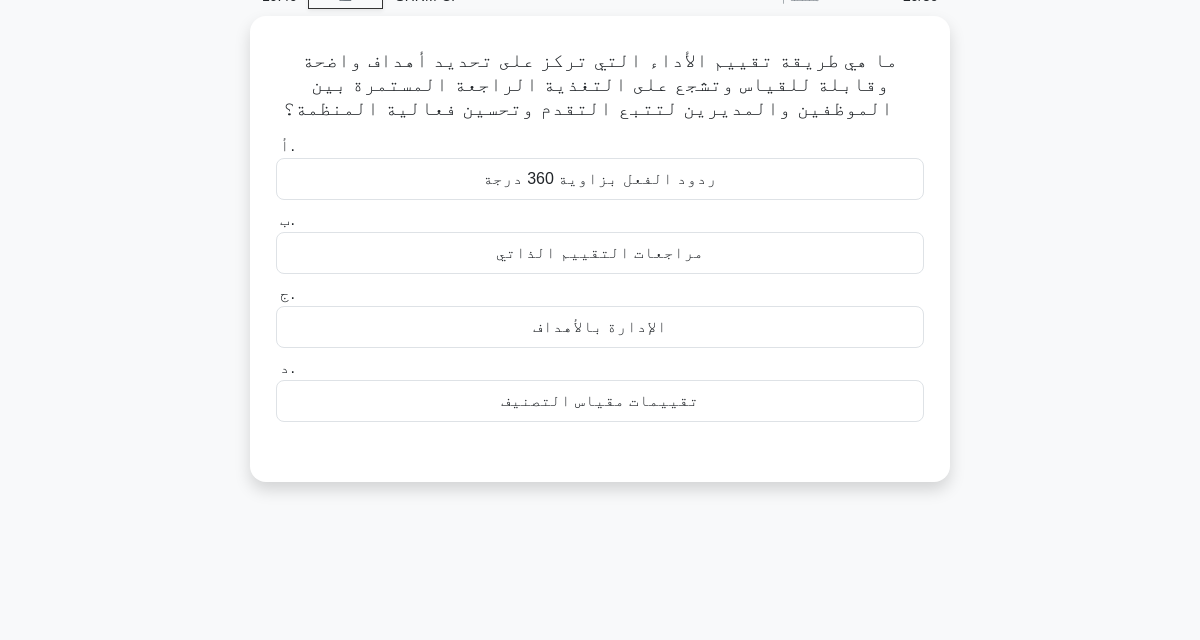 scroll, scrollTop: 96, scrollLeft: 0, axis: vertical 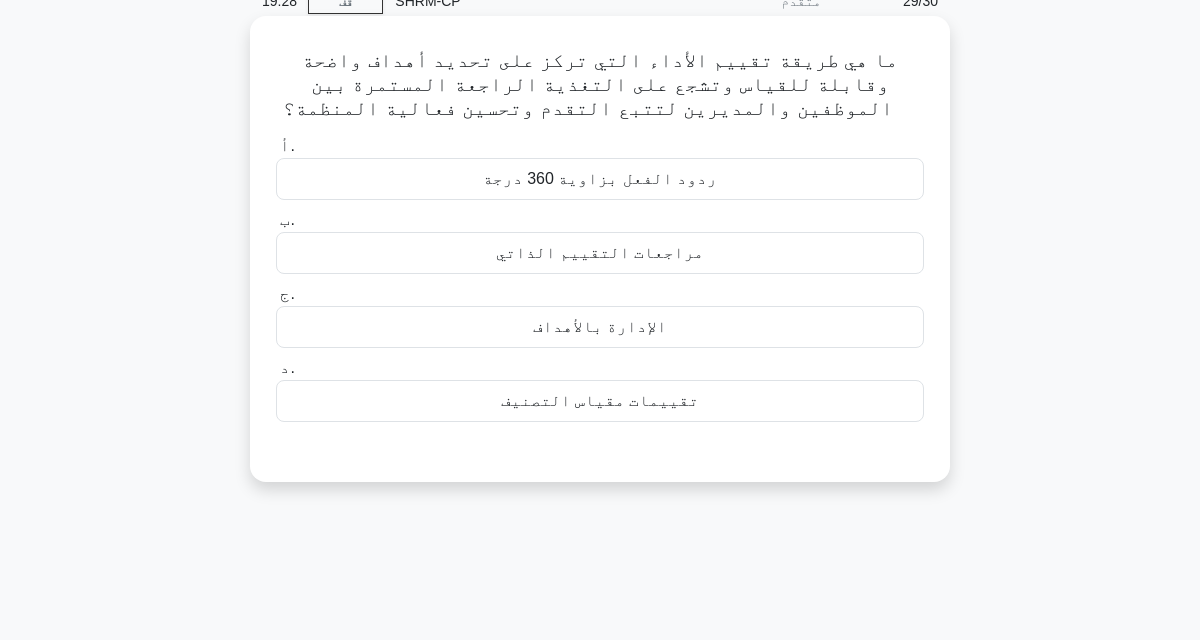 click on "الإدارة بالأهداف" at bounding box center (600, 327) 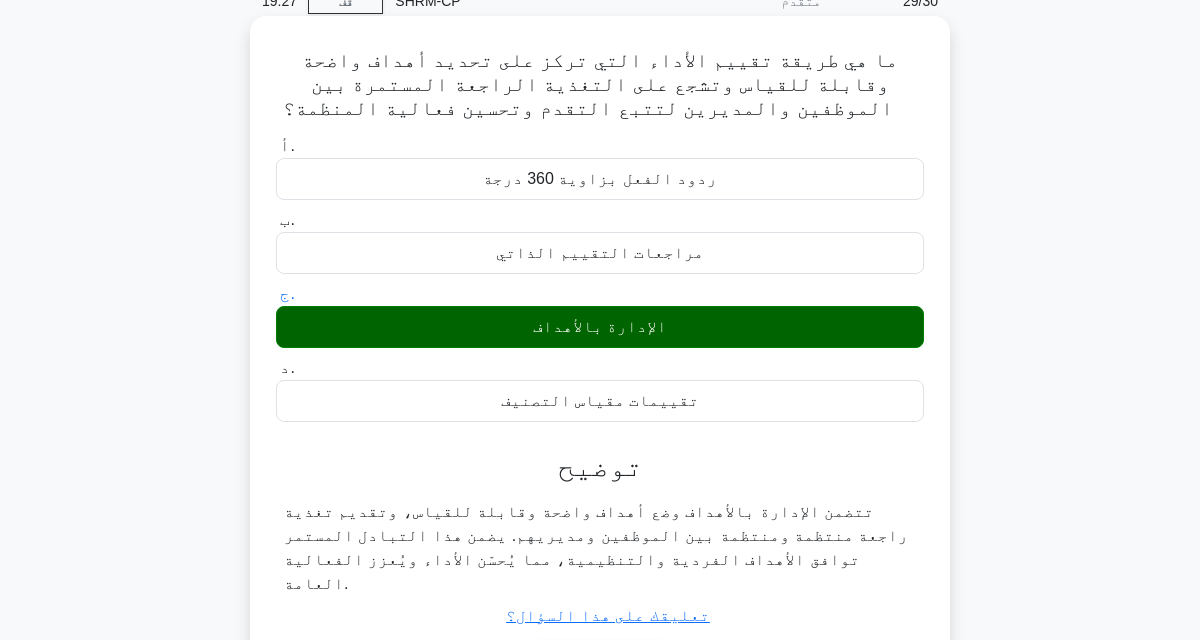 scroll, scrollTop: 152, scrollLeft: 0, axis: vertical 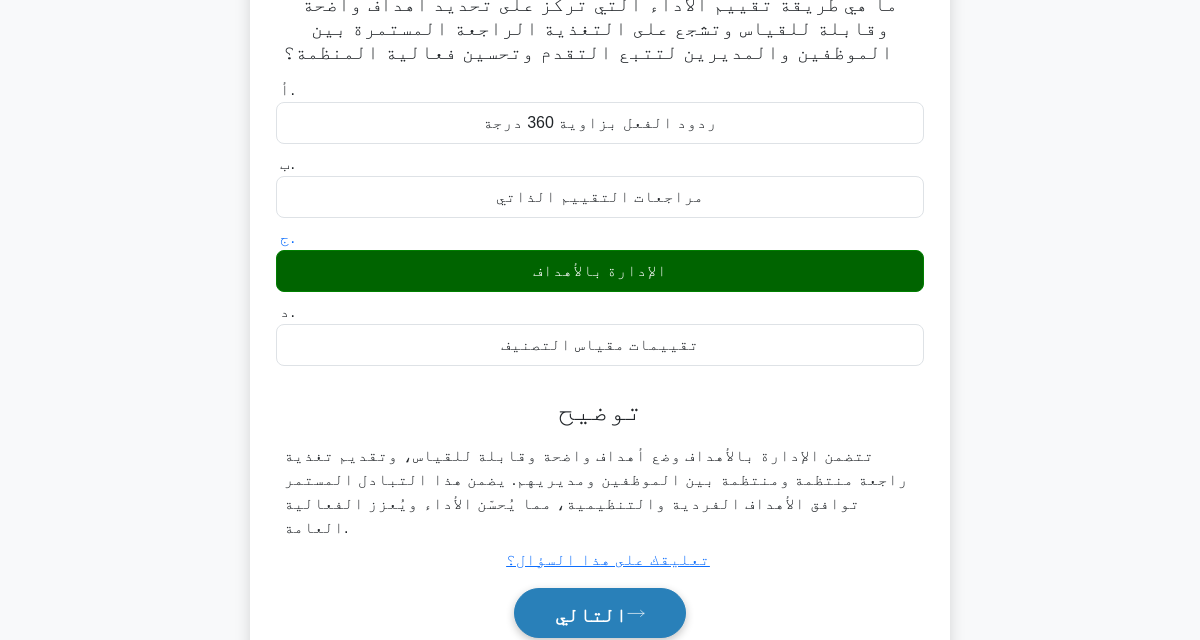 click on "التالي" at bounding box center [591, 614] 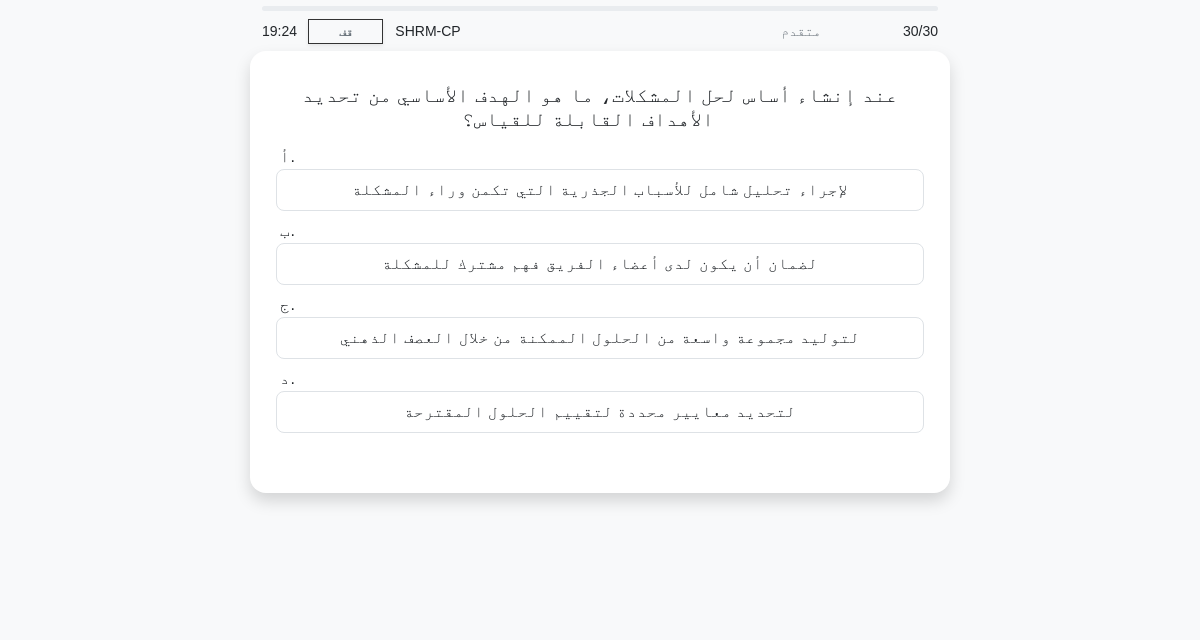scroll, scrollTop: 67, scrollLeft: 0, axis: vertical 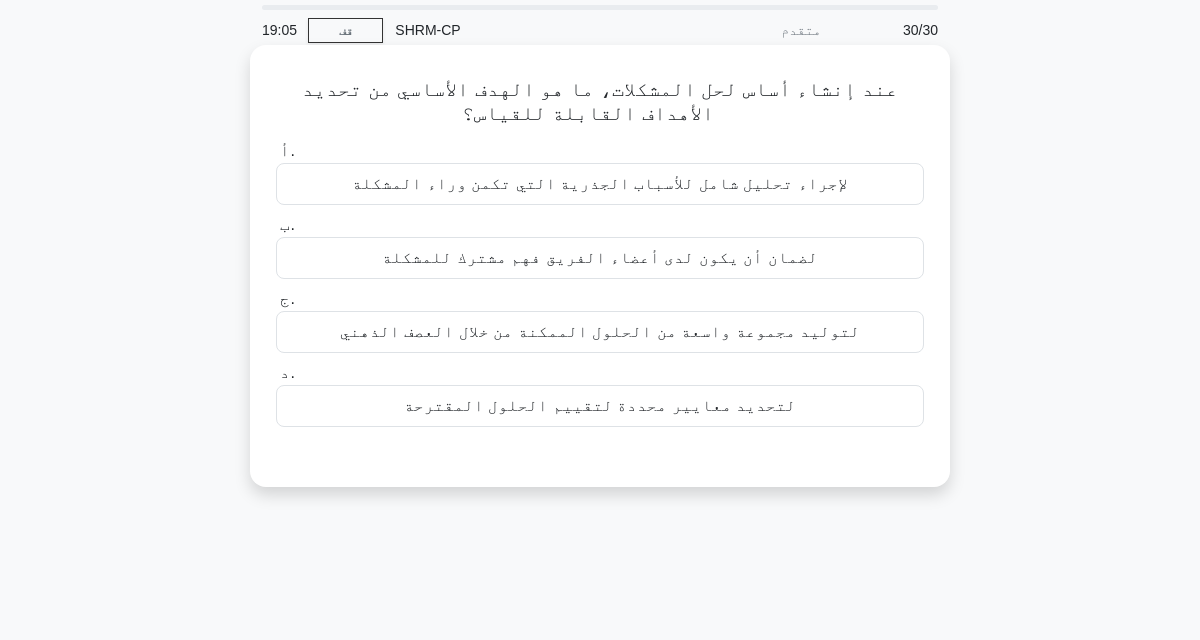 click on "لتحديد معايير محددة لتقييم الحلول المقترحة" at bounding box center [600, 405] 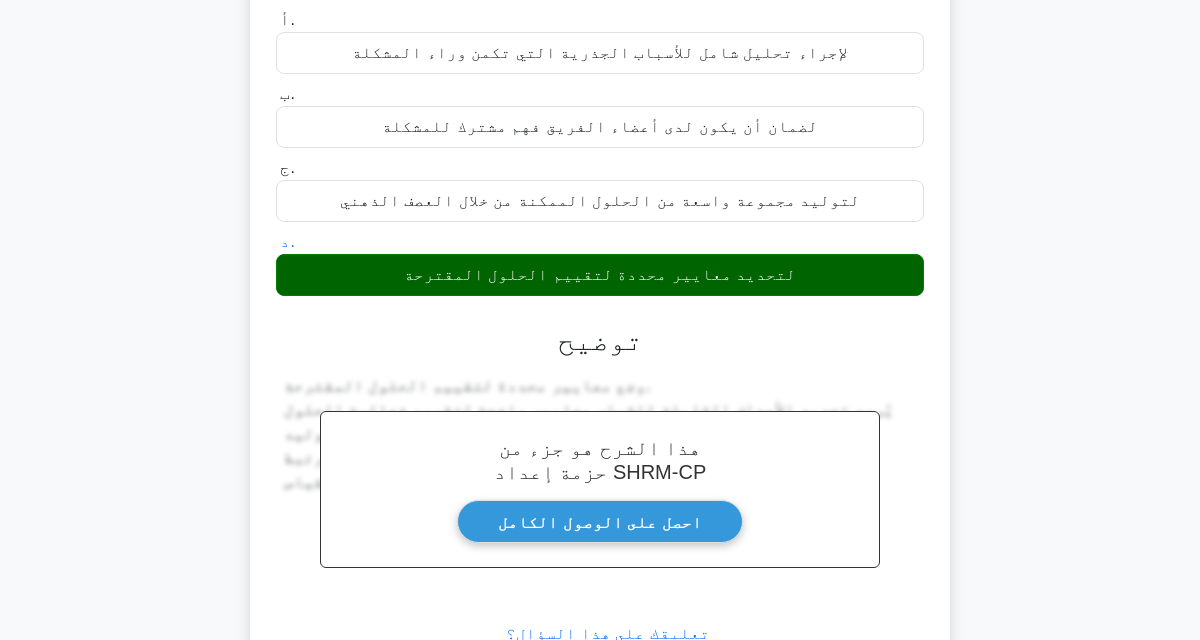 click on "التالي" at bounding box center (591, 688) 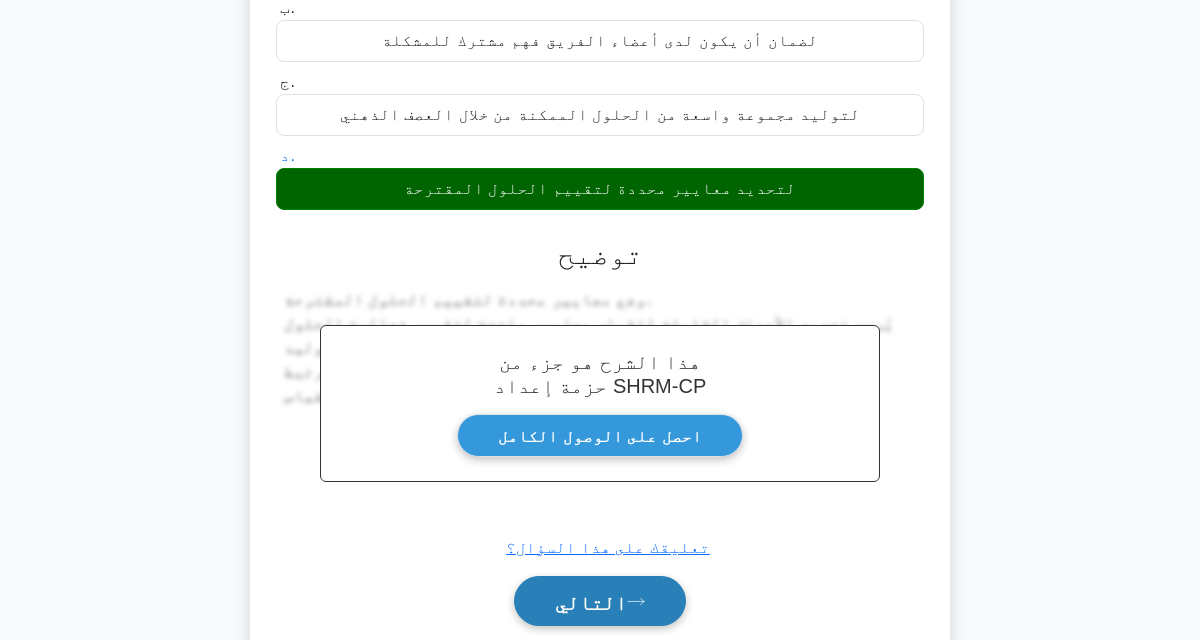 scroll, scrollTop: 294, scrollLeft: 0, axis: vertical 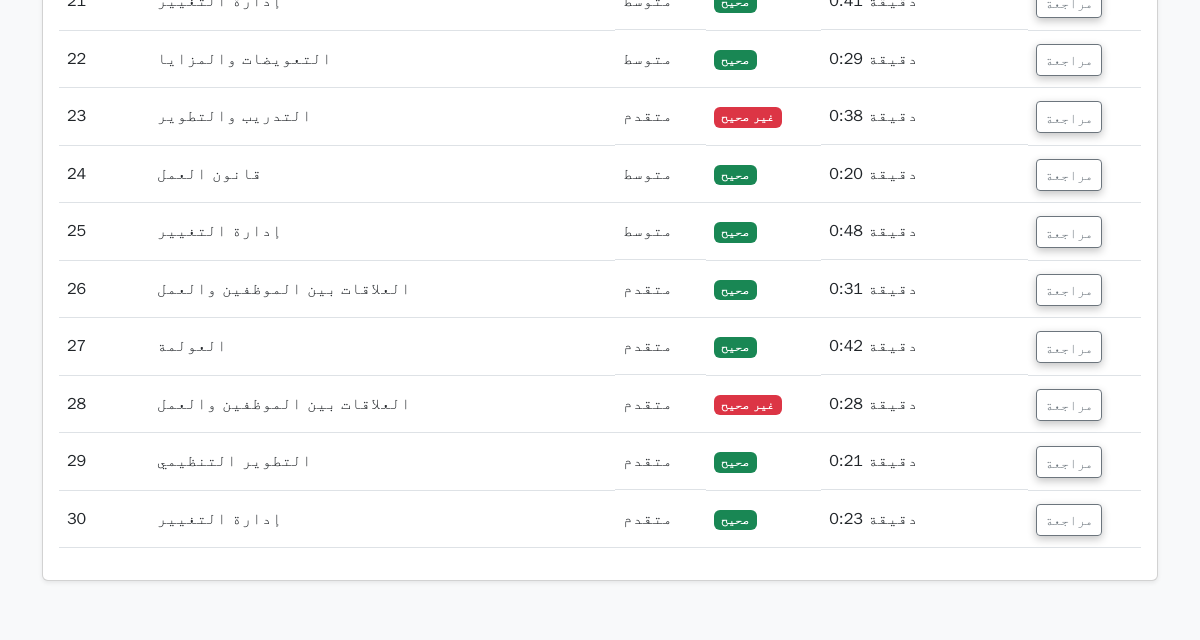 click on "استمر في التدريب" at bounding box center (488, 1216) 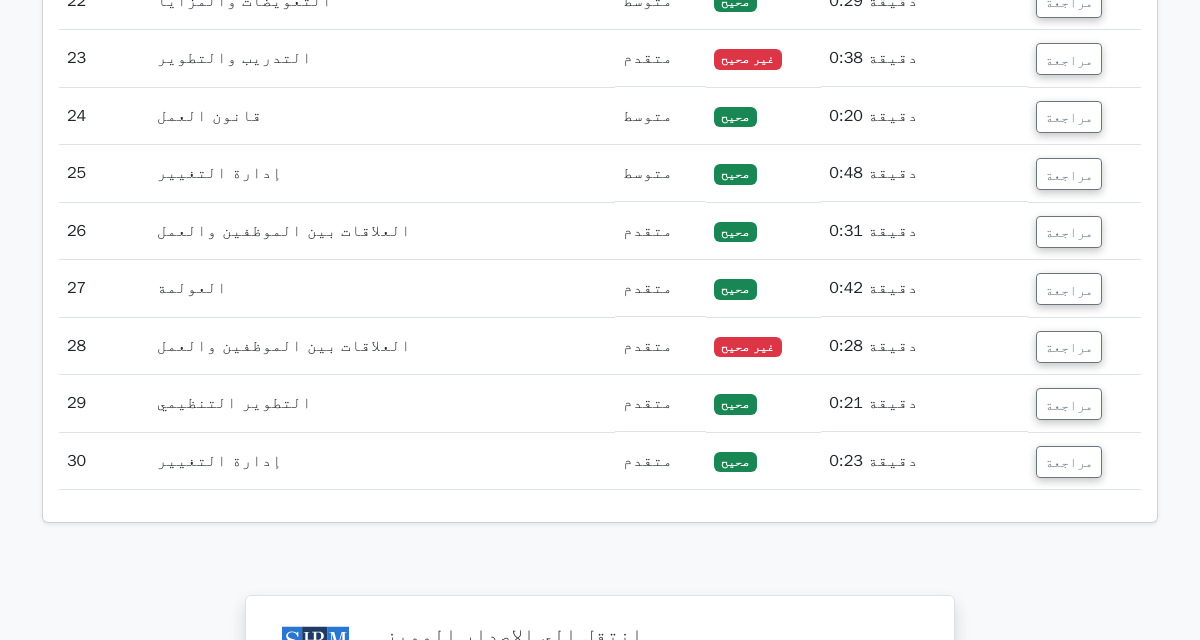 scroll, scrollTop: 3958, scrollLeft: 0, axis: vertical 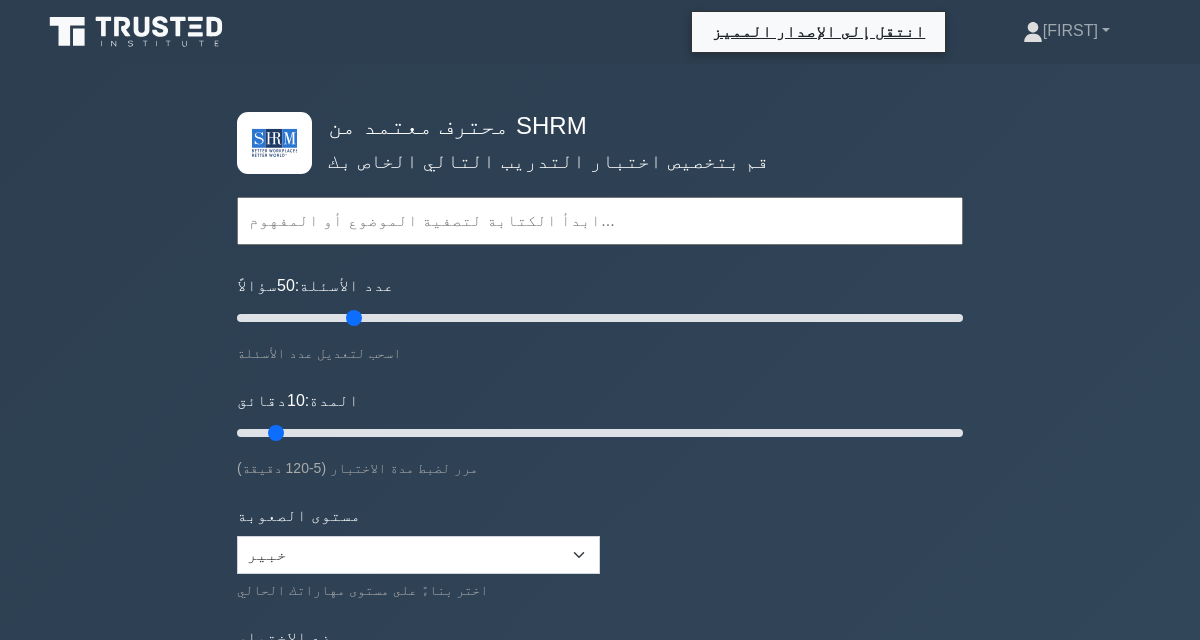 type on "35" 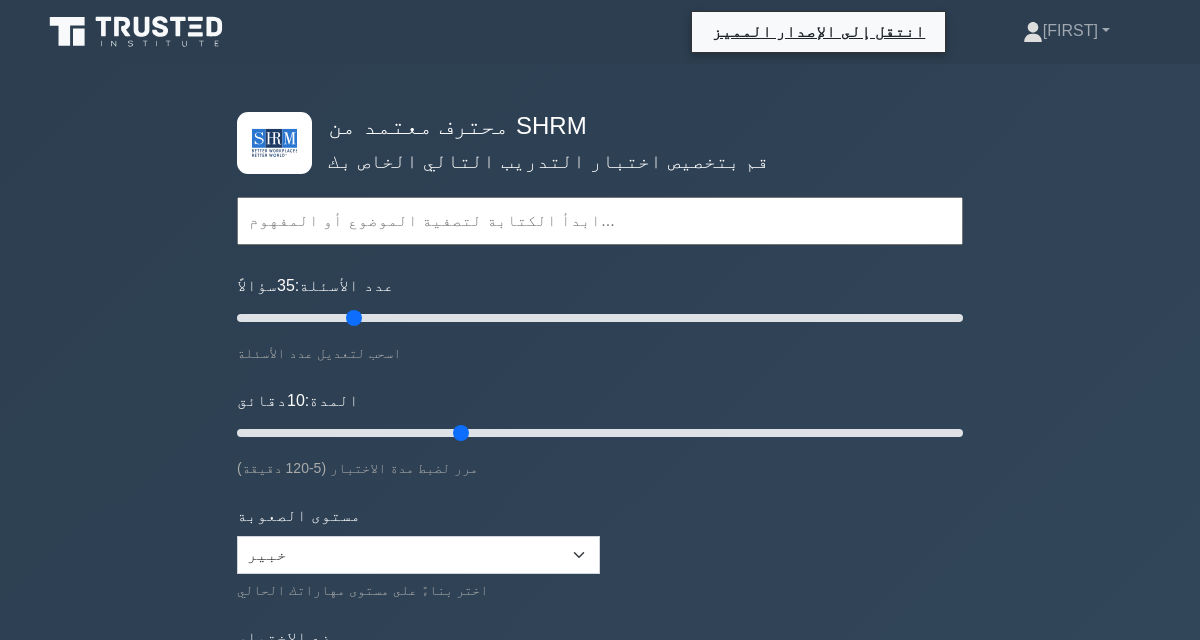type on "40" 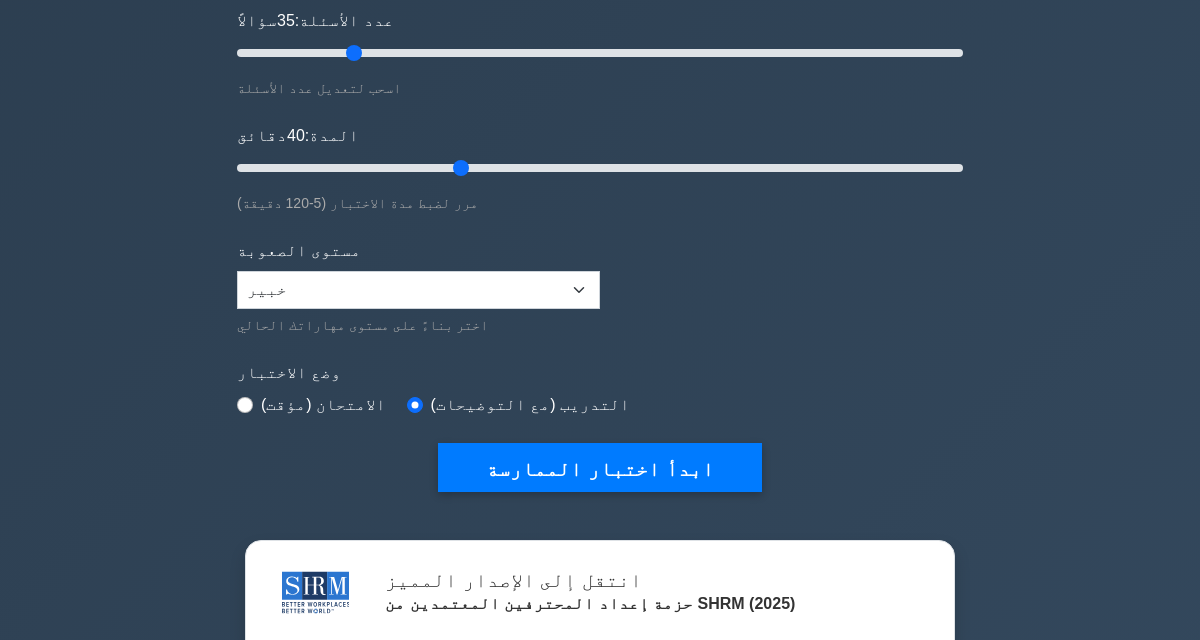 scroll, scrollTop: 263, scrollLeft: 0, axis: vertical 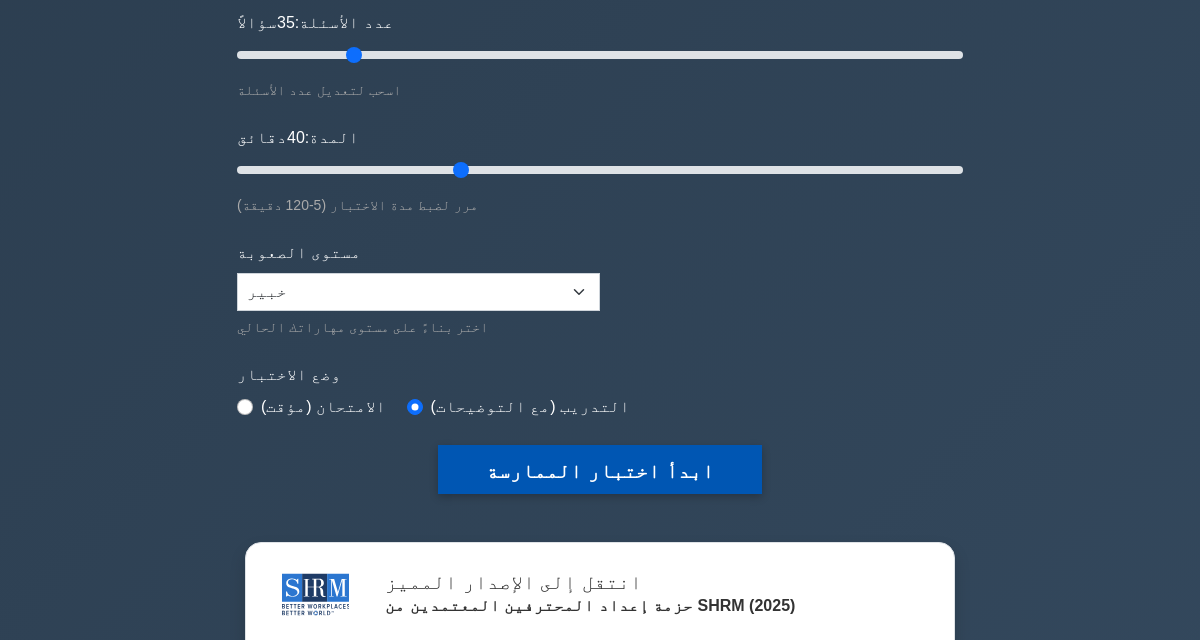 click on "ابدأ اختبار الممارسة" at bounding box center [599, 471] 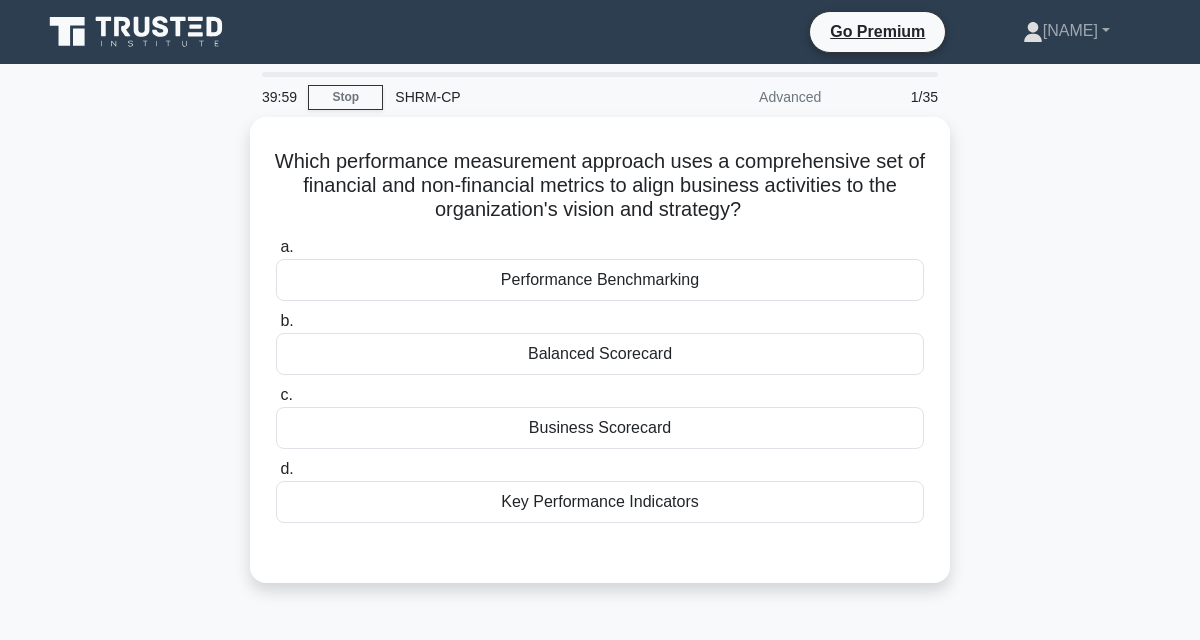 scroll, scrollTop: 0, scrollLeft: 0, axis: both 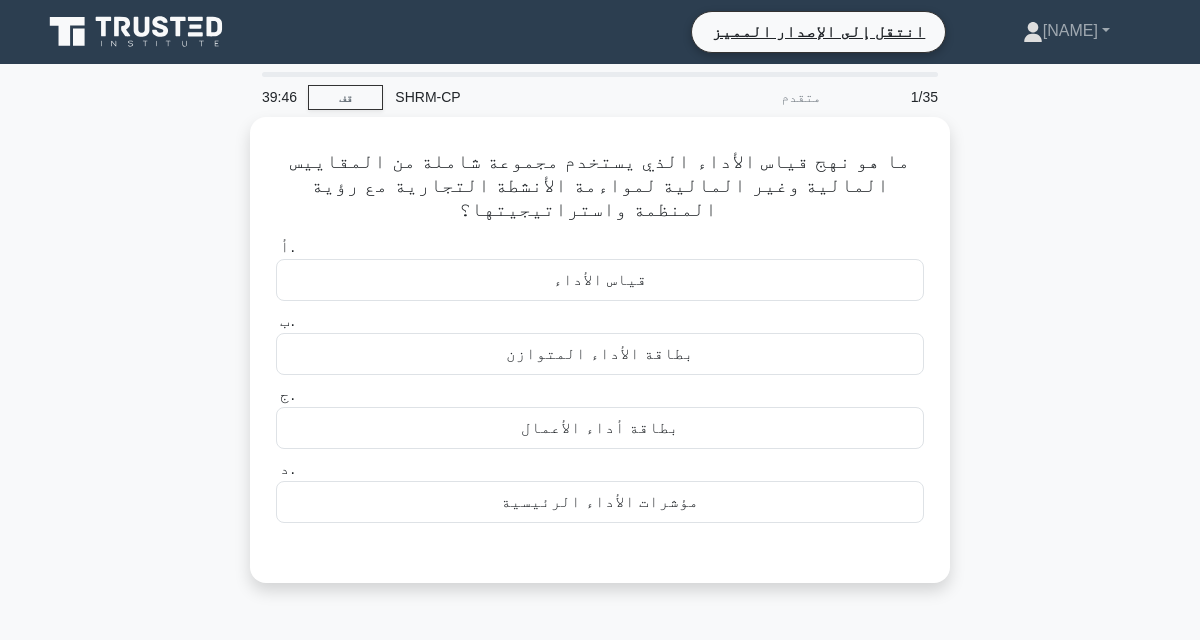 click on "ما هو نهج قياس الأداء الذي يستخدم مجموعة شاملة من المقاييس المالية وغير المالية لمواءمة الأنشطة التجارية مع رؤية المنظمة واستراتيجيتها?
.spinner_0XTQ{transform-origin:center;animation:spinner_y6GP .75s linear infinite}@keyframes spinner_y6GP{100%{transform:rotate(360deg)}}
أ.
ب. ج. د." at bounding box center (600, 362) 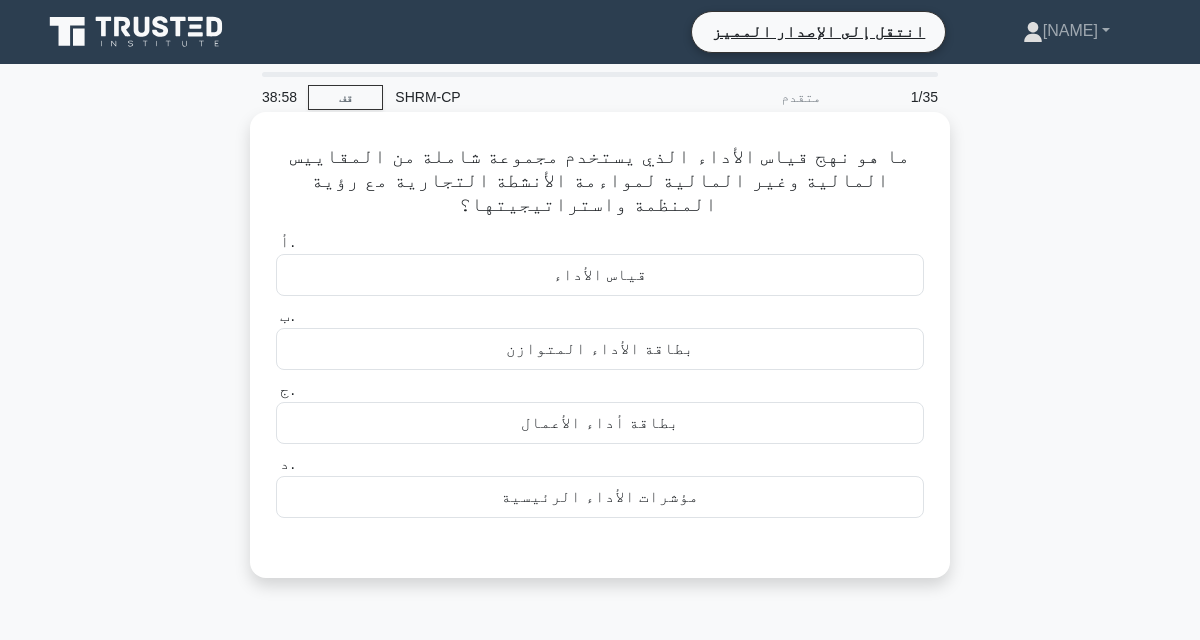 click on "مؤشرات الأداء الرئيسية" at bounding box center (600, 496) 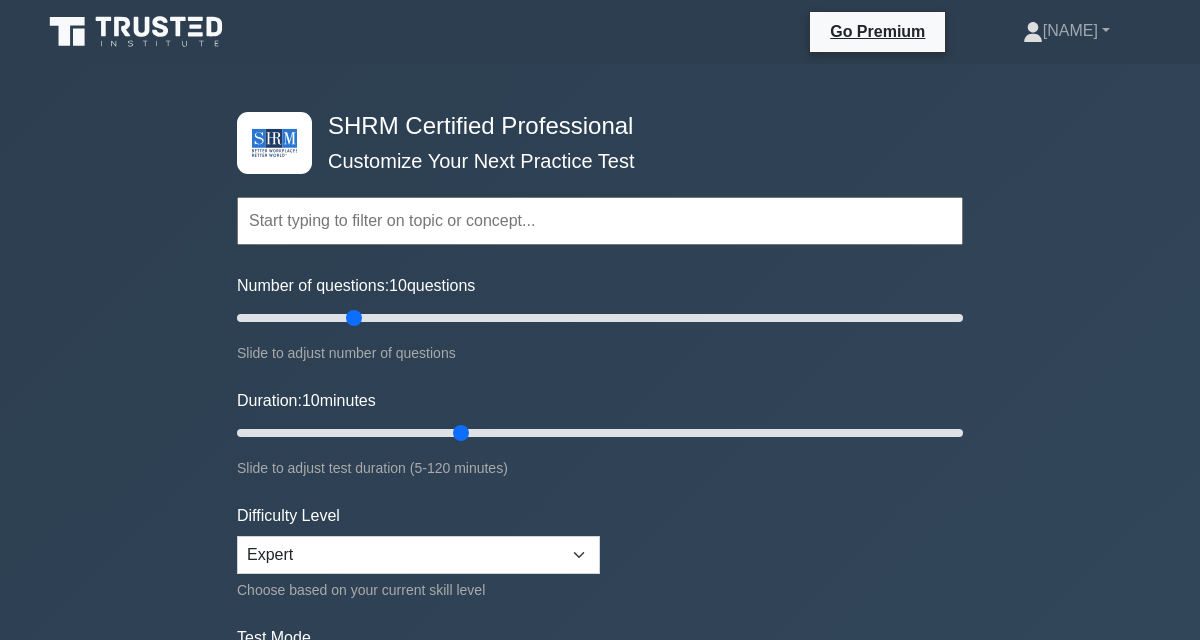 scroll, scrollTop: 263, scrollLeft: 0, axis: vertical 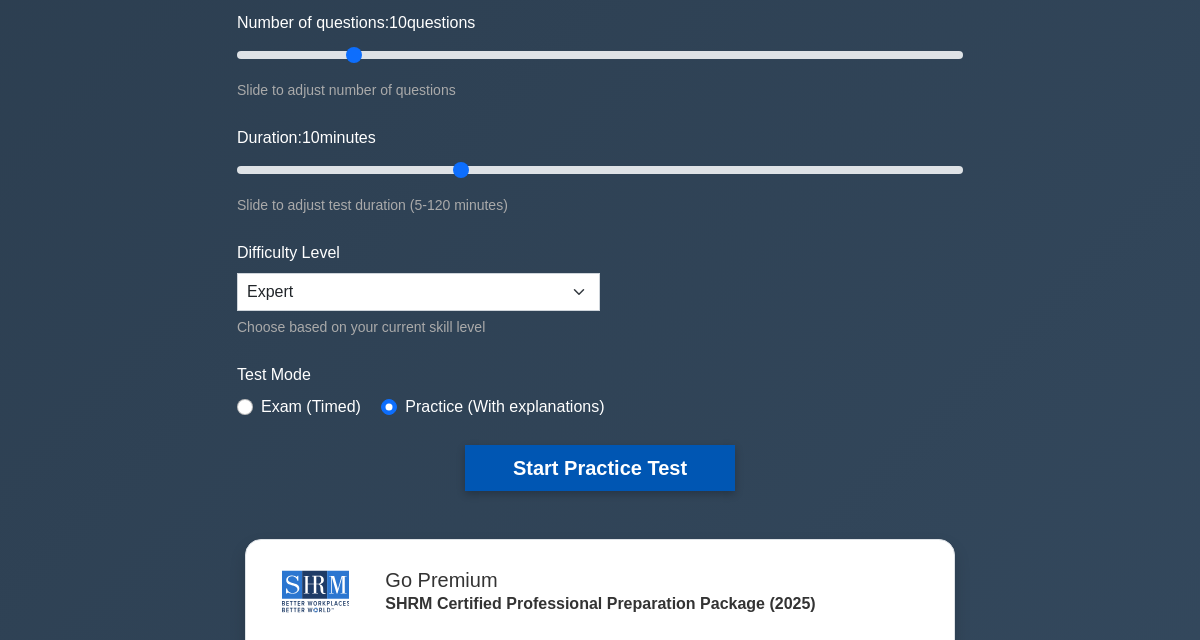 click on "Start Practice Test" at bounding box center [600, 468] 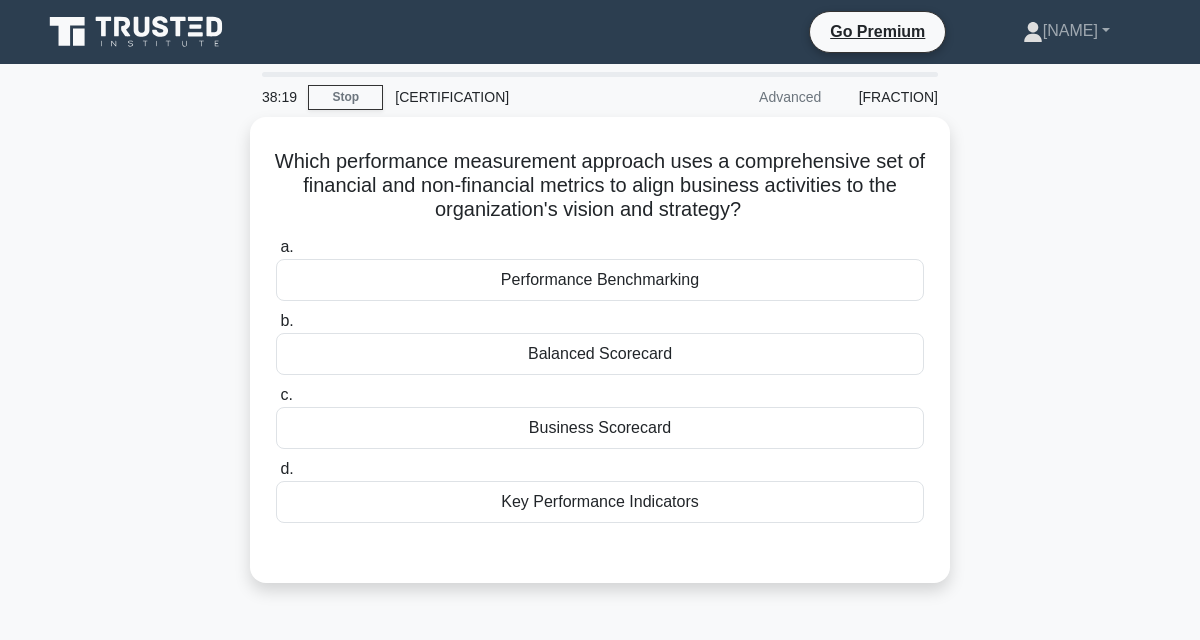 scroll, scrollTop: 0, scrollLeft: 0, axis: both 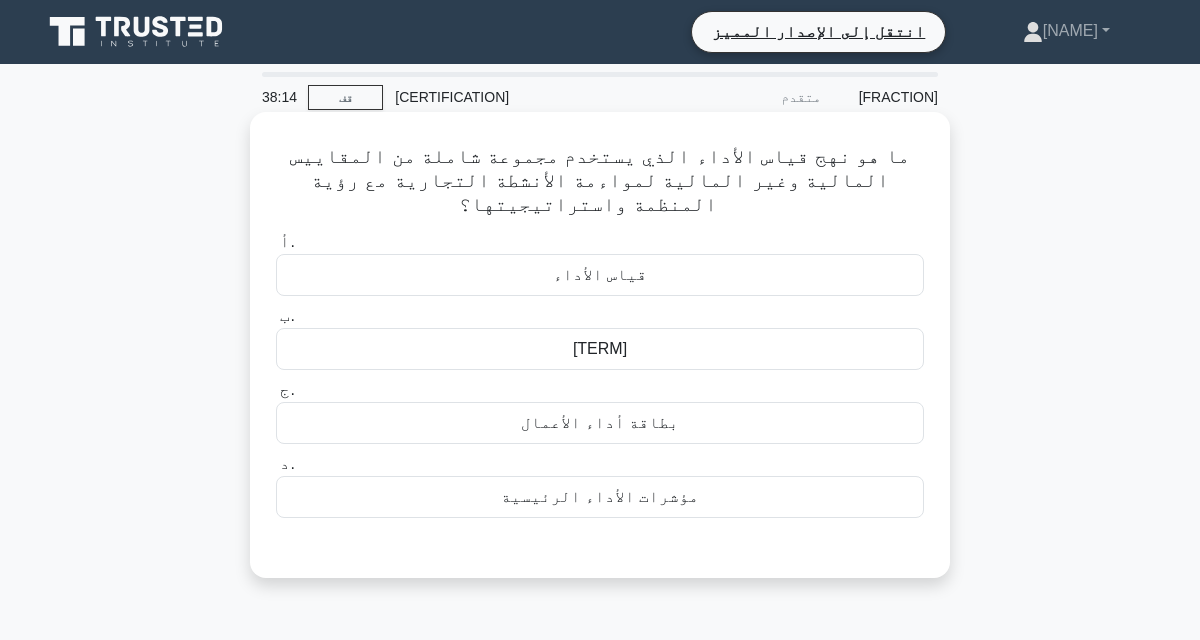 click on "[TERM]" at bounding box center [600, 349] 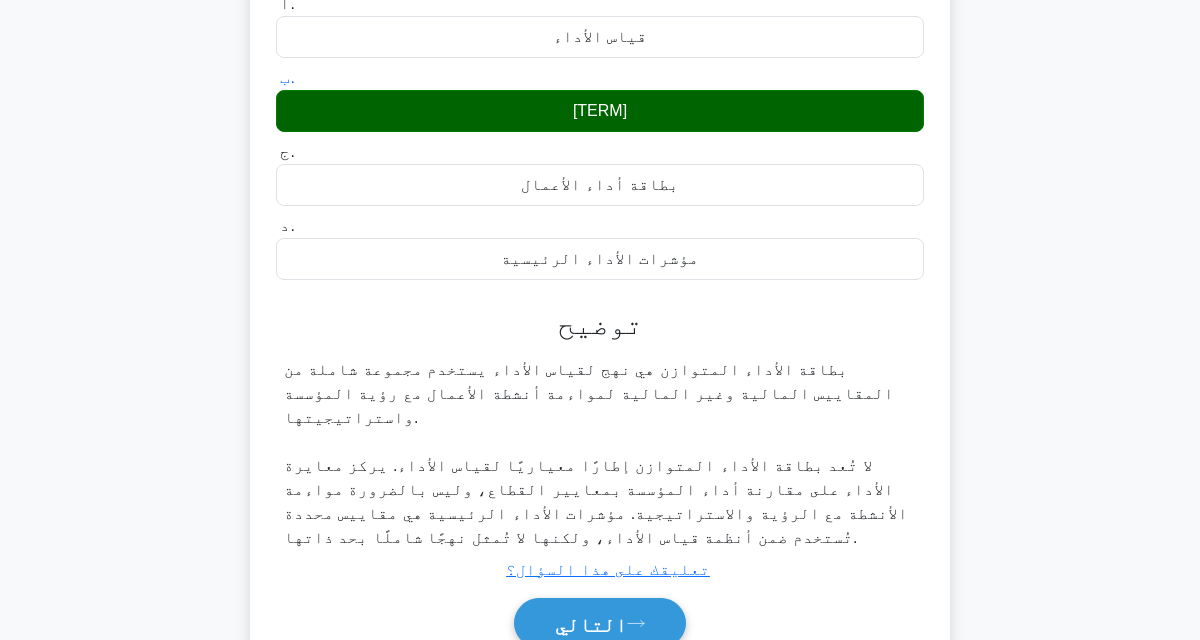 scroll, scrollTop: 240, scrollLeft: 0, axis: vertical 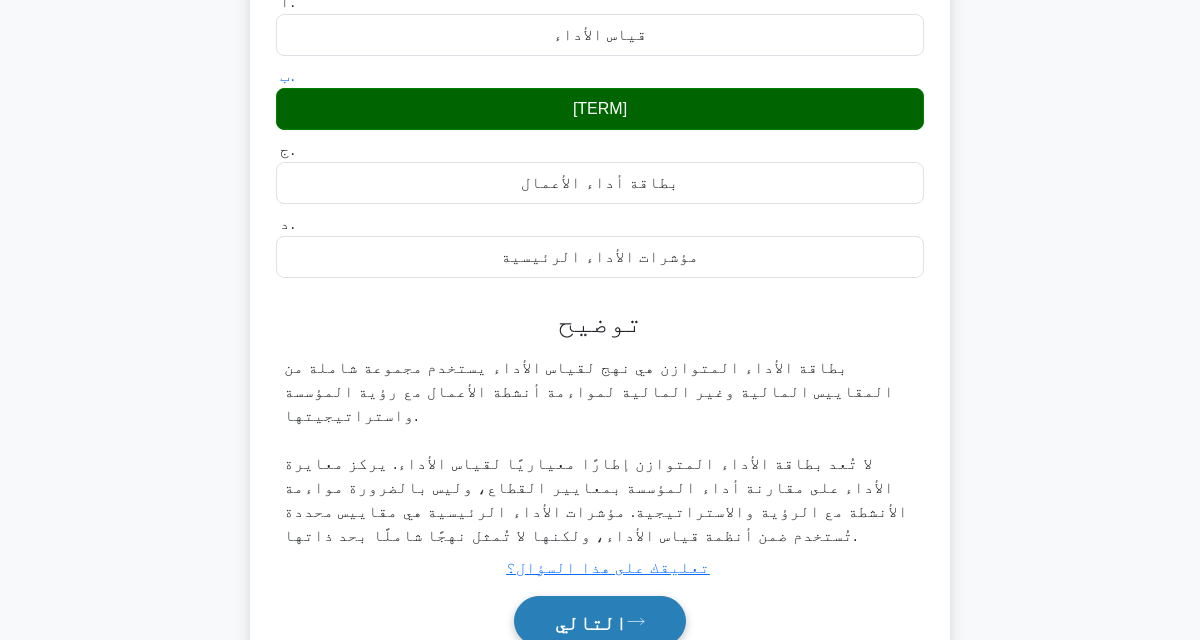 click on "التالي" at bounding box center (591, 622) 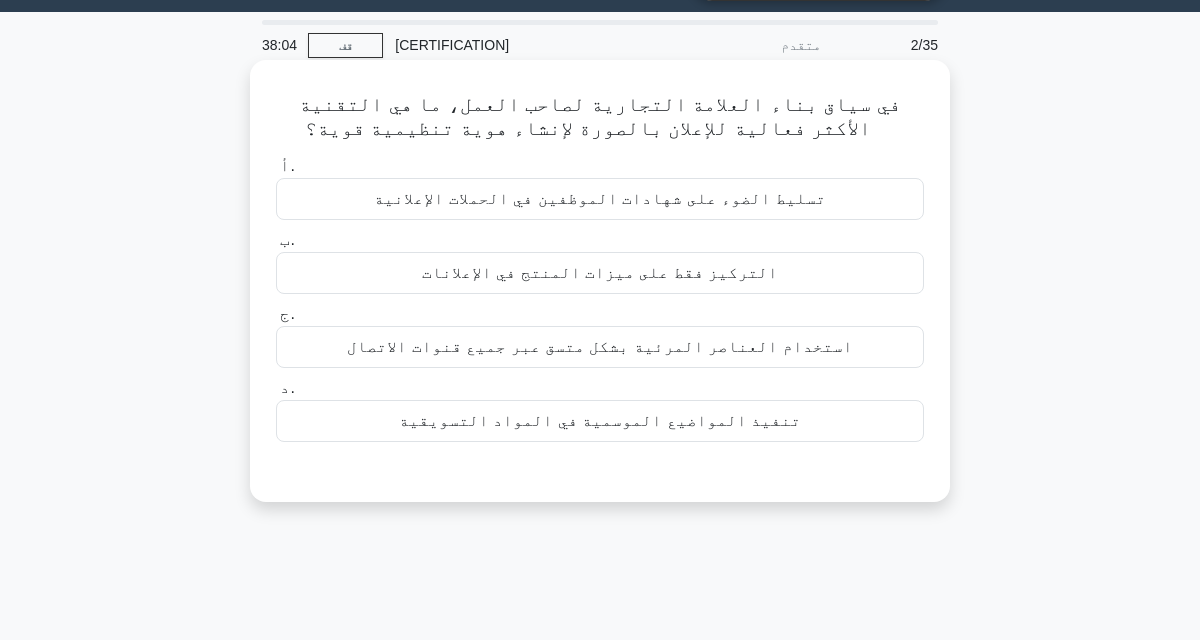 scroll, scrollTop: 45, scrollLeft: 0, axis: vertical 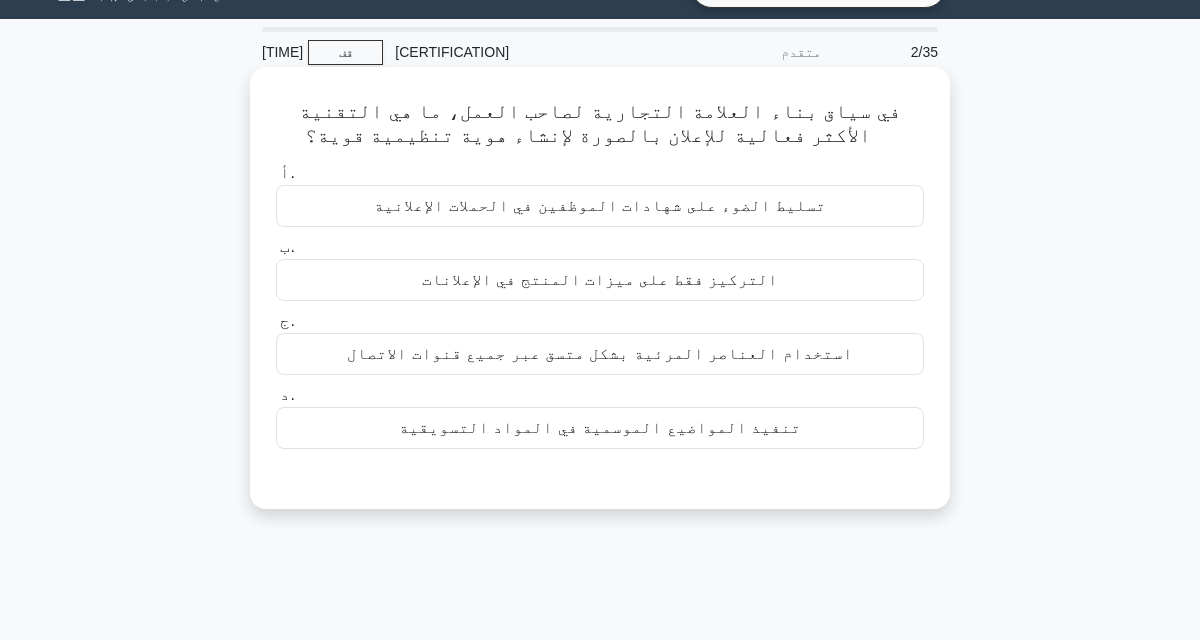 click on "استخدام العناصر المرئية بشكل متسق عبر جميع قنوات الاتصال" at bounding box center [600, 353] 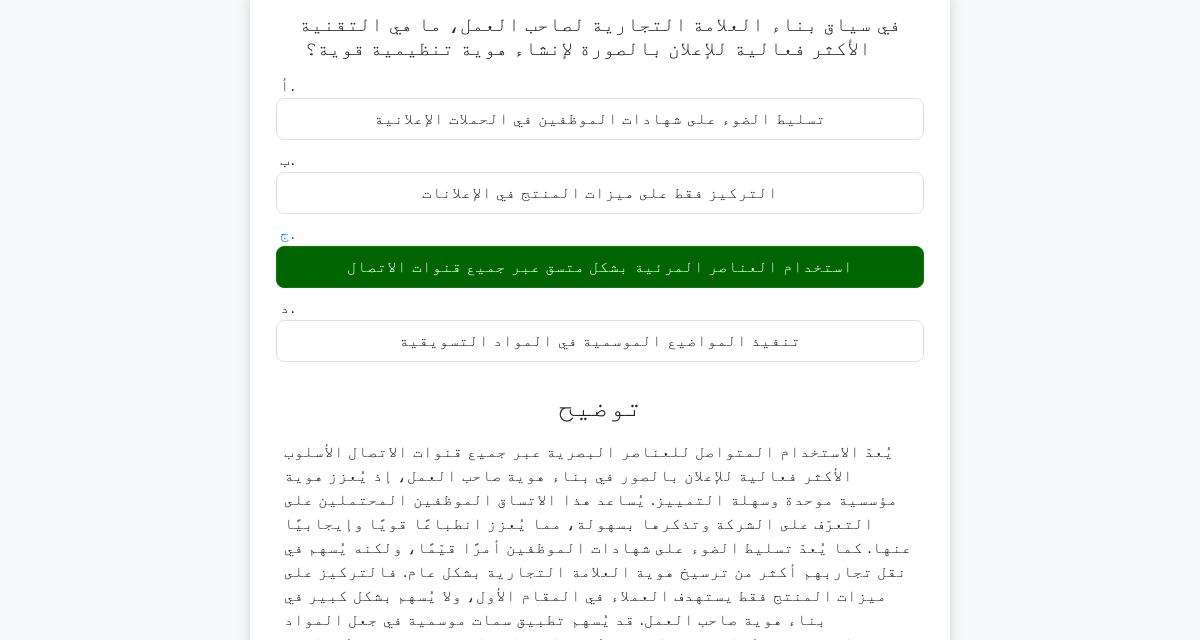 scroll, scrollTop: 246, scrollLeft: 0, axis: vertical 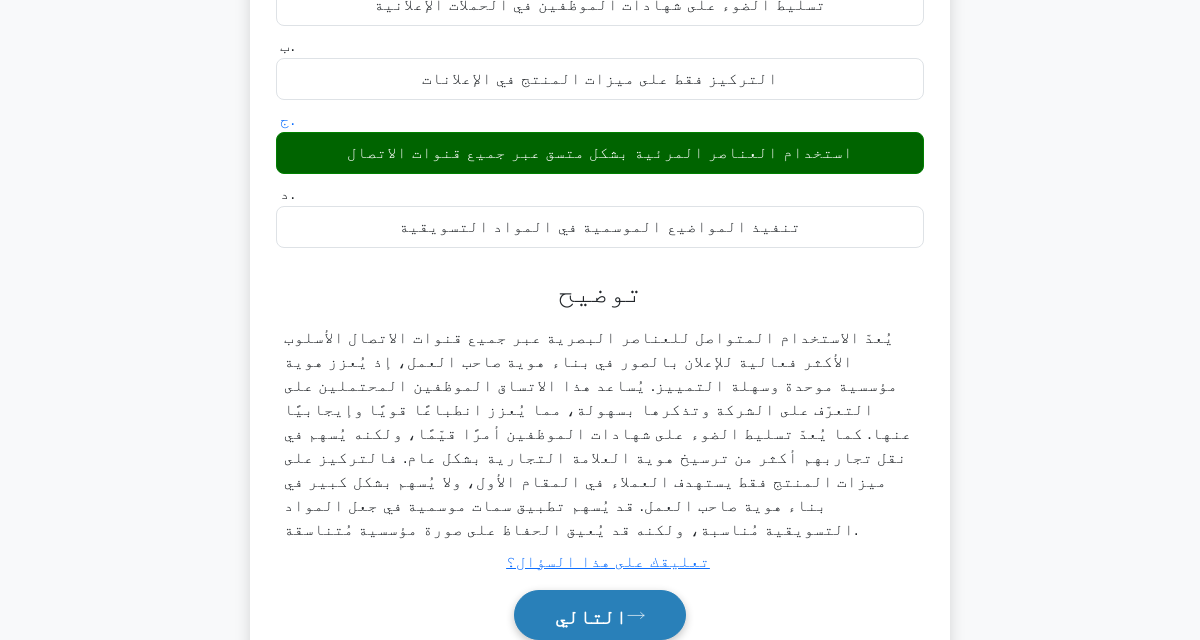 click on "التالي" at bounding box center (591, 616) 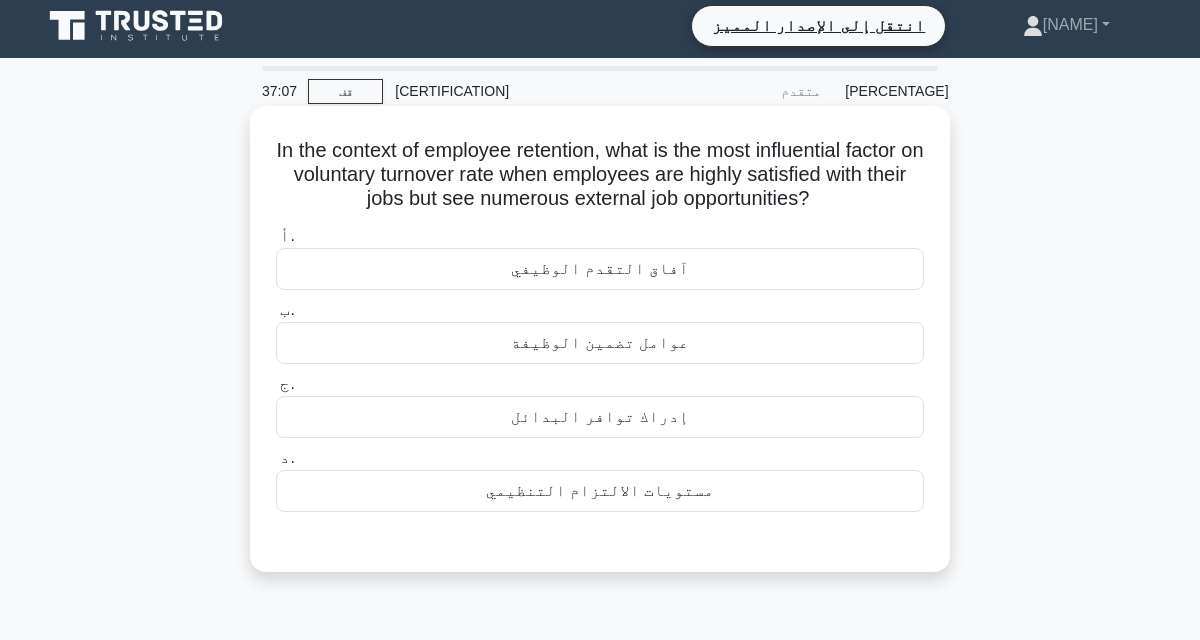 scroll, scrollTop: 0, scrollLeft: 0, axis: both 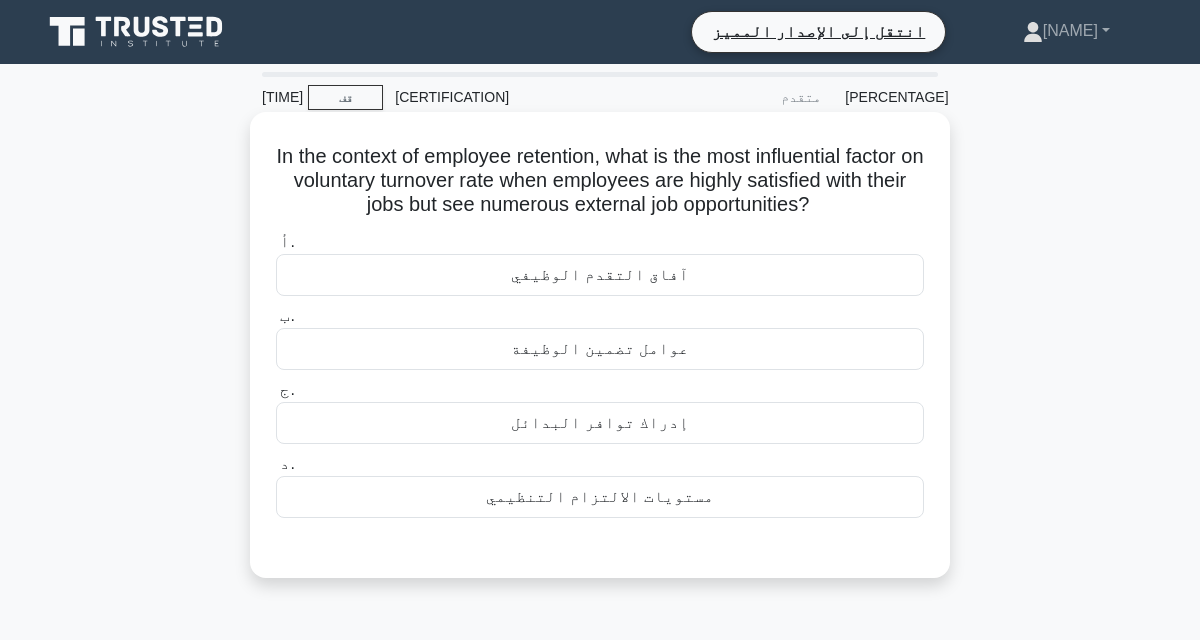 click on "إدراك توافر البدائل" at bounding box center (600, 422) 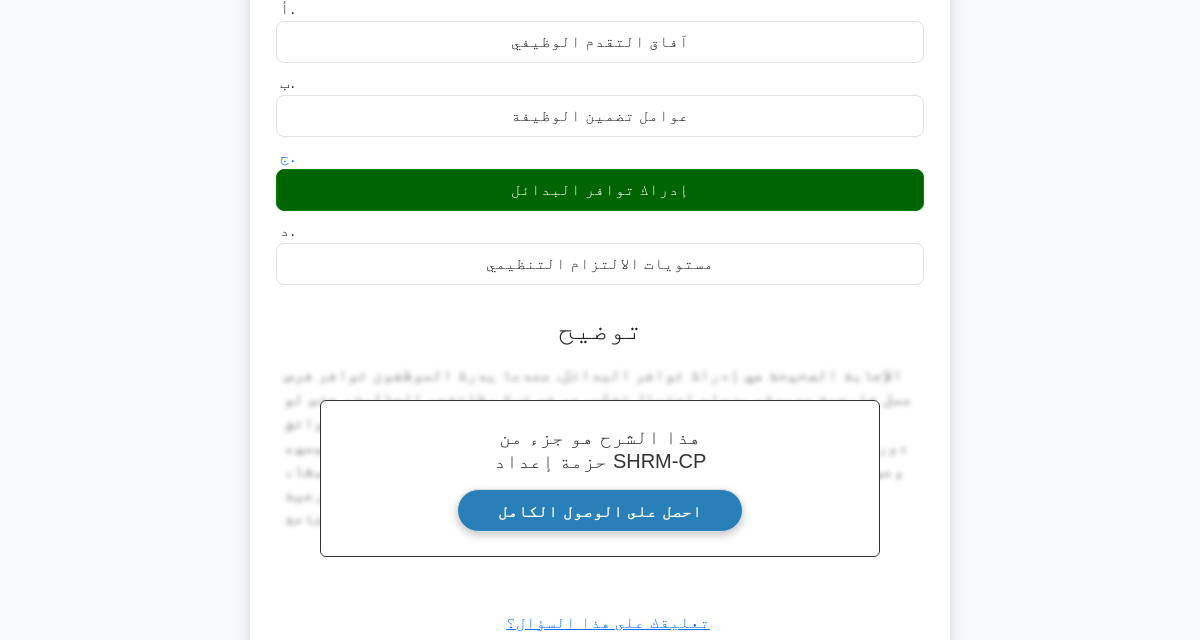 scroll, scrollTop: 229, scrollLeft: 0, axis: vertical 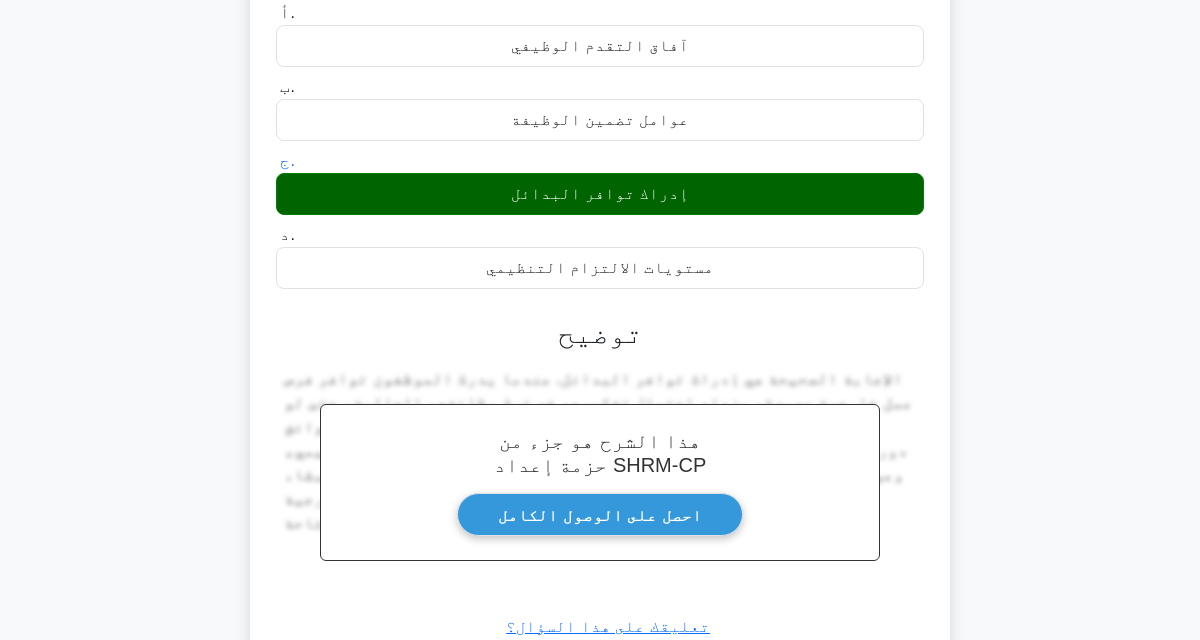 click on "التالي" at bounding box center (591, 681) 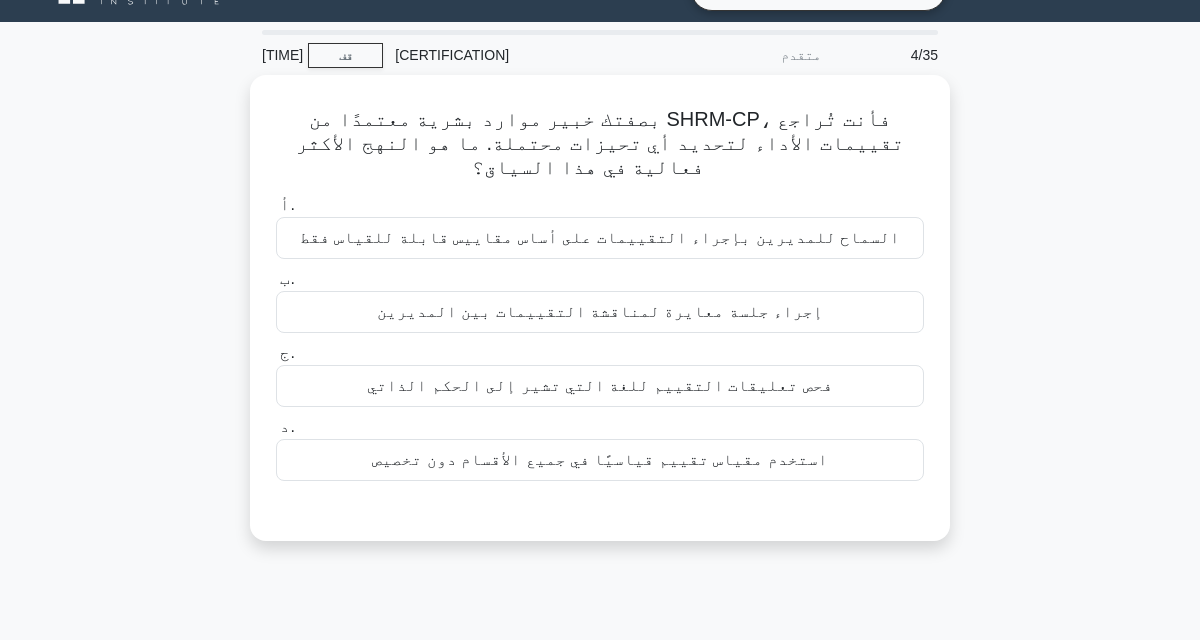 scroll, scrollTop: 0, scrollLeft: 0, axis: both 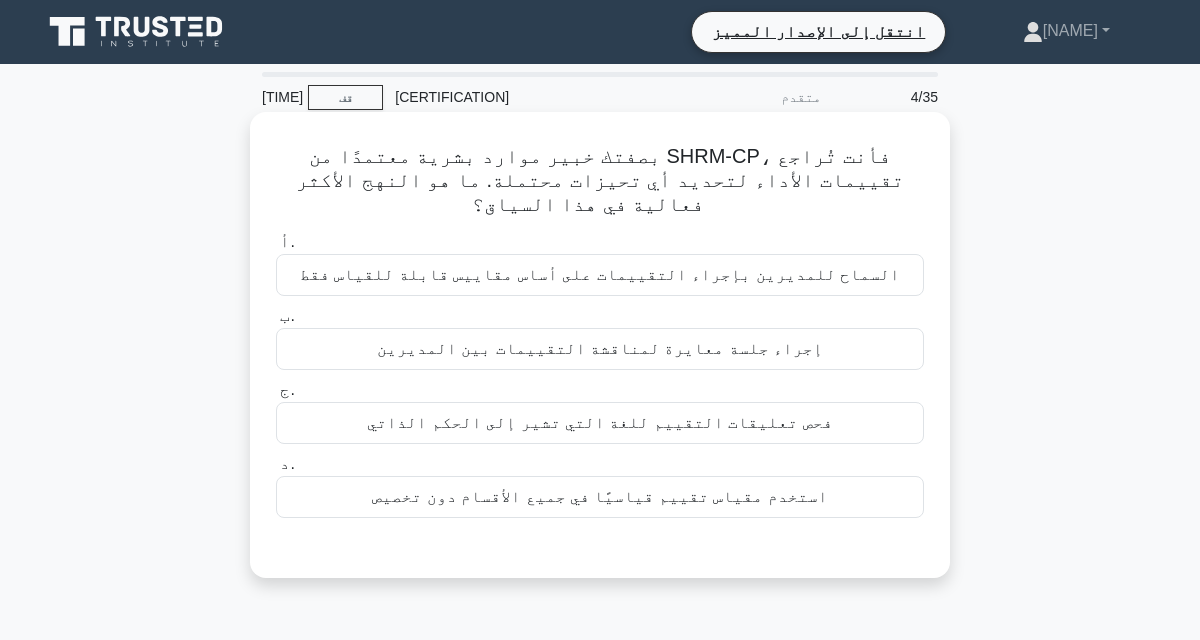 click on "استخدم مقياس تقييم قياسيًا في جميع الأقسام دون تخصيص" at bounding box center [600, 496] 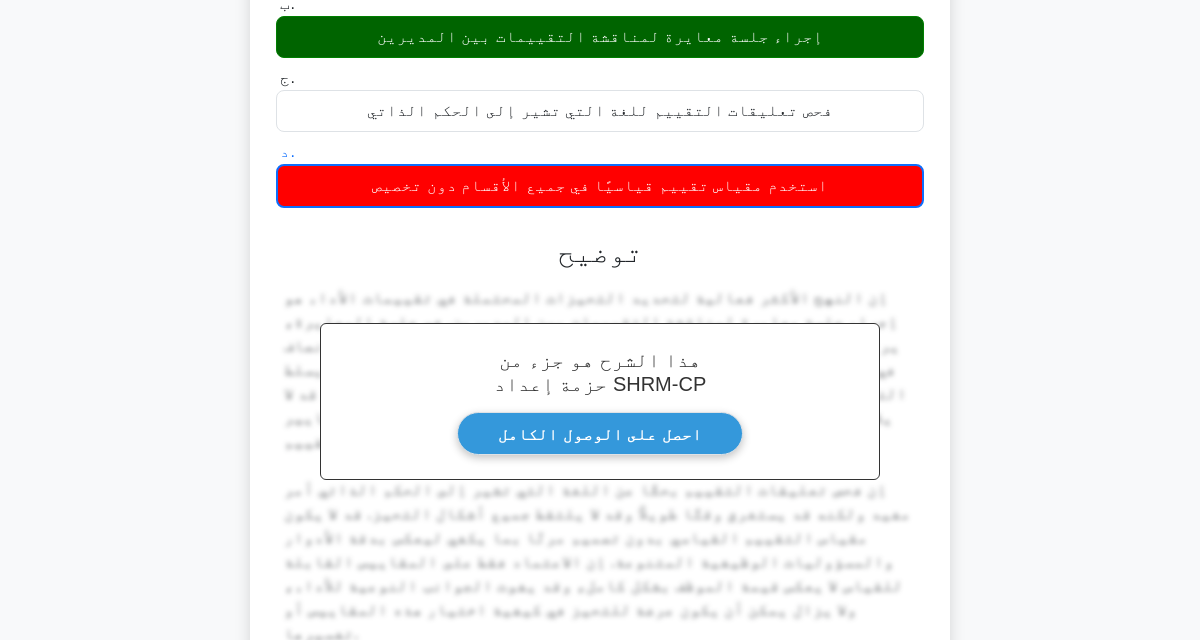 scroll, scrollTop: 313, scrollLeft: 0, axis: vertical 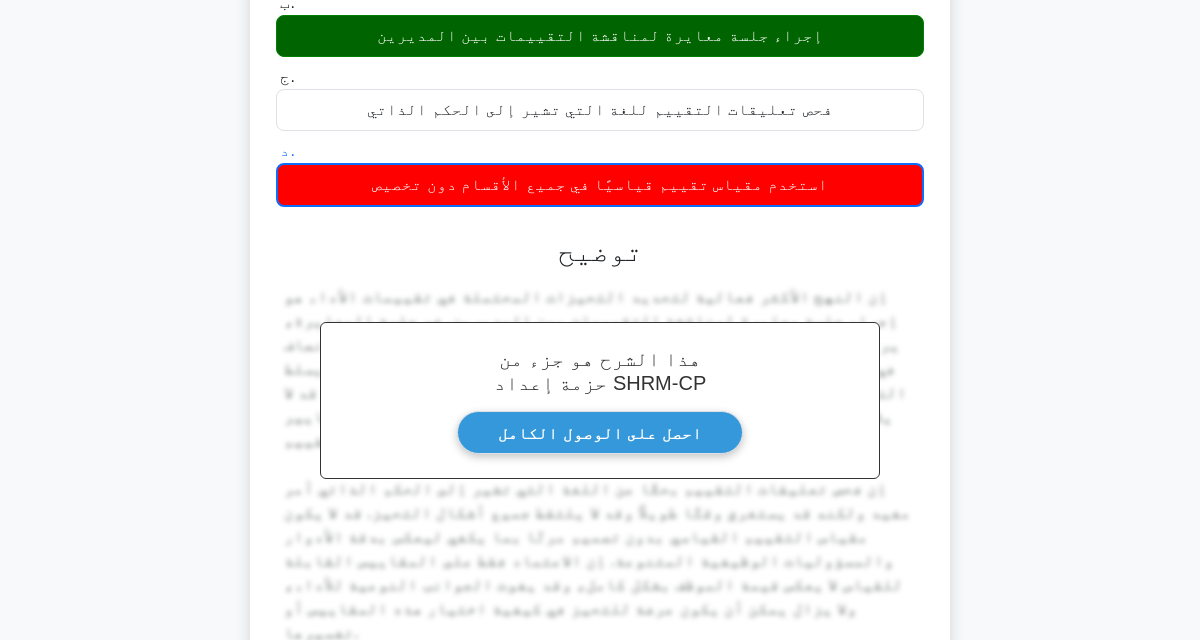 click on "التالي" at bounding box center (591, 719) 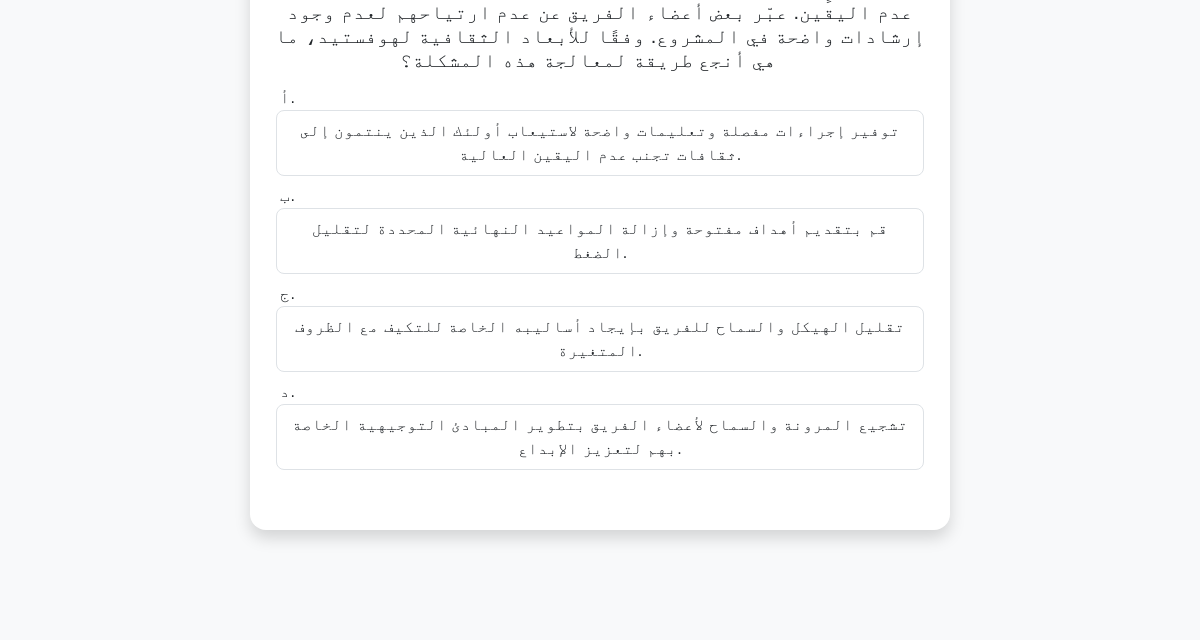 scroll, scrollTop: 0, scrollLeft: 0, axis: both 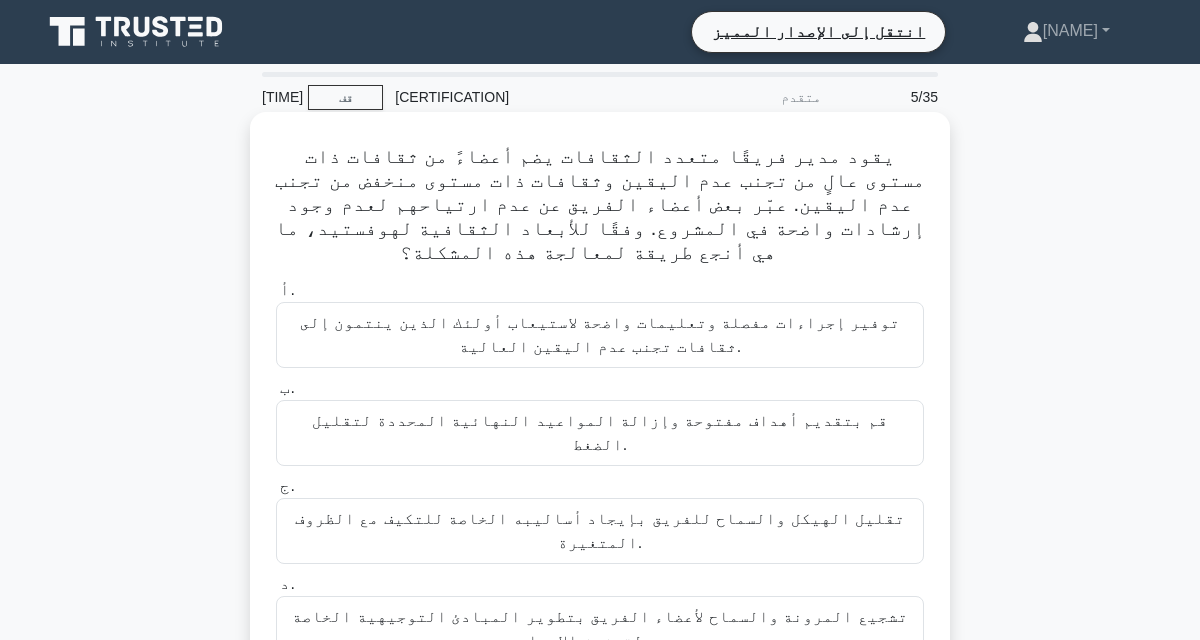 click on "توفير إجراءات مفصلة وتعليمات واضحة لاستيعاب أولئك الذين ينتمون إلى ثقافات تجنب عدم اليقين العالية." at bounding box center [600, 335] 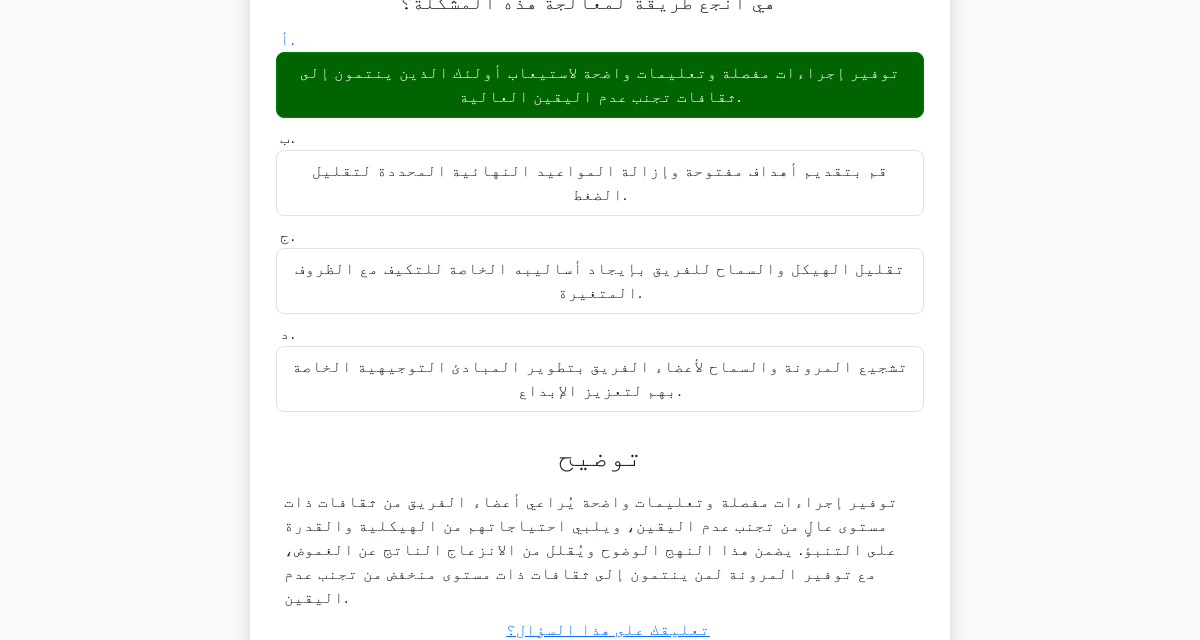 scroll, scrollTop: 256, scrollLeft: 0, axis: vertical 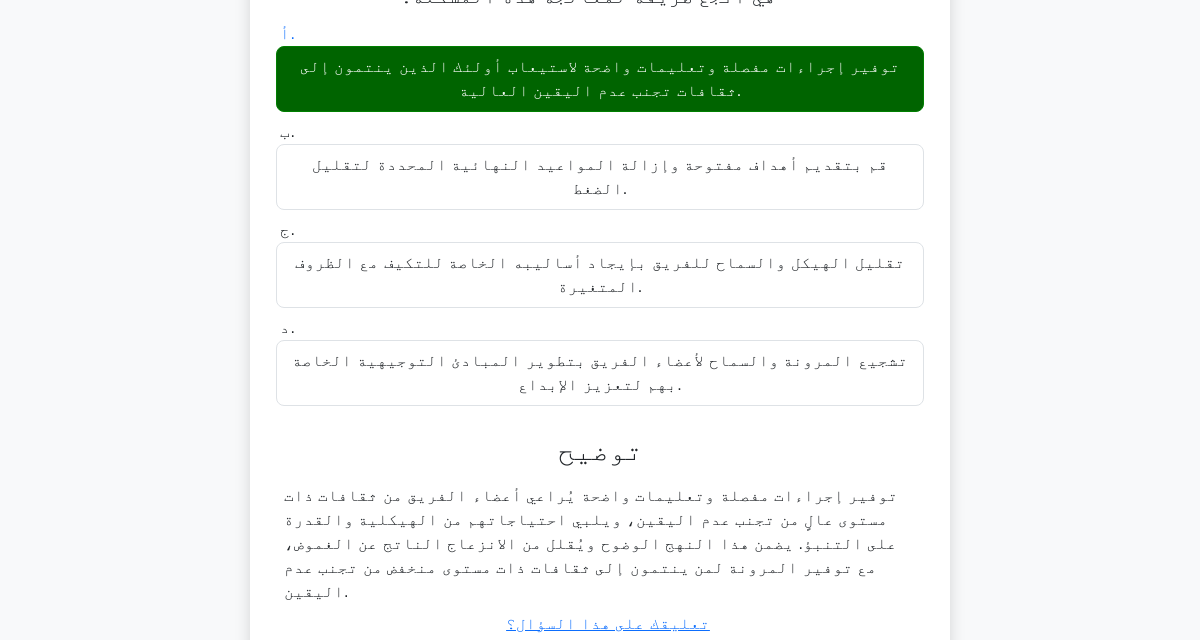 click on "التالي" at bounding box center (591, 678) 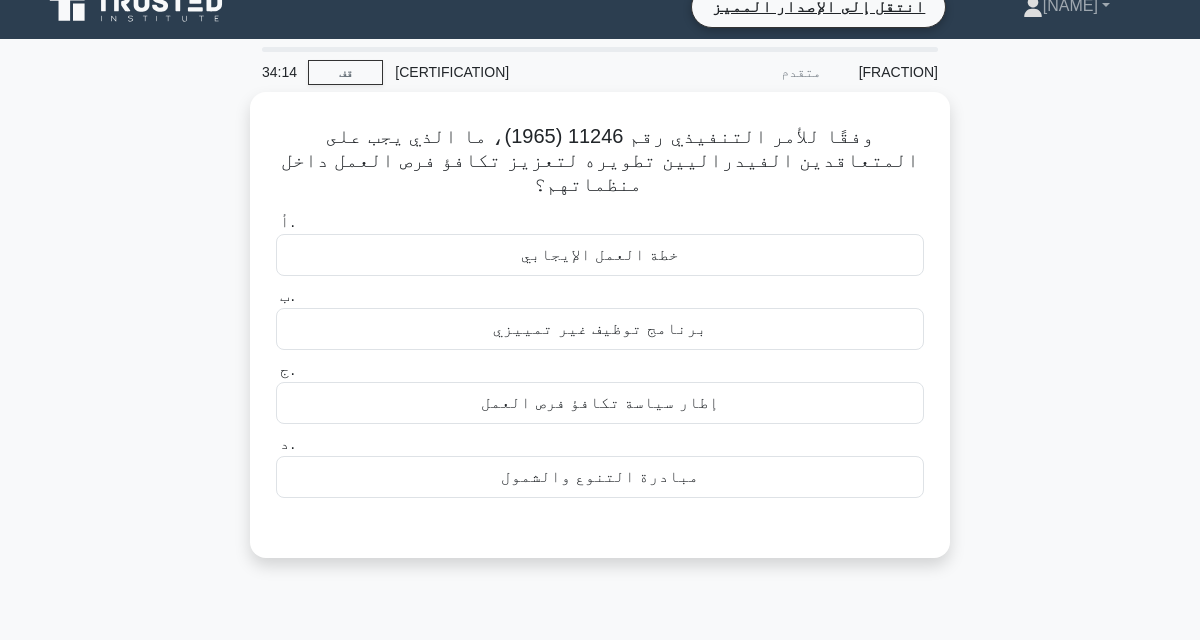scroll, scrollTop: 16, scrollLeft: 0, axis: vertical 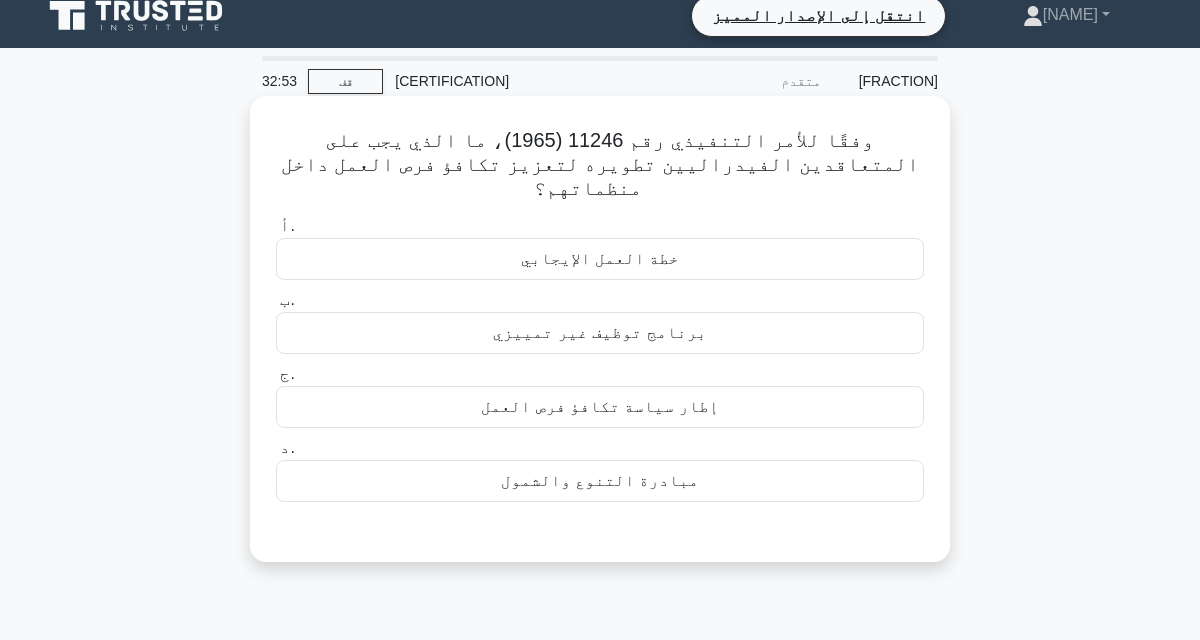 click on "إطار سياسة تكافؤ فرص العمل" at bounding box center (600, 407) 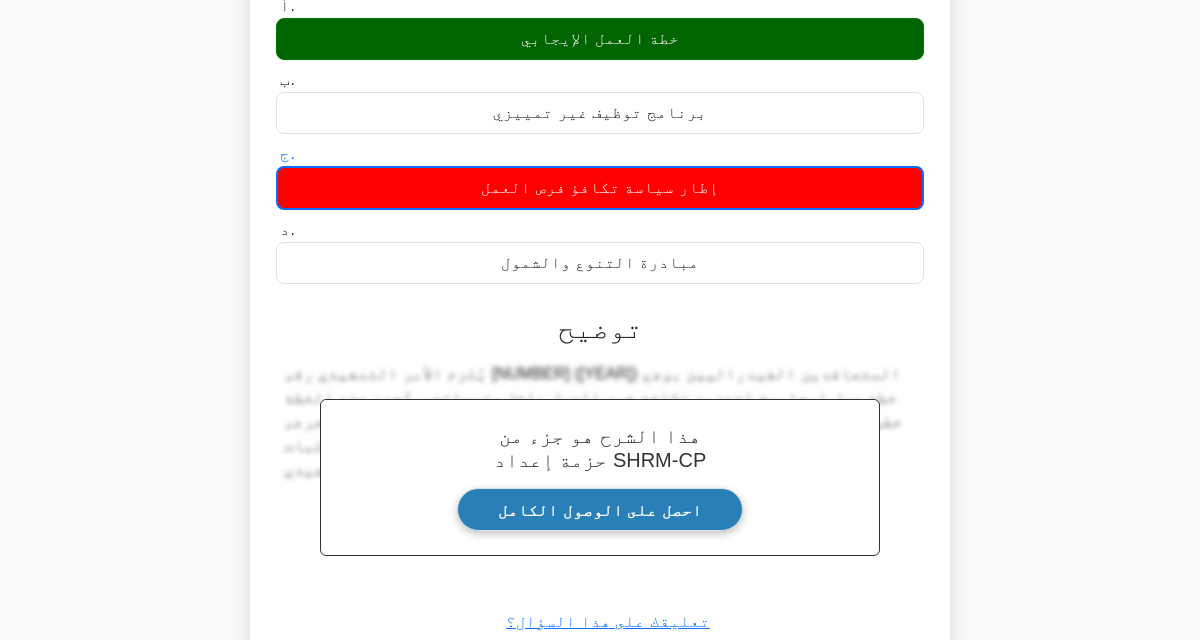 scroll, scrollTop: 238, scrollLeft: 0, axis: vertical 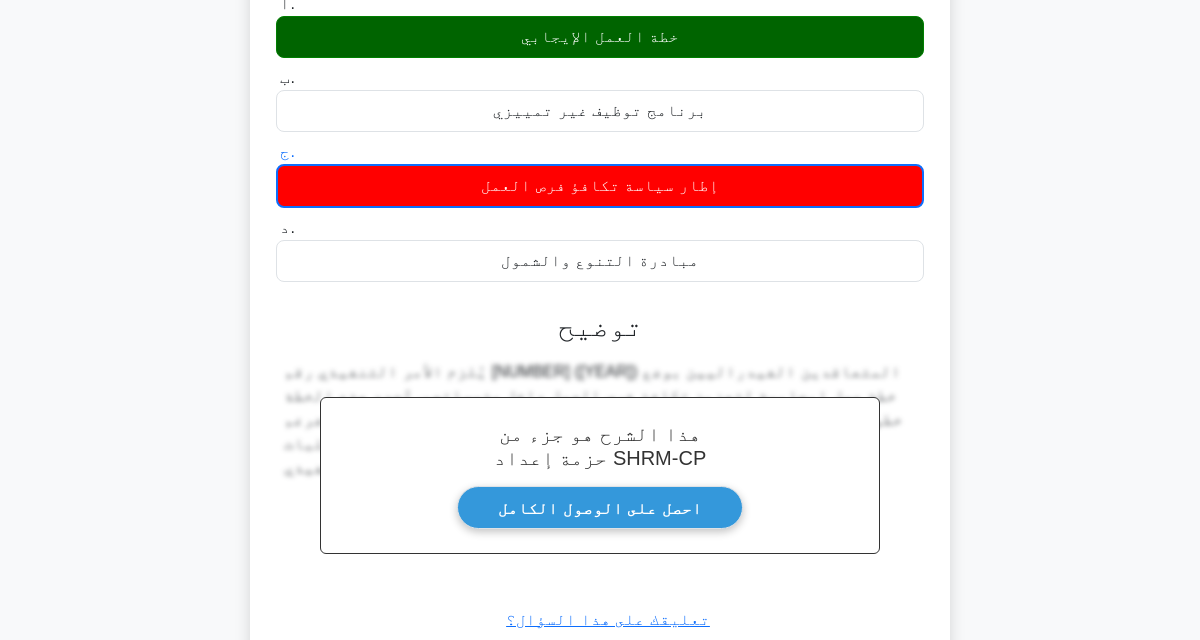 click on "التالي" at bounding box center [591, 674] 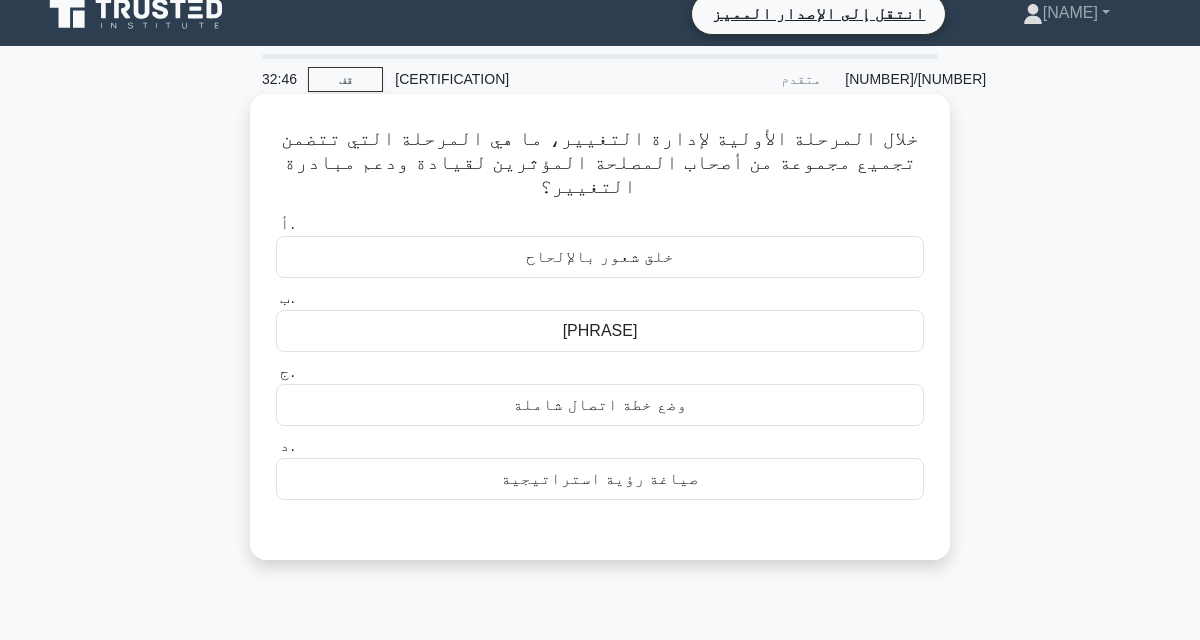 scroll, scrollTop: 0, scrollLeft: 0, axis: both 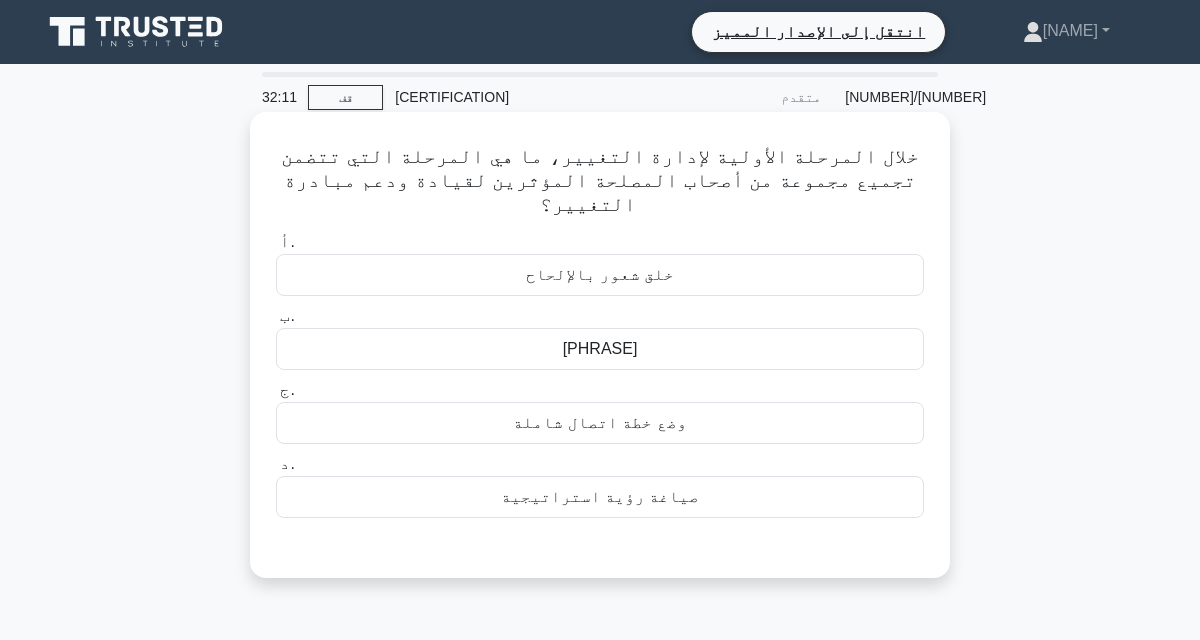 click on "خلق شعور بالإلحاح" at bounding box center [600, 275] 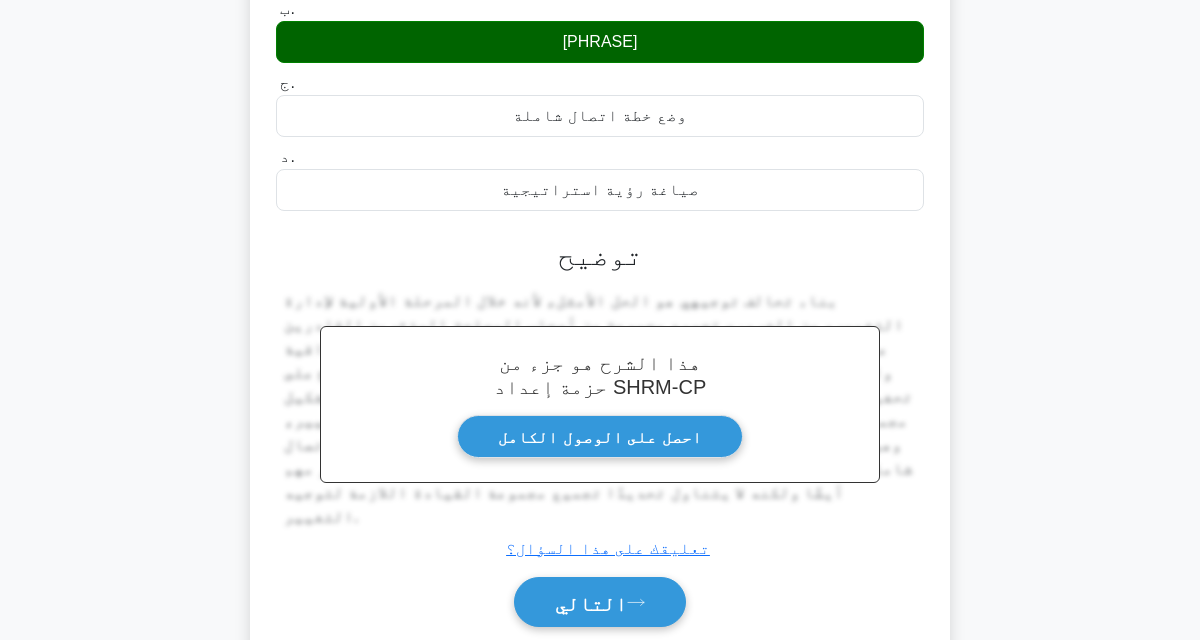 scroll, scrollTop: 344, scrollLeft: 0, axis: vertical 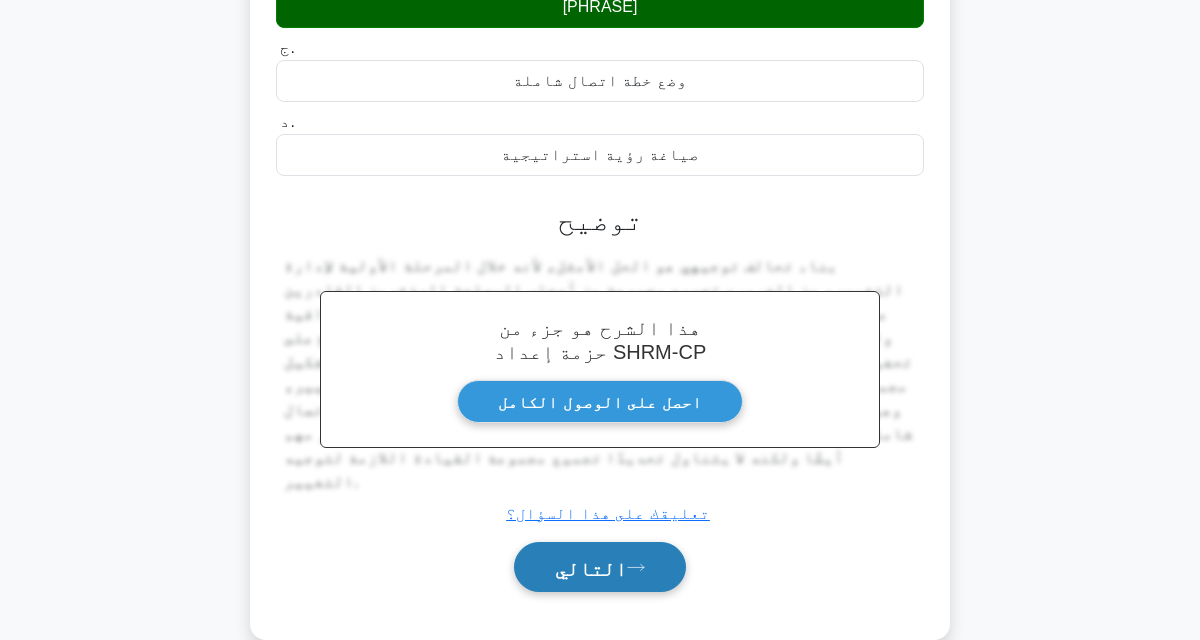 click on "التالي" at bounding box center (600, 567) 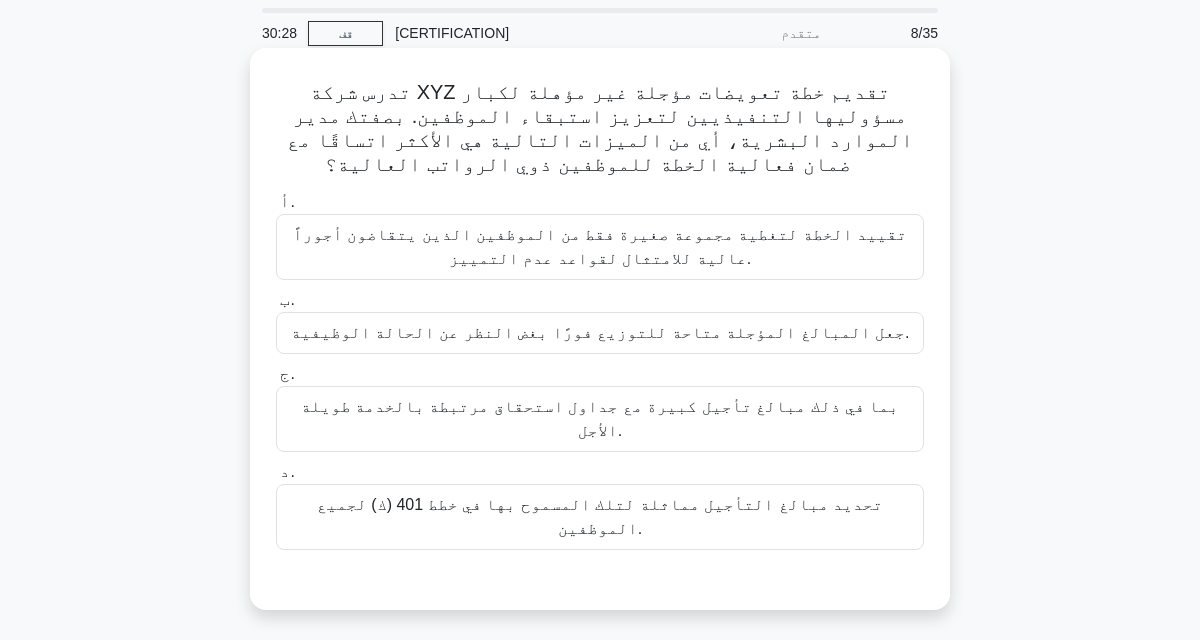 scroll, scrollTop: 0, scrollLeft: 0, axis: both 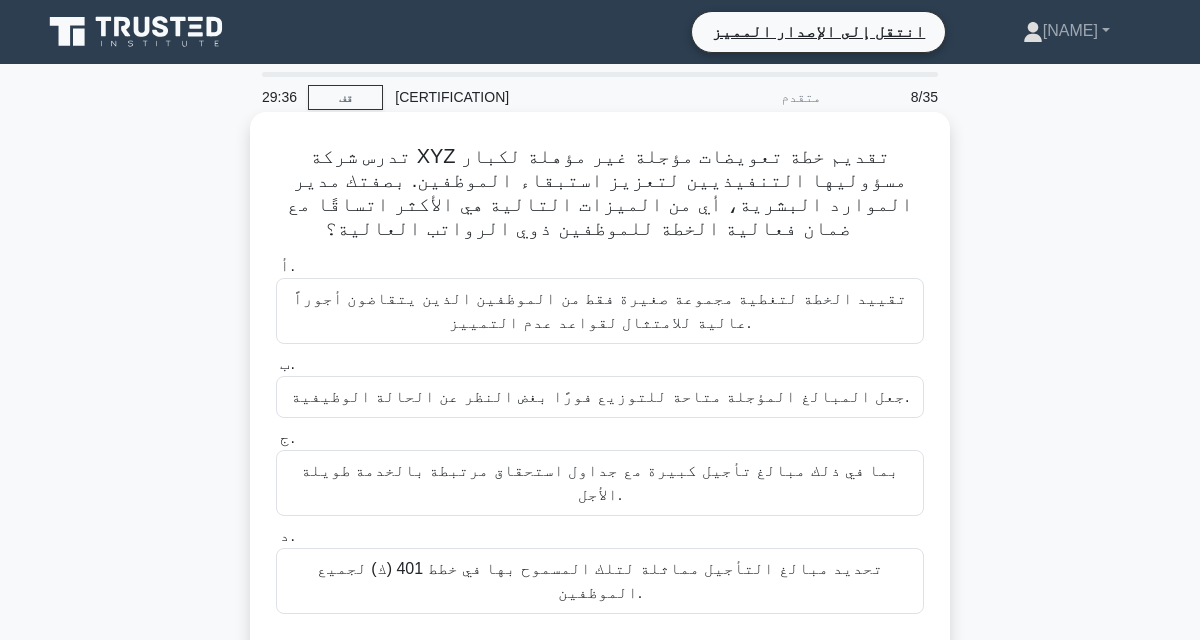 click on "تحديد مبالغ التأجيل مماثلة لتلك المسموح بها في خطط 401 (ك) لجميع الموظفين." at bounding box center (600, 580) 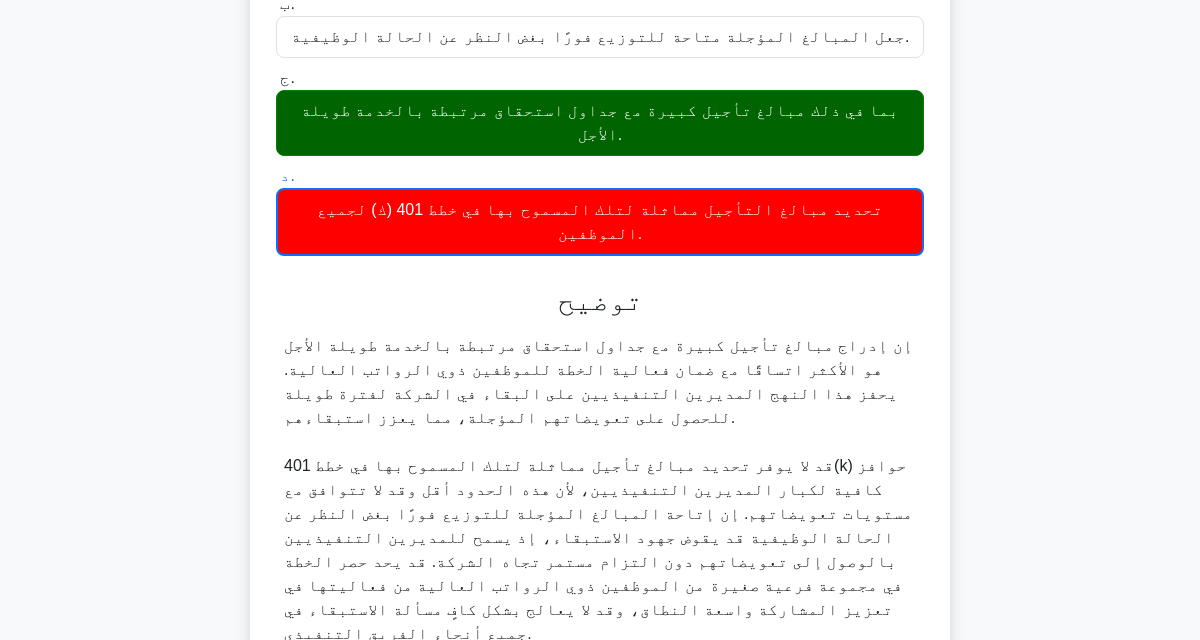 scroll, scrollTop: 405, scrollLeft: 0, axis: vertical 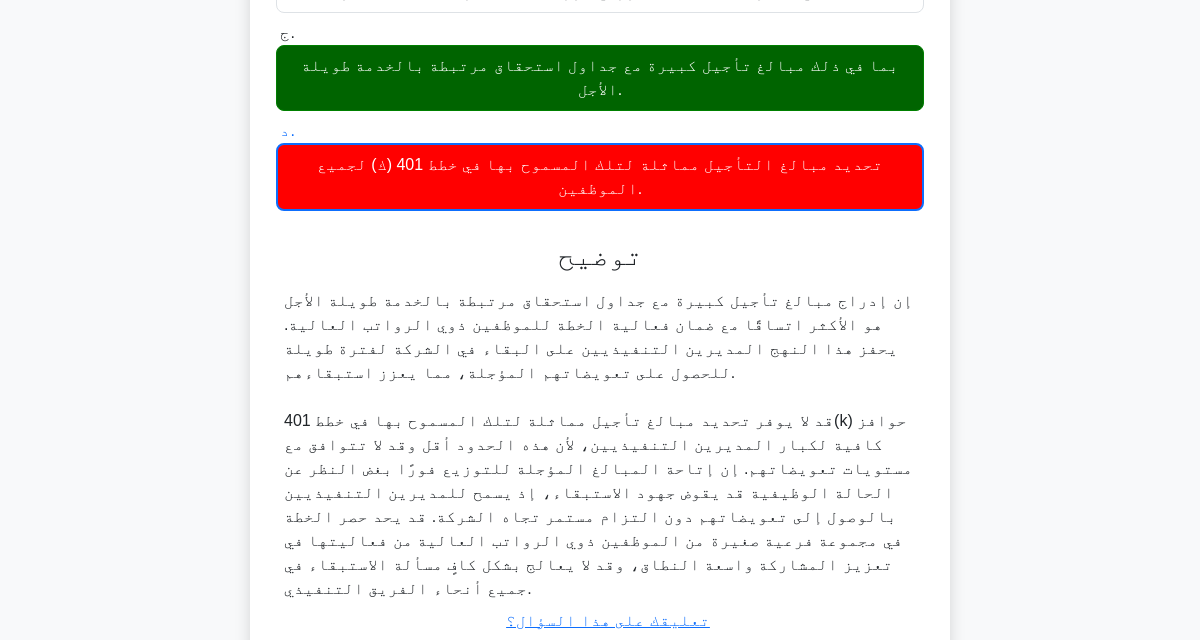 click on "التالي" at bounding box center (600, 674) 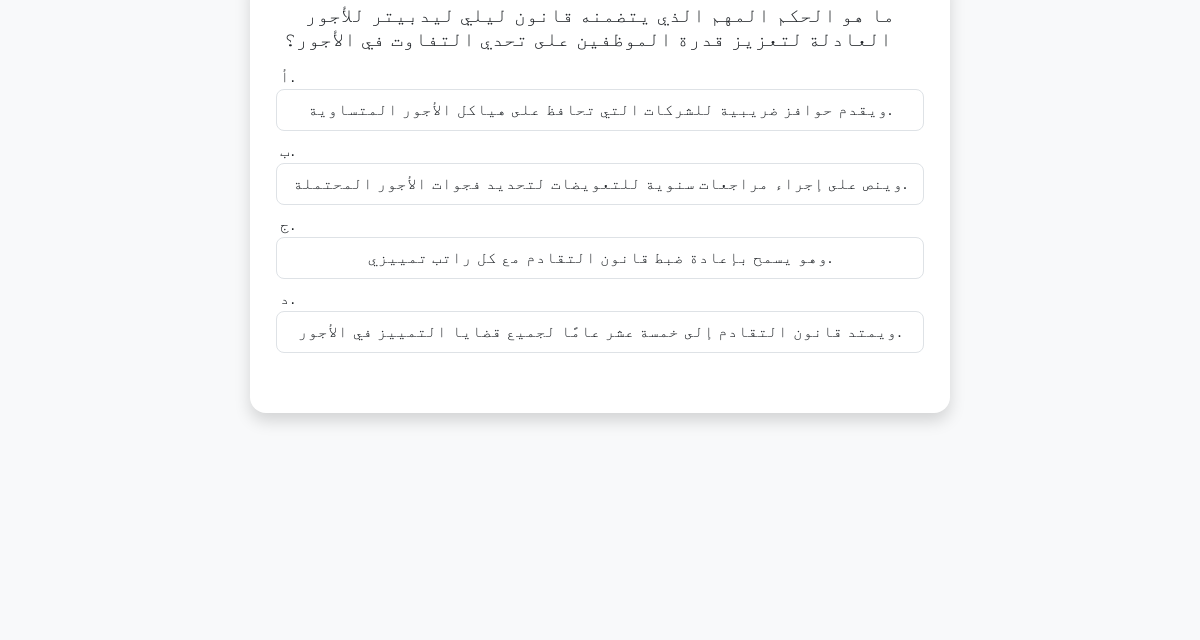 scroll, scrollTop: 0, scrollLeft: 0, axis: both 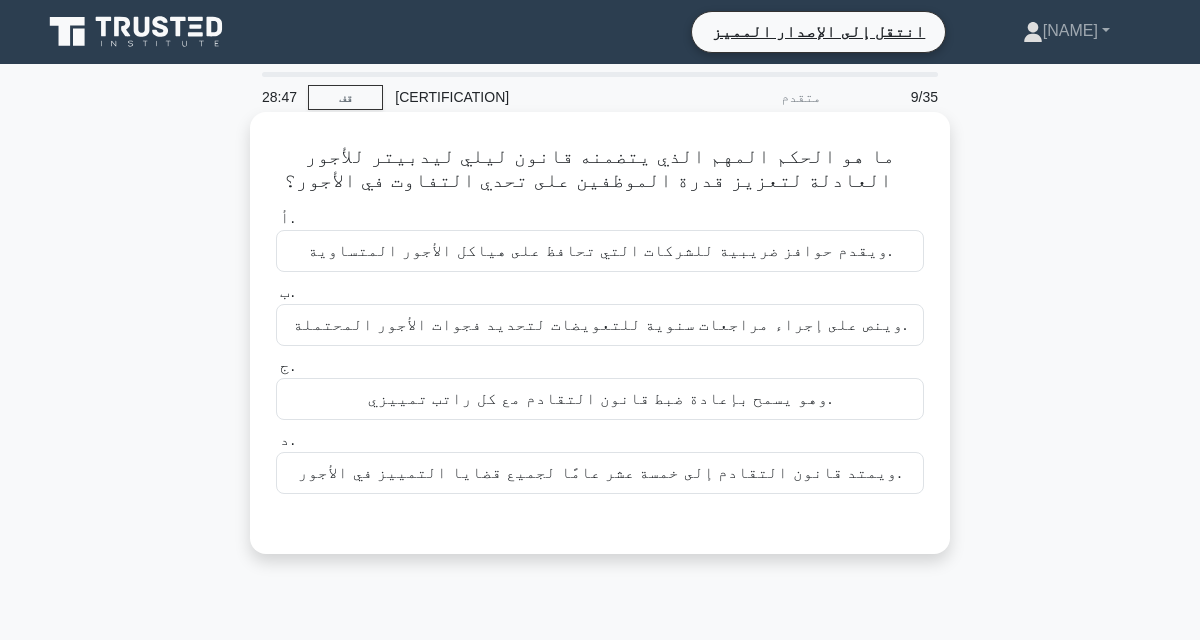 click on "وهو يسمح بإعادة ضبط قانون التقادم مع كل راتب تمييزي." at bounding box center [600, 398] 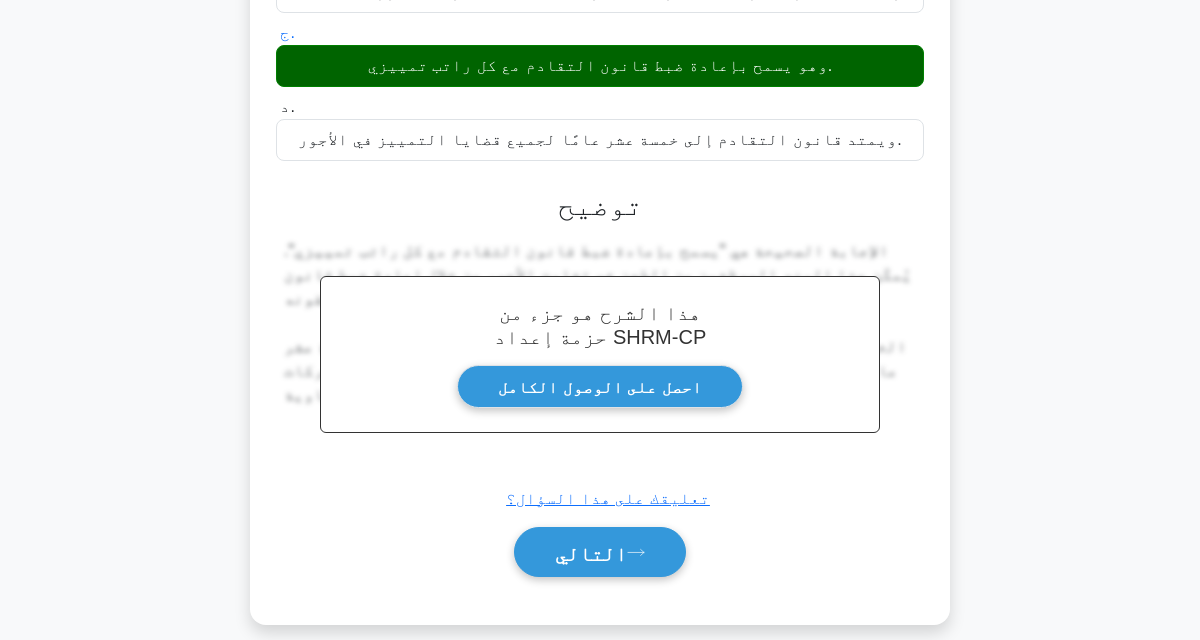 scroll, scrollTop: 344, scrollLeft: 0, axis: vertical 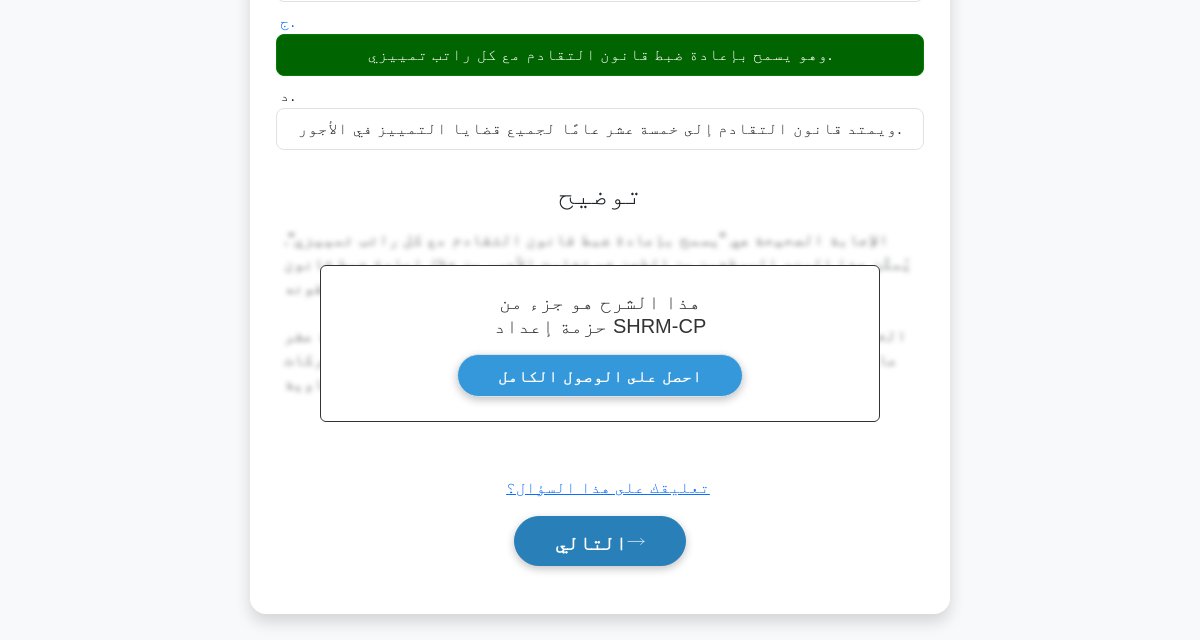 click on "التالي" at bounding box center [600, 541] 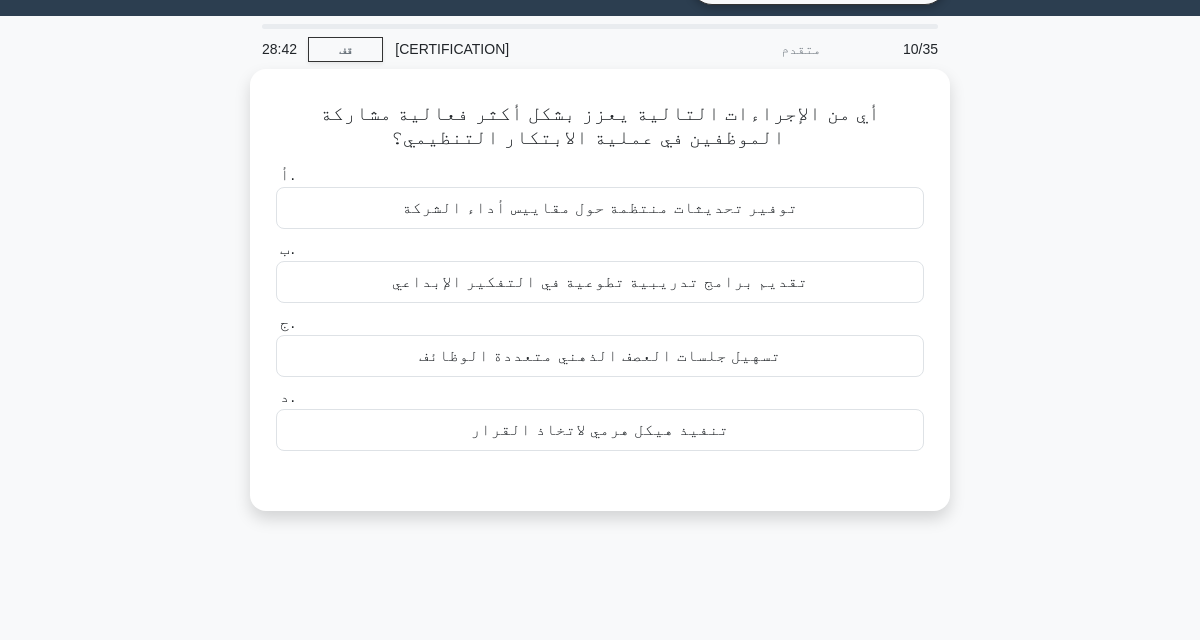 scroll, scrollTop: 47, scrollLeft: 0, axis: vertical 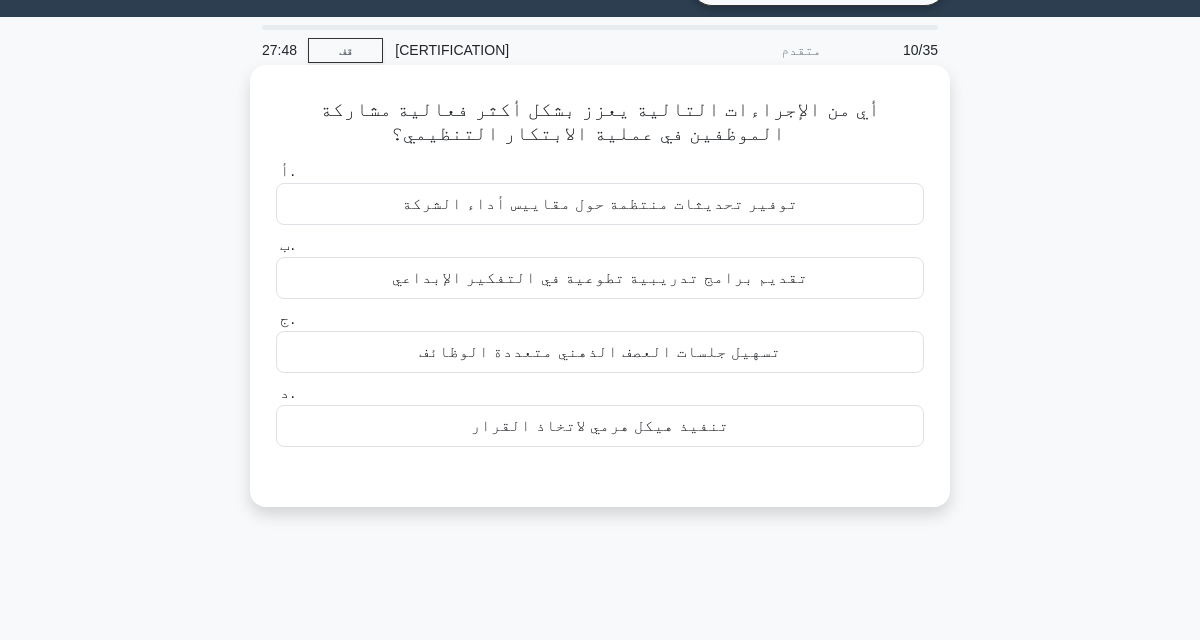 click on "تسهيل جلسات العصف الذهني متعددة الوظائف" at bounding box center (600, 352) 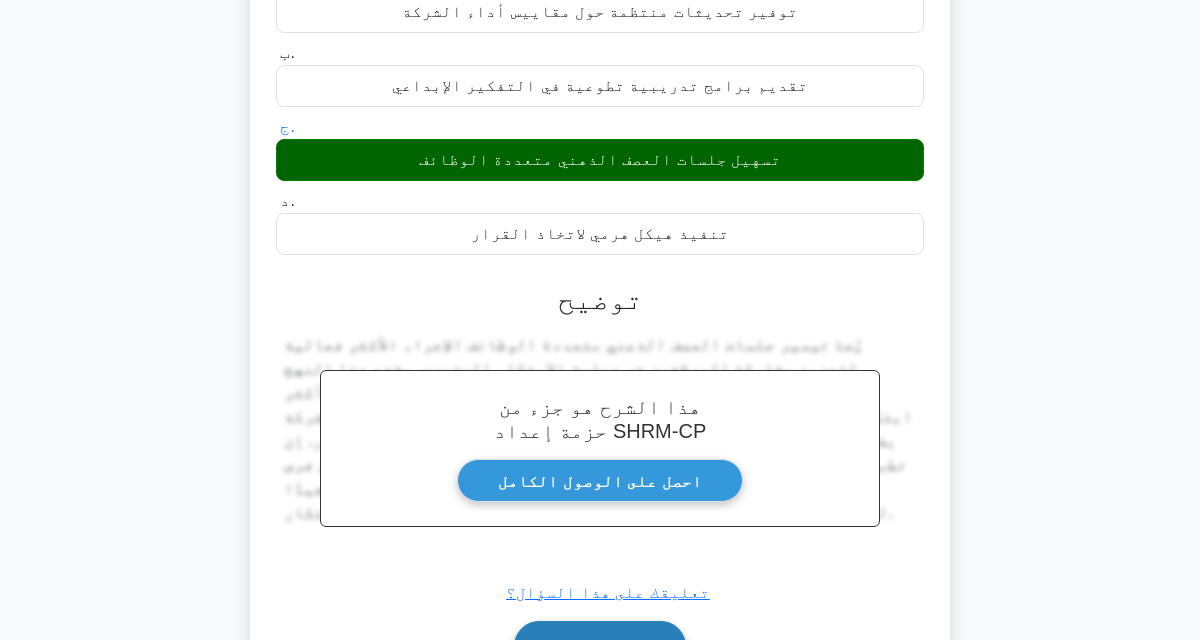 scroll, scrollTop: 242, scrollLeft: 0, axis: vertical 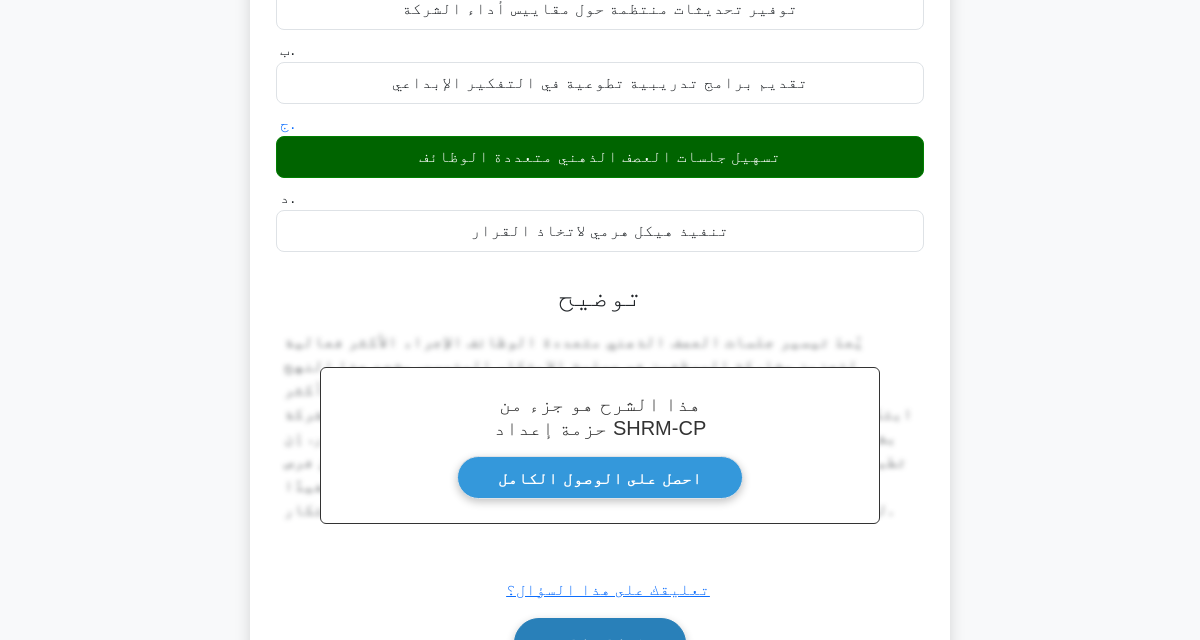 click at bounding box center (636, 643) 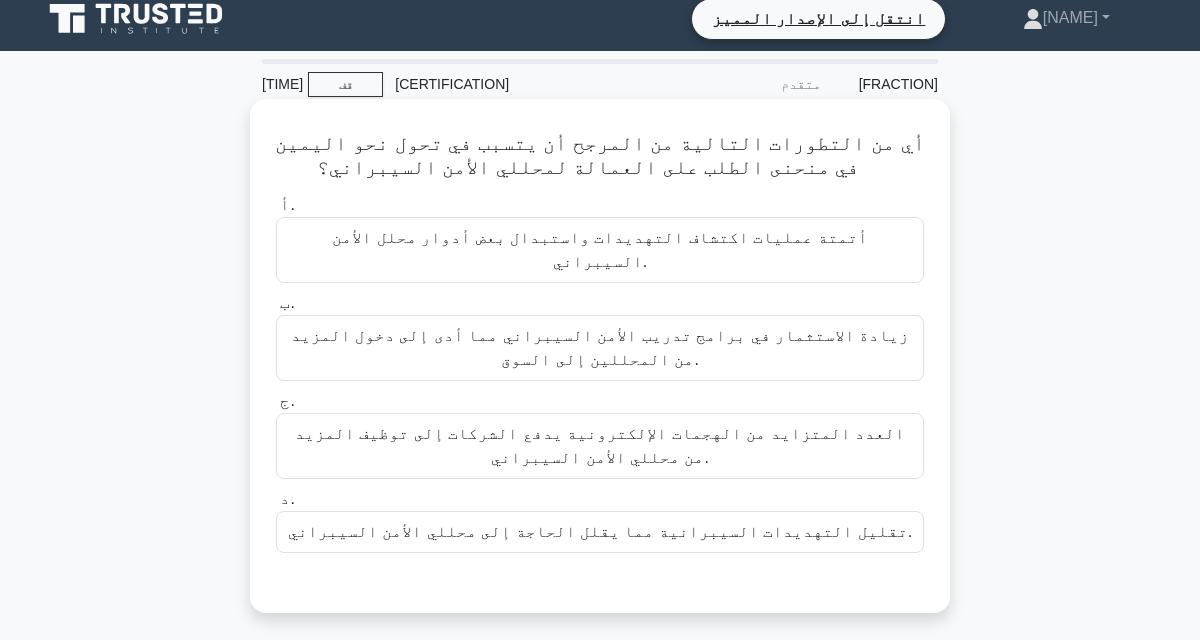 scroll, scrollTop: 3, scrollLeft: 0, axis: vertical 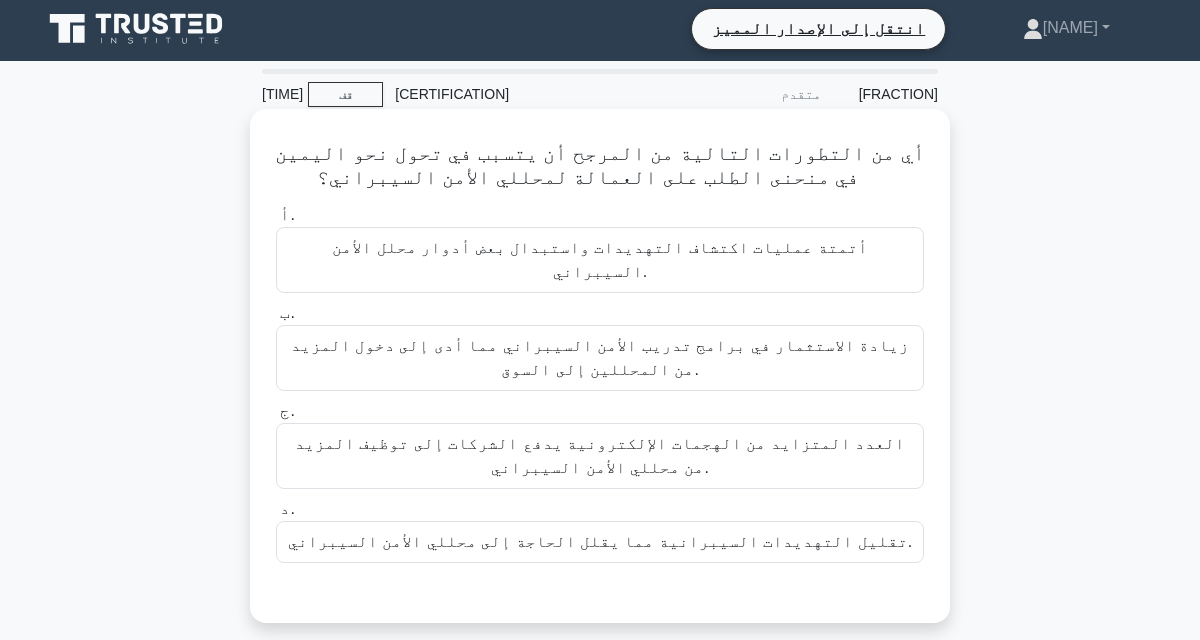 click on "العدد المتزايد من الهجمات الإلكترونية يدفع الشركات إلى توظيف المزيد من محللي الأمن السيبراني." at bounding box center (600, 455) 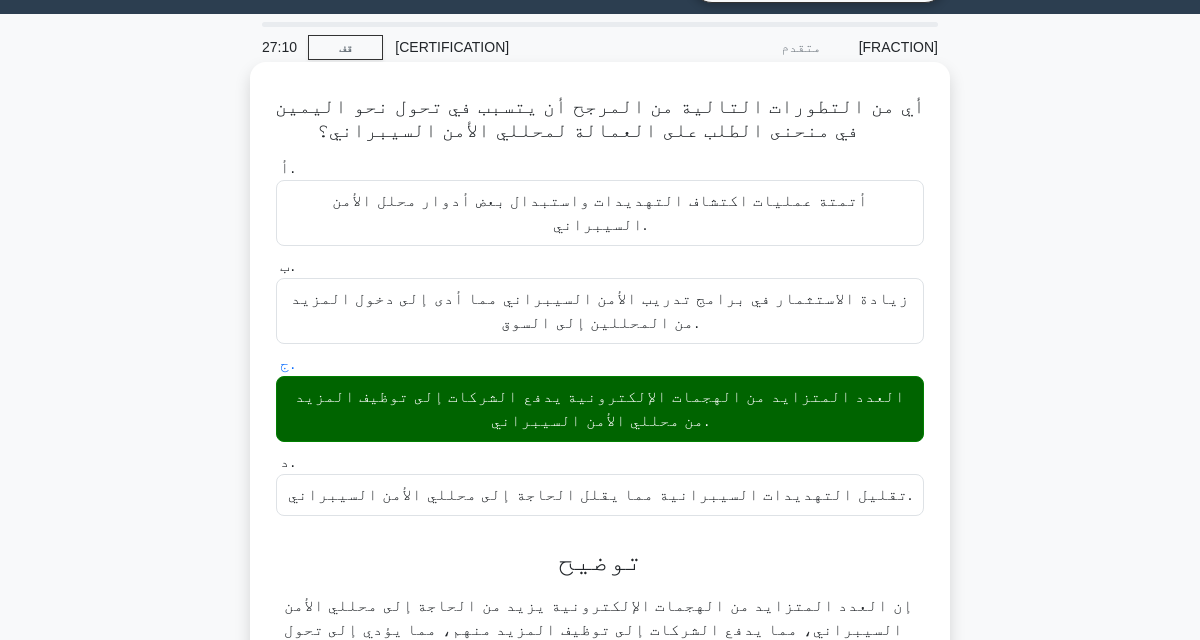 scroll, scrollTop: 52, scrollLeft: 0, axis: vertical 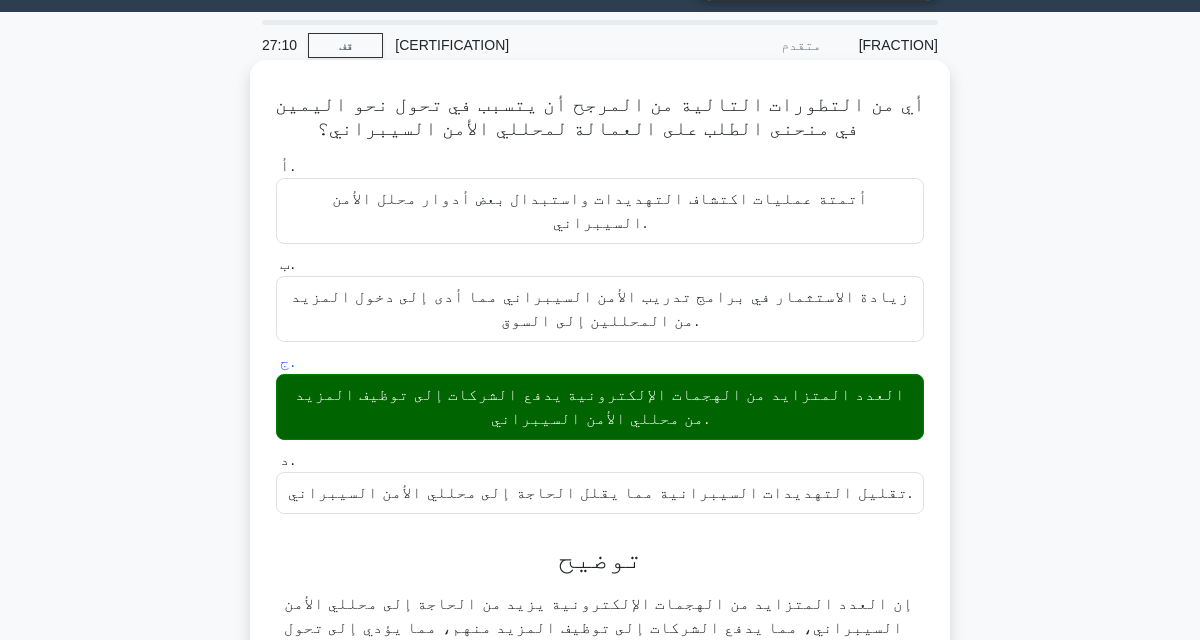 click on "التالي" at bounding box center (600, 737) 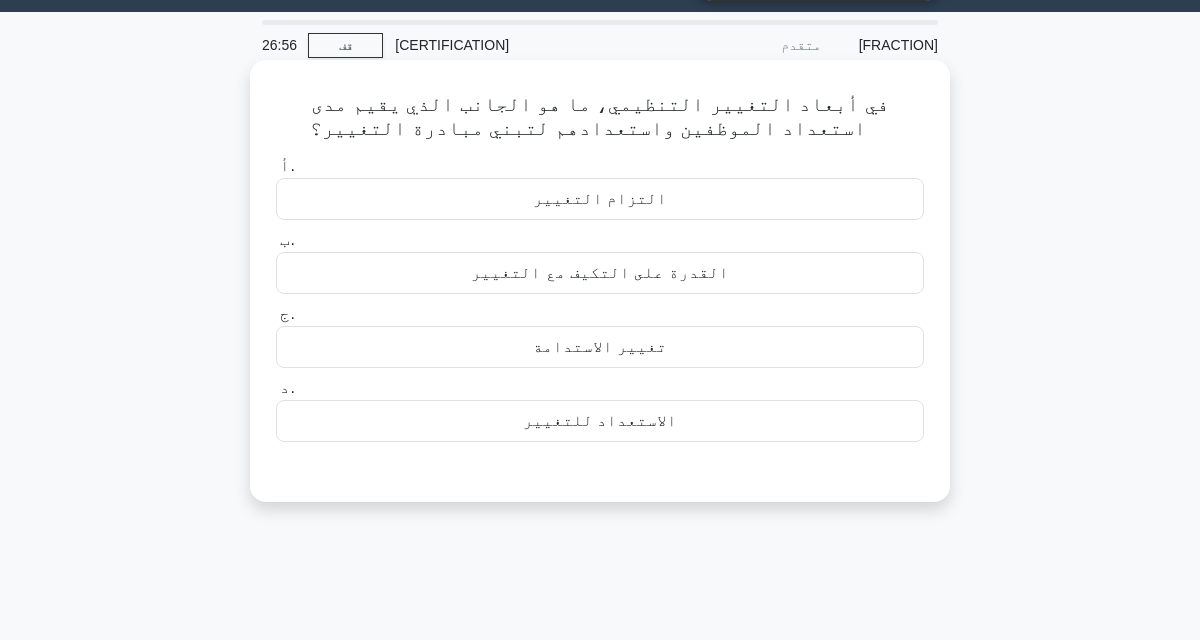 click on "الاستعداد للتغيير" at bounding box center (600, 421) 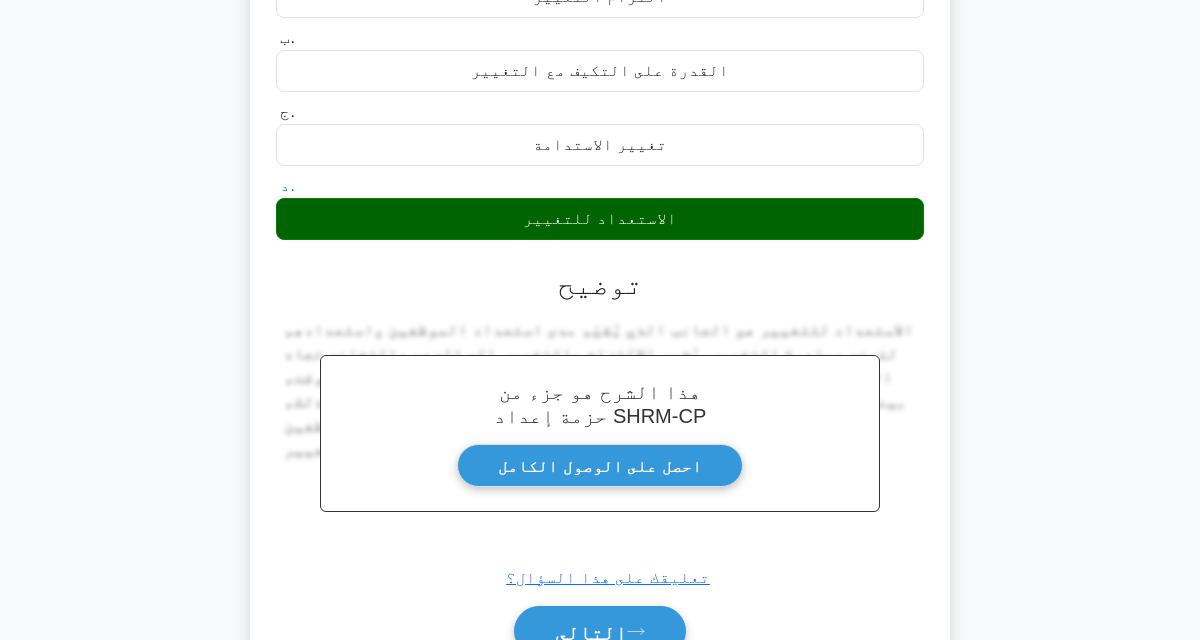 scroll, scrollTop: 256, scrollLeft: 0, axis: vertical 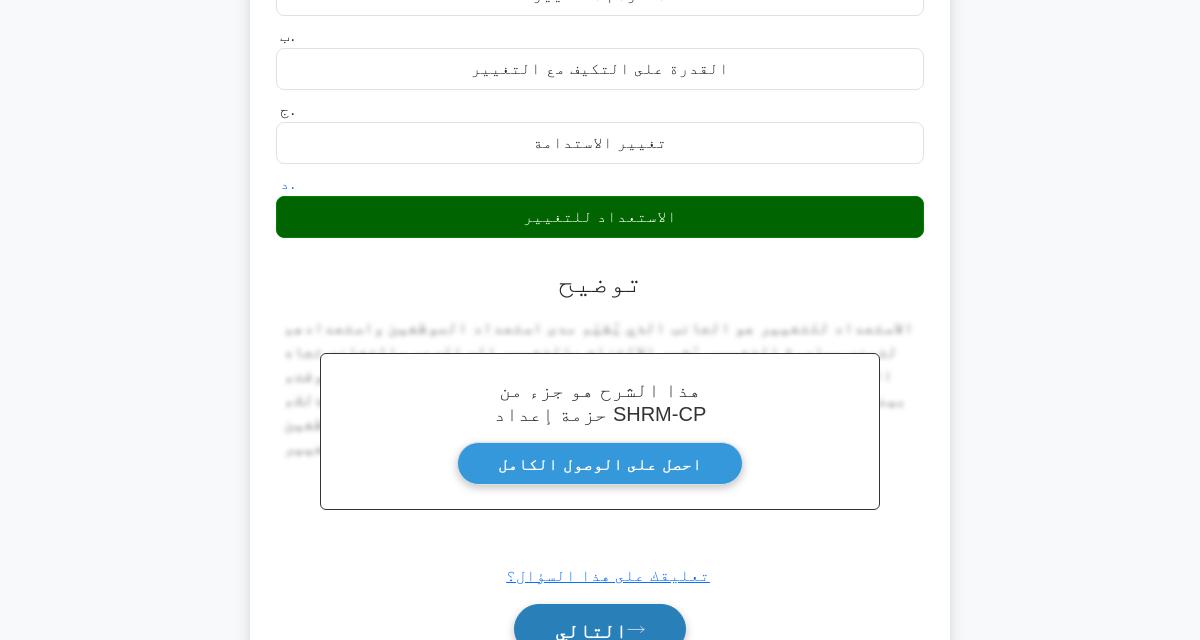click on "التالي" at bounding box center [600, 629] 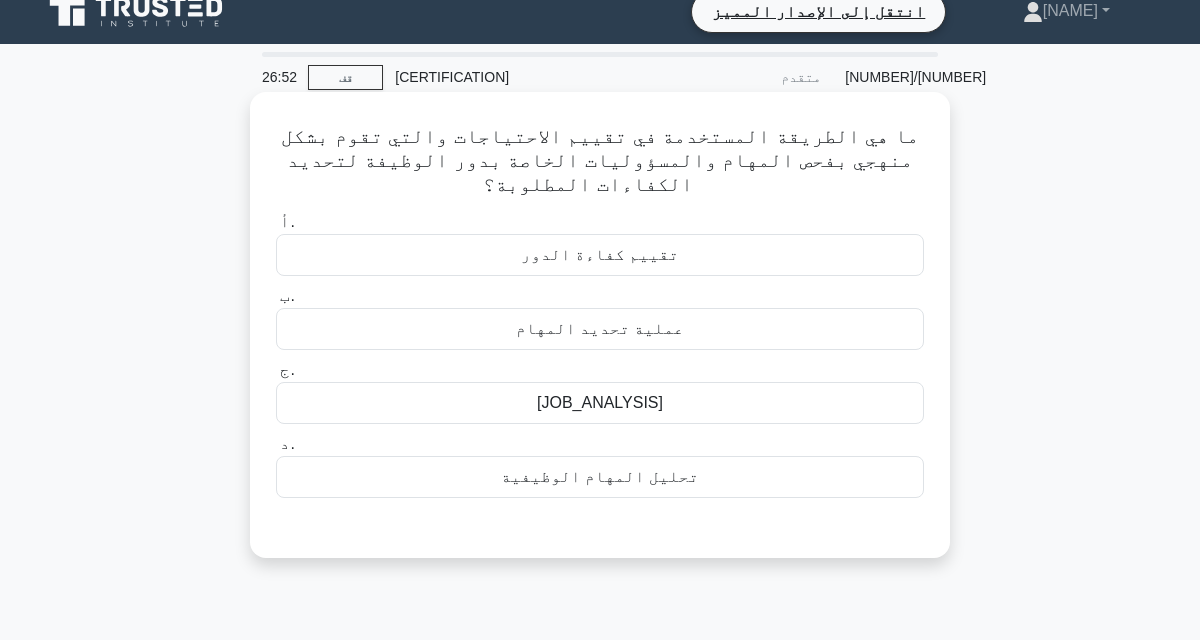 scroll, scrollTop: 18, scrollLeft: 0, axis: vertical 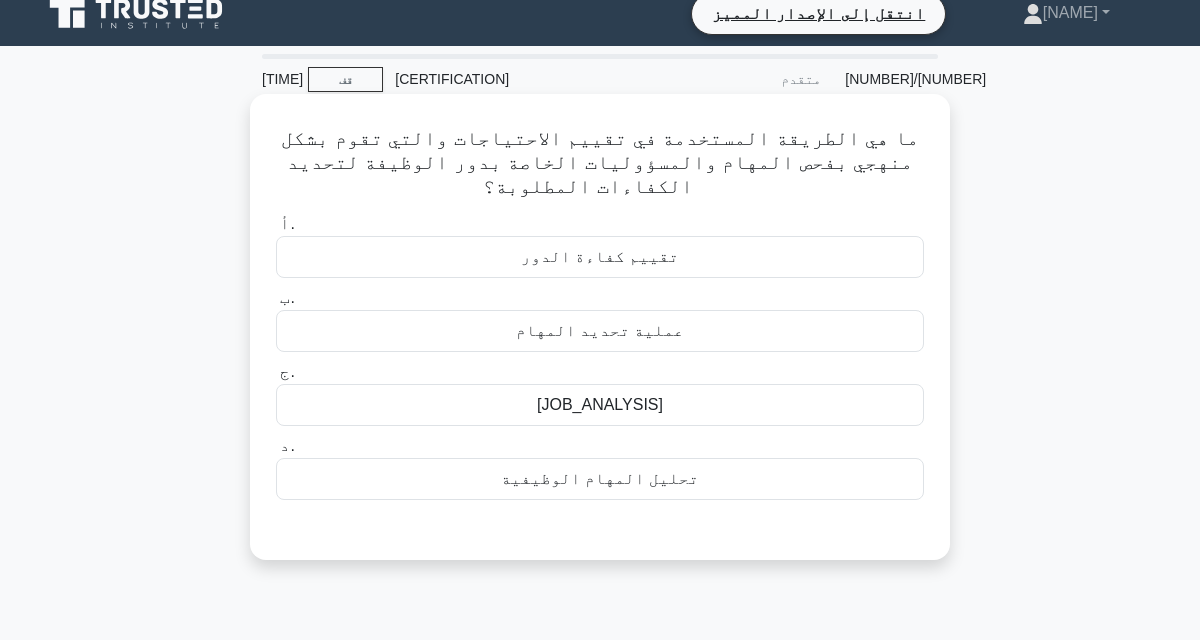 click on "تحليل المهام الوظيفية" at bounding box center (600, 478) 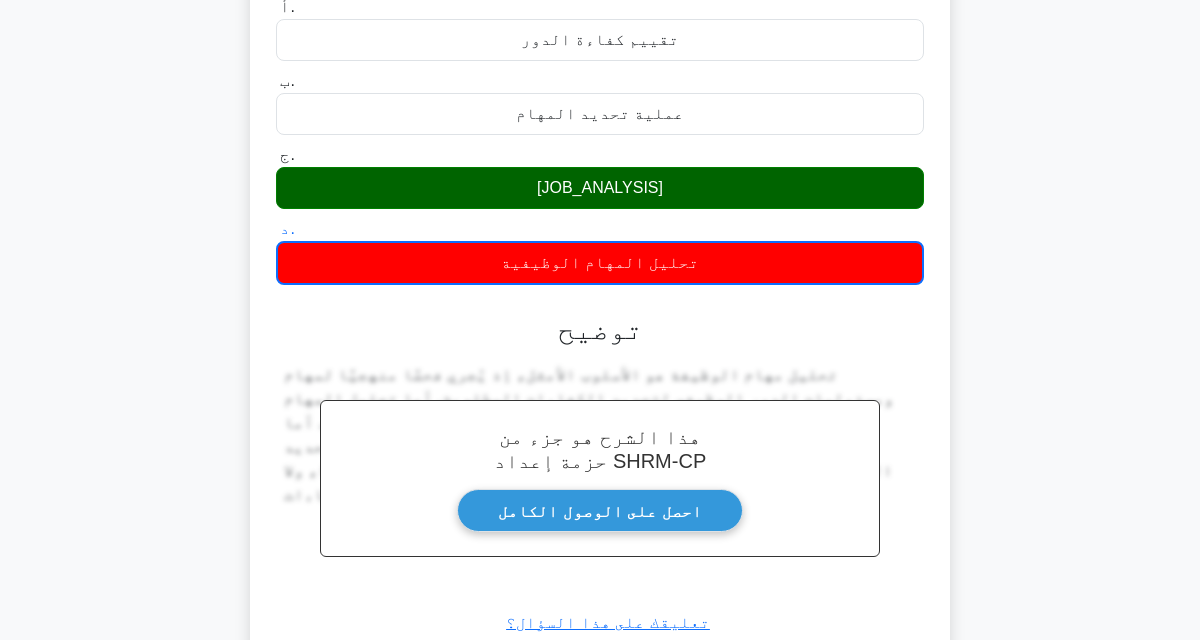 scroll, scrollTop: 237, scrollLeft: 0, axis: vertical 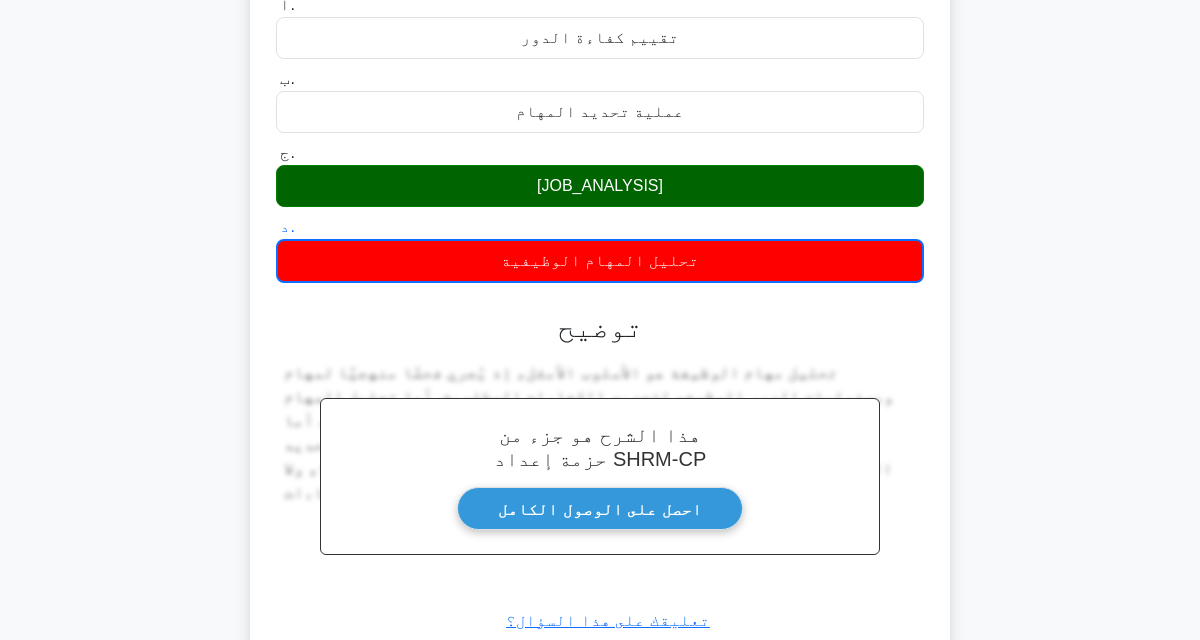 click on "التالي" at bounding box center [591, 675] 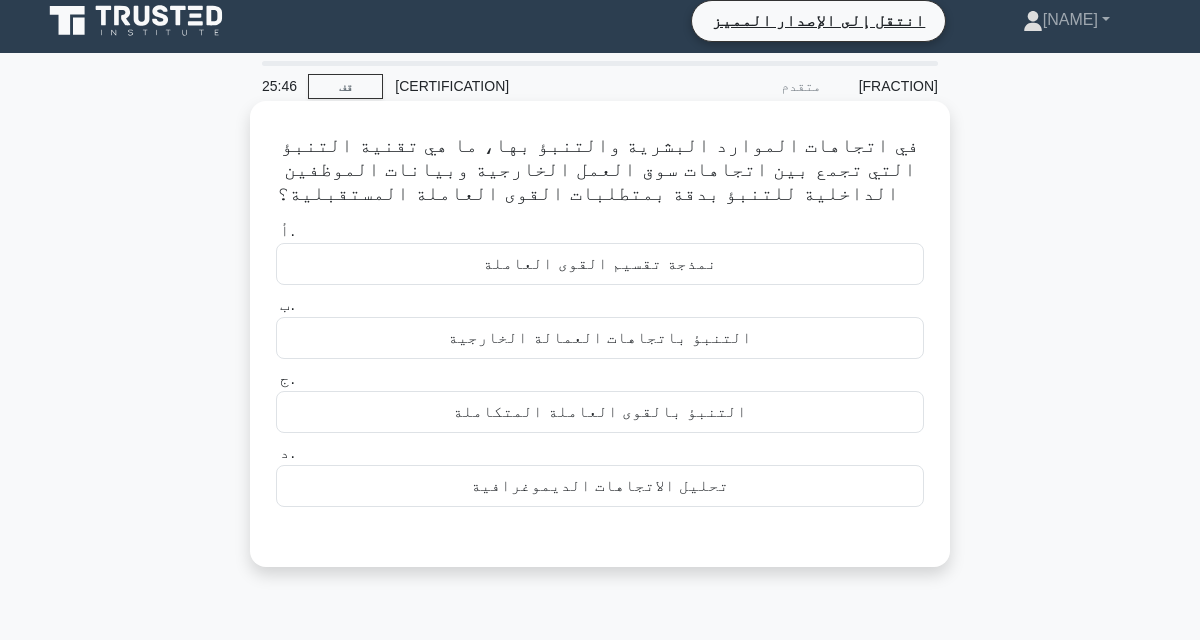 scroll, scrollTop: 5, scrollLeft: 0, axis: vertical 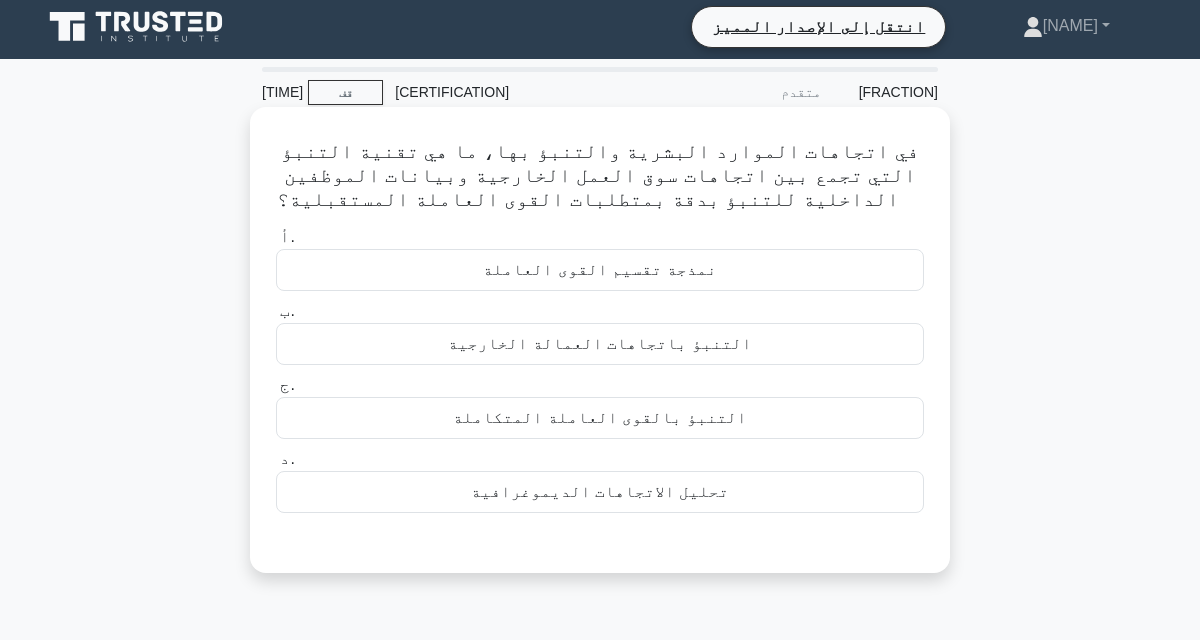 click on "التنبؤ باتجاهات العمالة الخارجية" at bounding box center [600, 344] 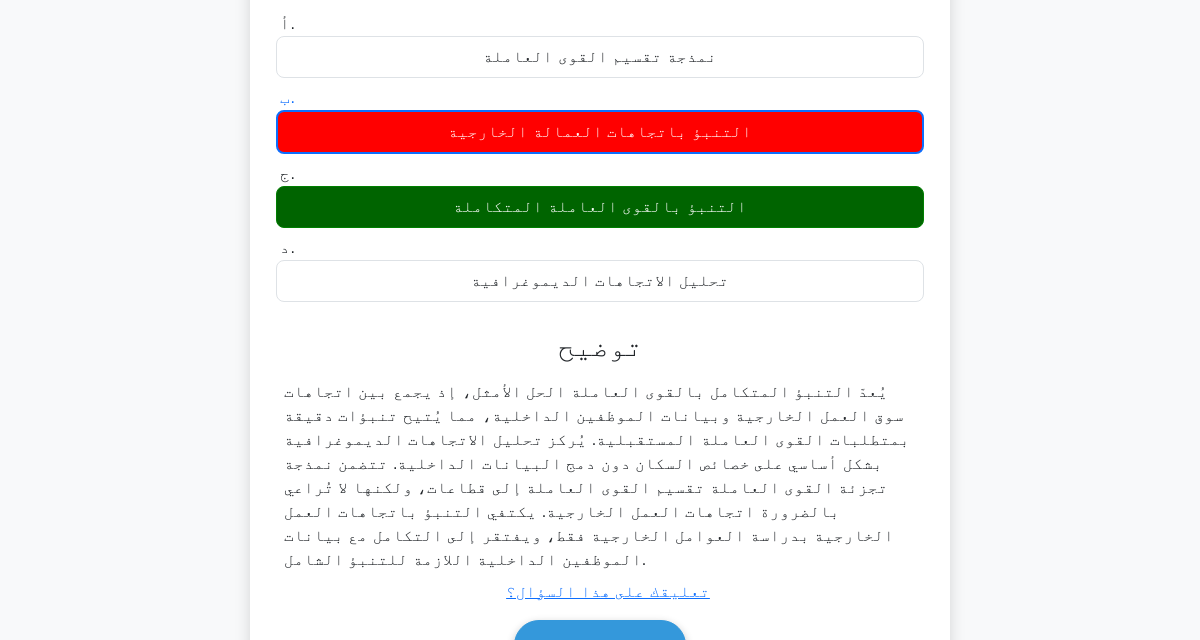 scroll, scrollTop: 221, scrollLeft: 0, axis: vertical 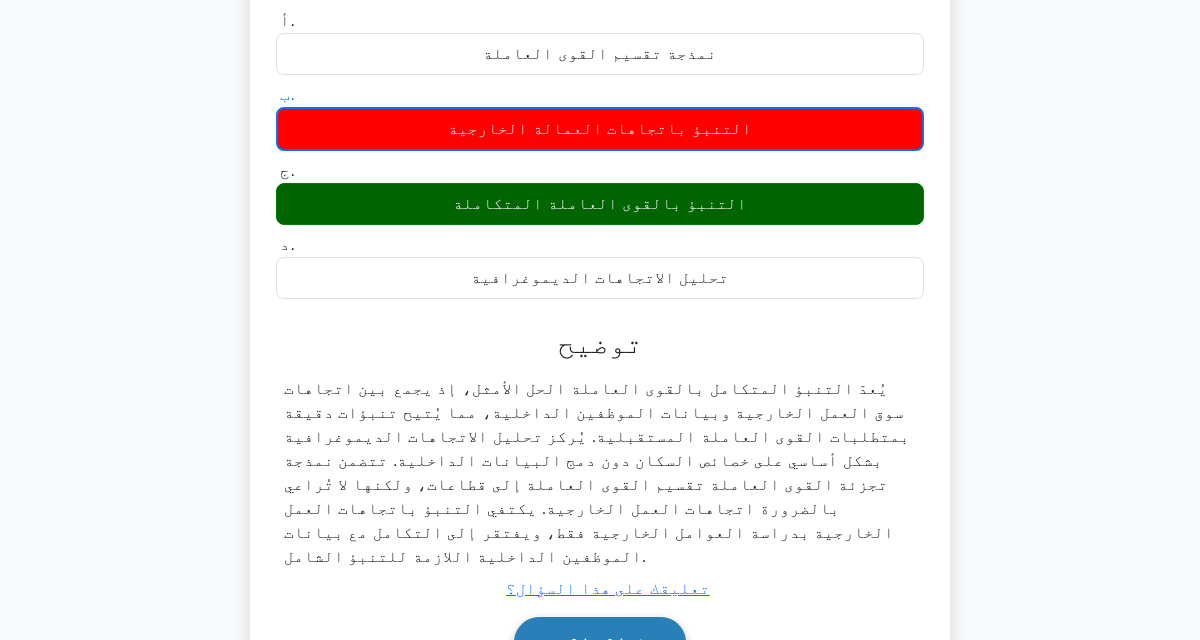 click on "التالي" at bounding box center (600, 642) 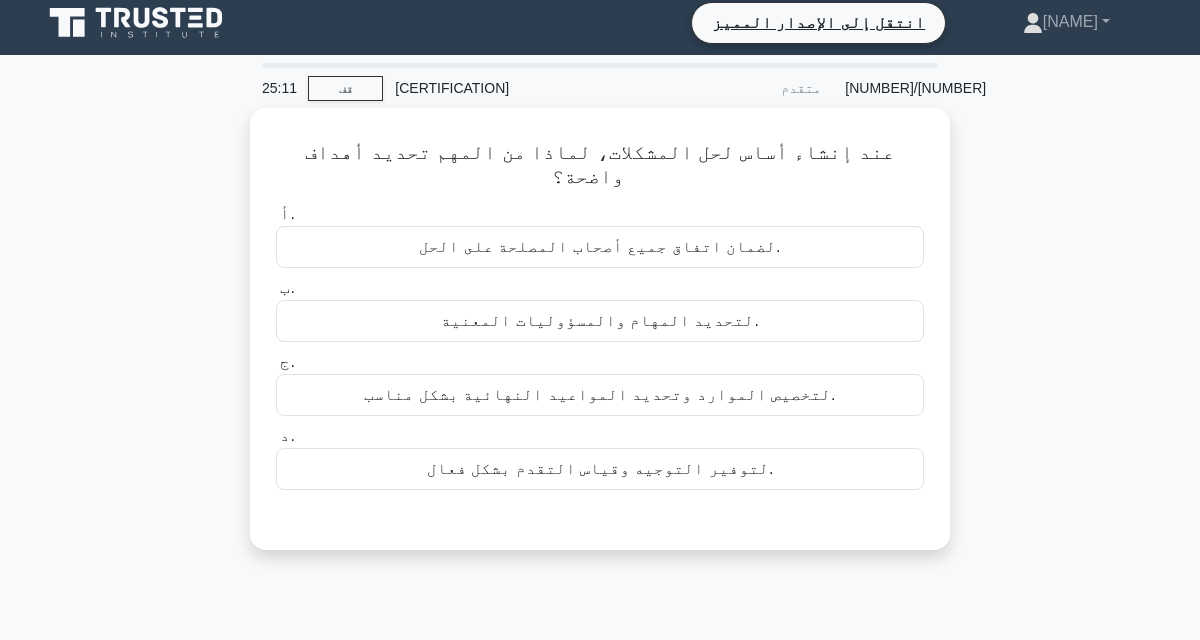 scroll, scrollTop: 0, scrollLeft: 0, axis: both 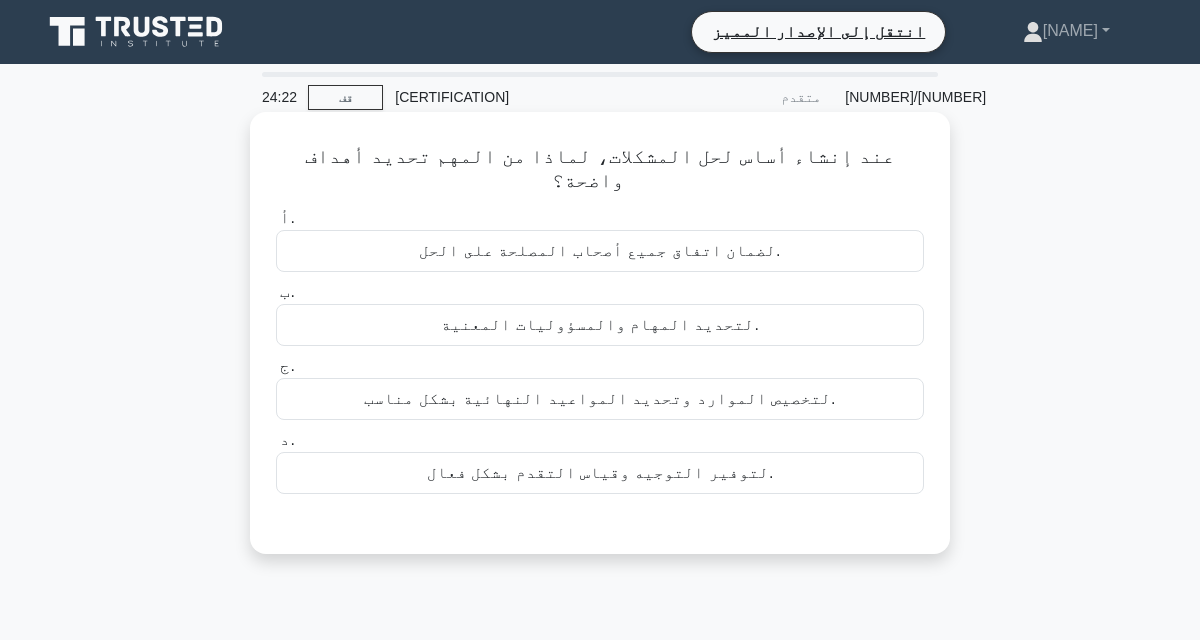 click on "لتحديد المهام والمسؤوليات المعنية." at bounding box center [600, 325] 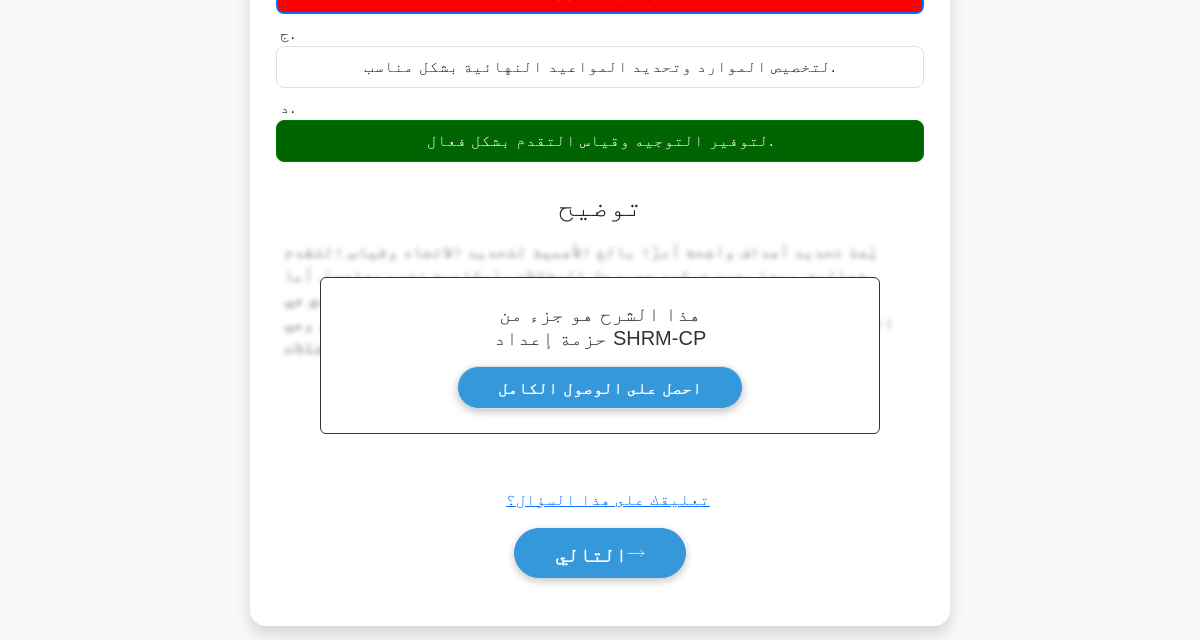 scroll, scrollTop: 344, scrollLeft: 0, axis: vertical 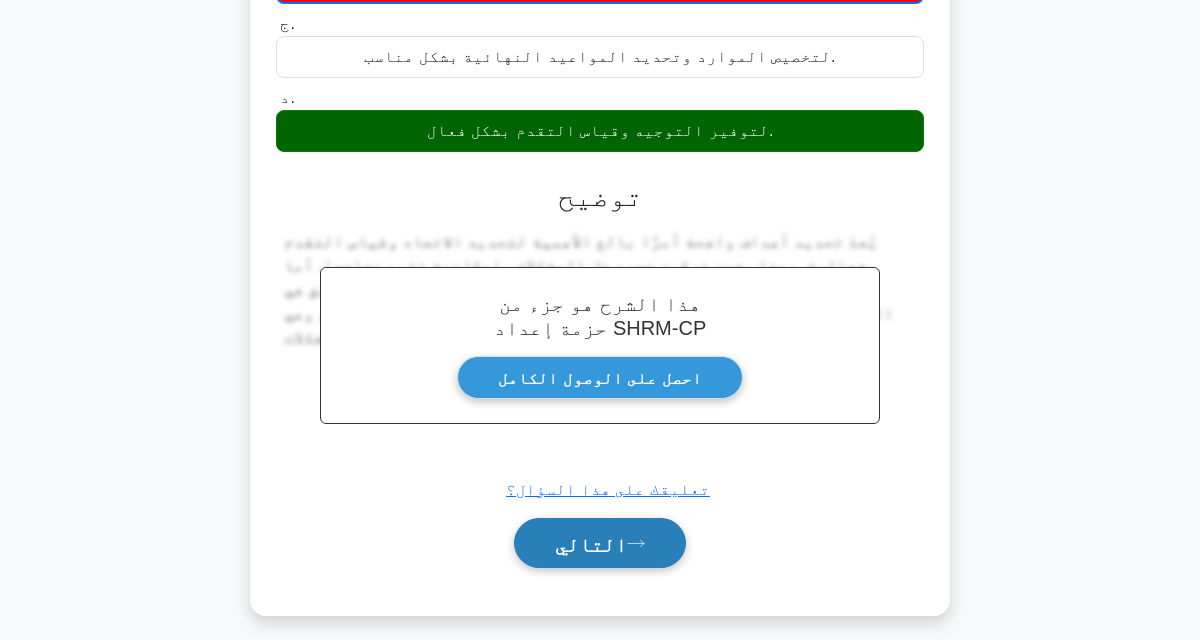 click on "التالي" at bounding box center [591, 544] 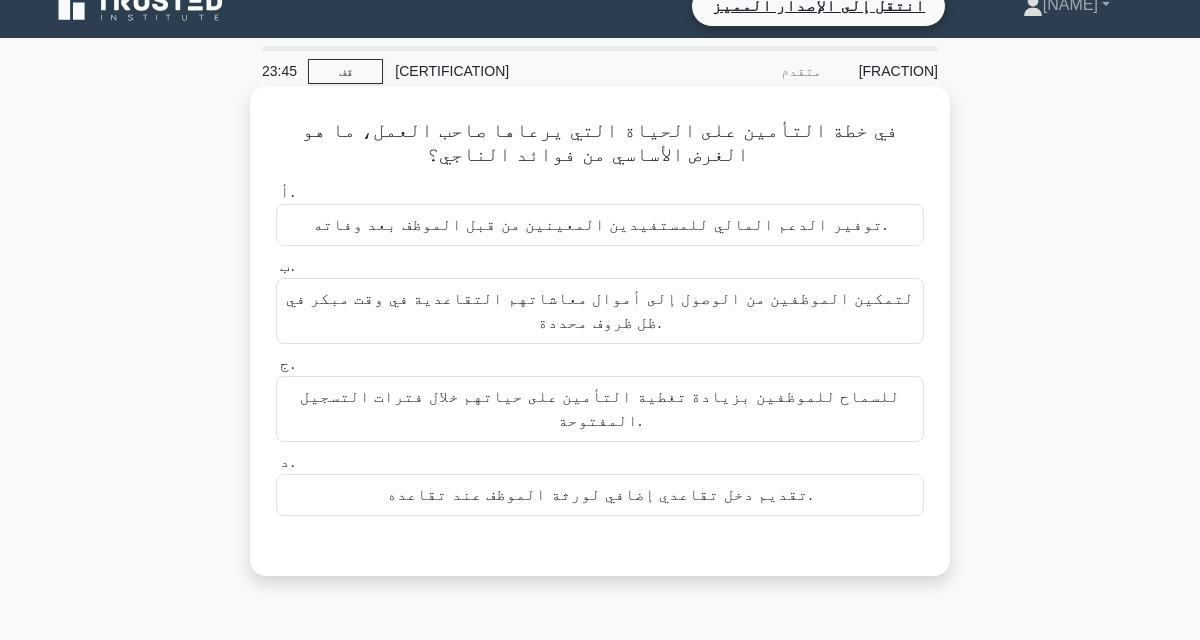 scroll, scrollTop: 36, scrollLeft: 0, axis: vertical 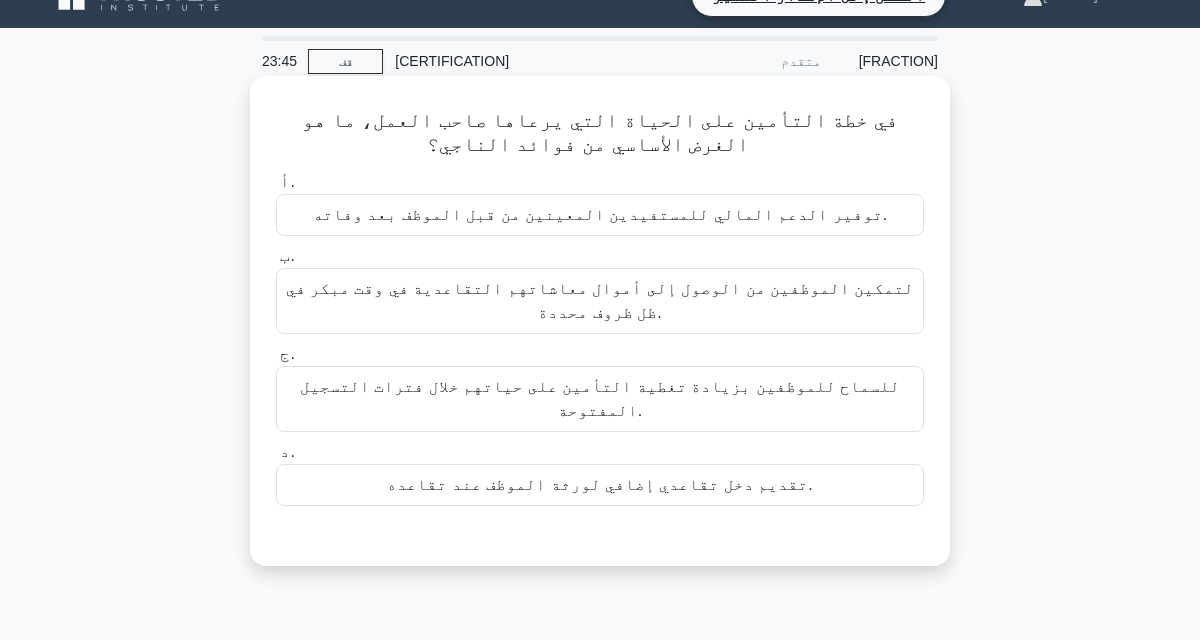 click on "تقديم دخل تقاعدي إضافي لورثة الموظف عند تقاعده." at bounding box center (600, 484) 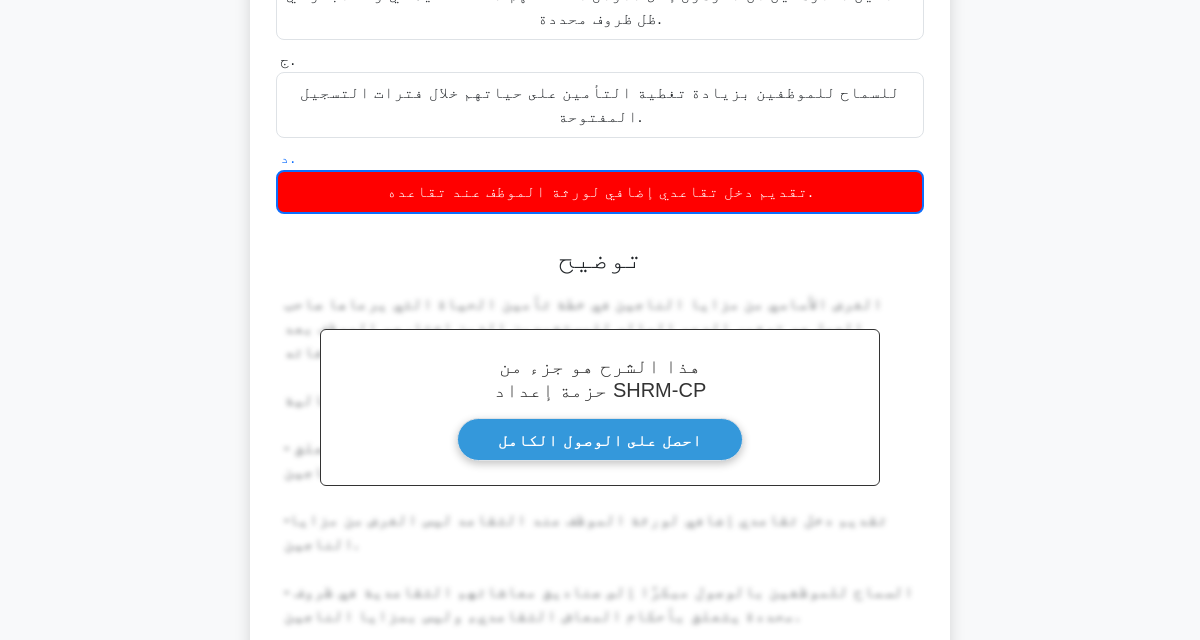 scroll, scrollTop: 344, scrollLeft: 0, axis: vertical 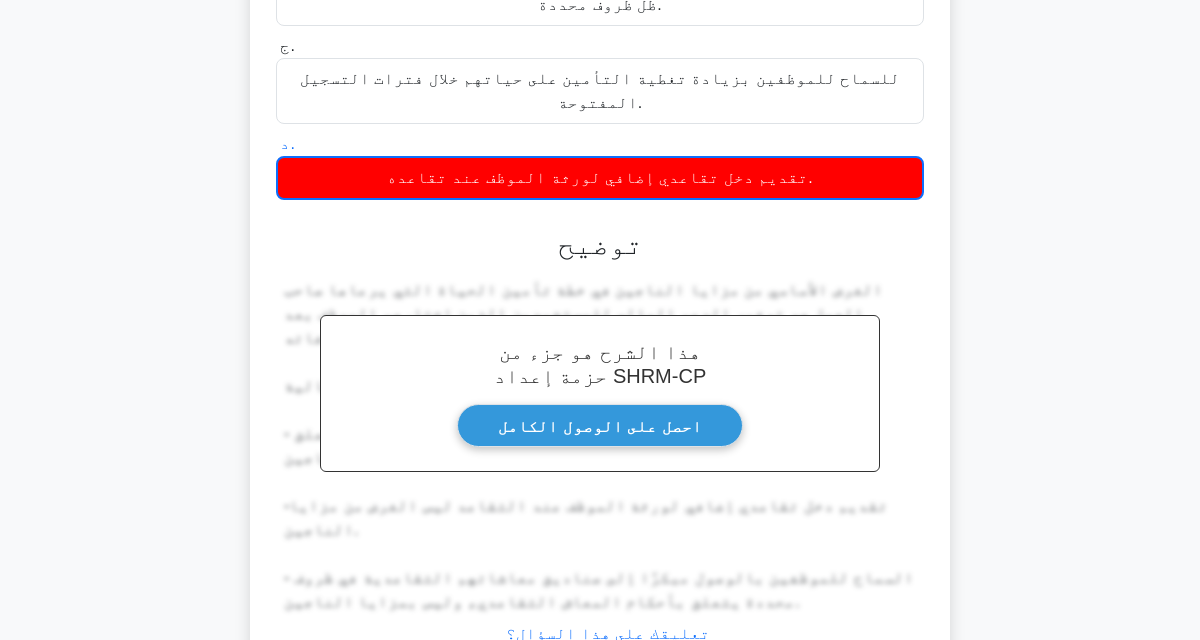 click on "التالي" at bounding box center [591, 688] 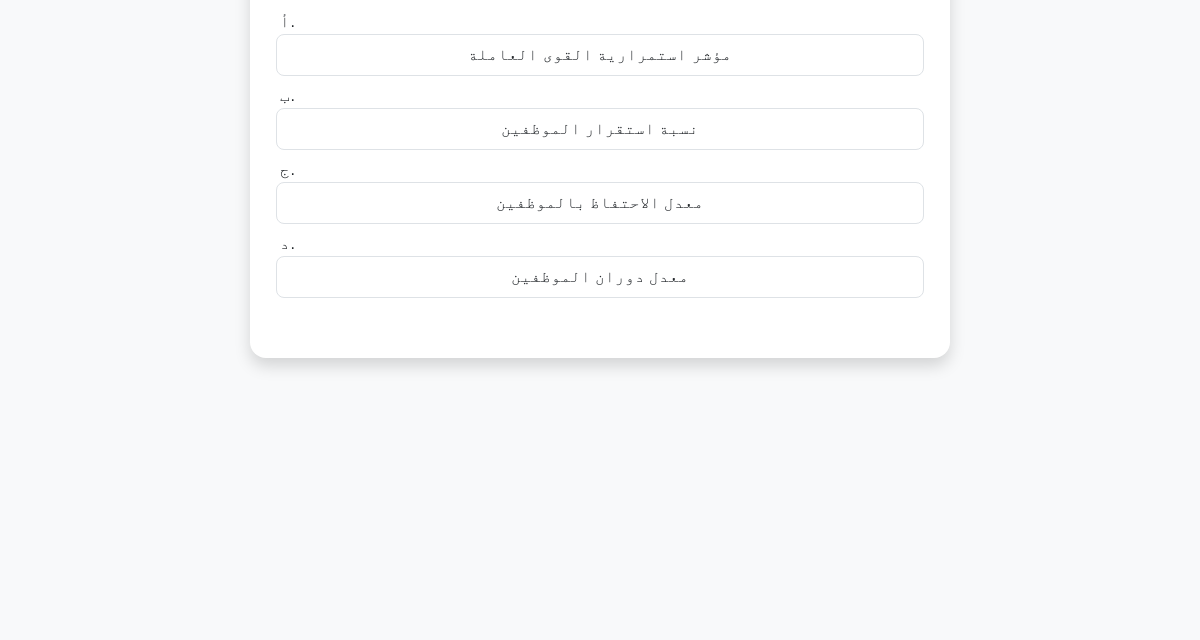 scroll, scrollTop: 202, scrollLeft: 0, axis: vertical 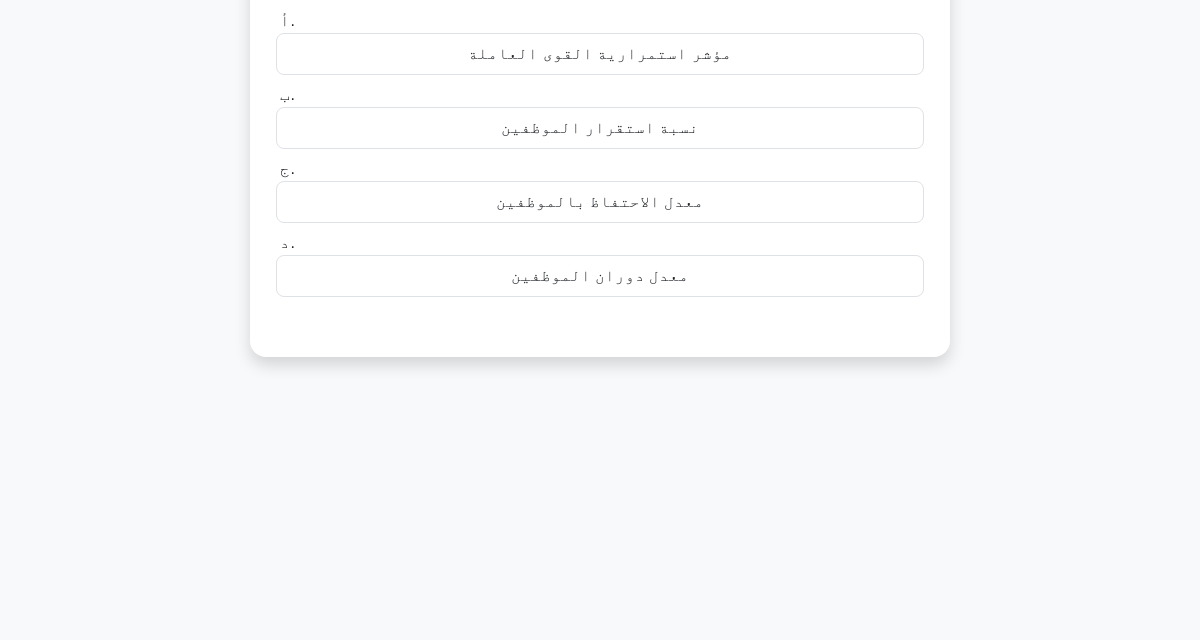 click on "23:38
قف
SHRM-CP
متقدم
17/35
ما هو المقياس الذي يحسب نسبة الموظفين الذين يبقون في المنظمة لفترة زمنية محددة؟
.spinner_0XTQ{transform-origin:center;animation:spinner_y6GP .75s linear infinite}@keyframes spinner_y6GP{100%{transform:rotate(360deg)}}
أ.
ب. ج. د." at bounding box center (600, 370) 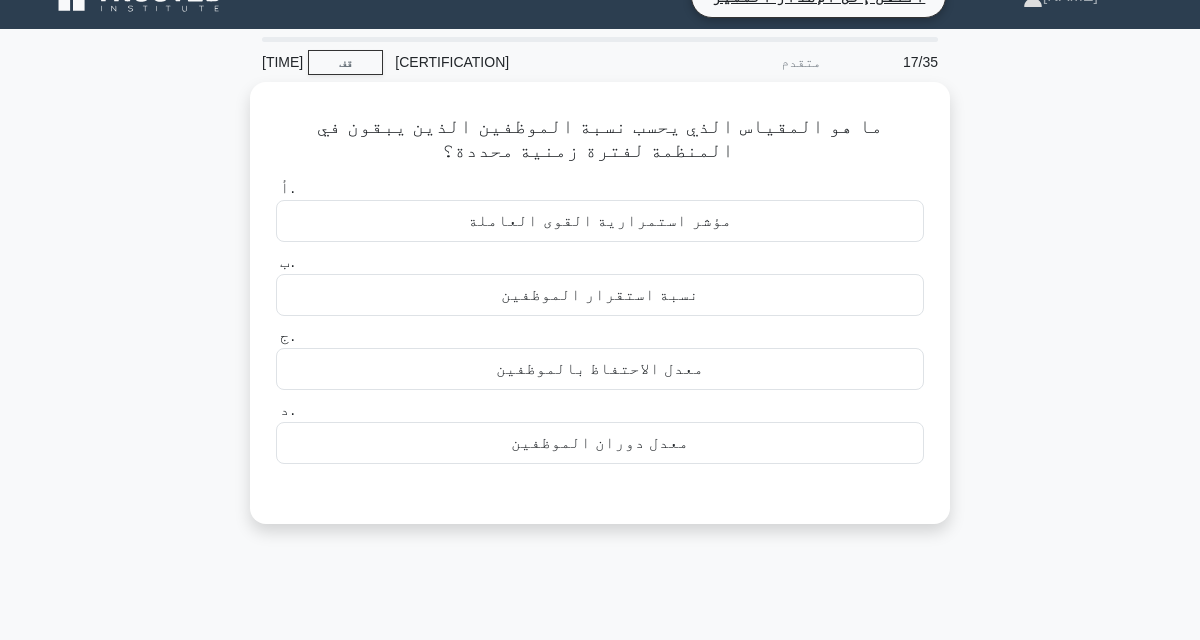scroll, scrollTop: 0, scrollLeft: 0, axis: both 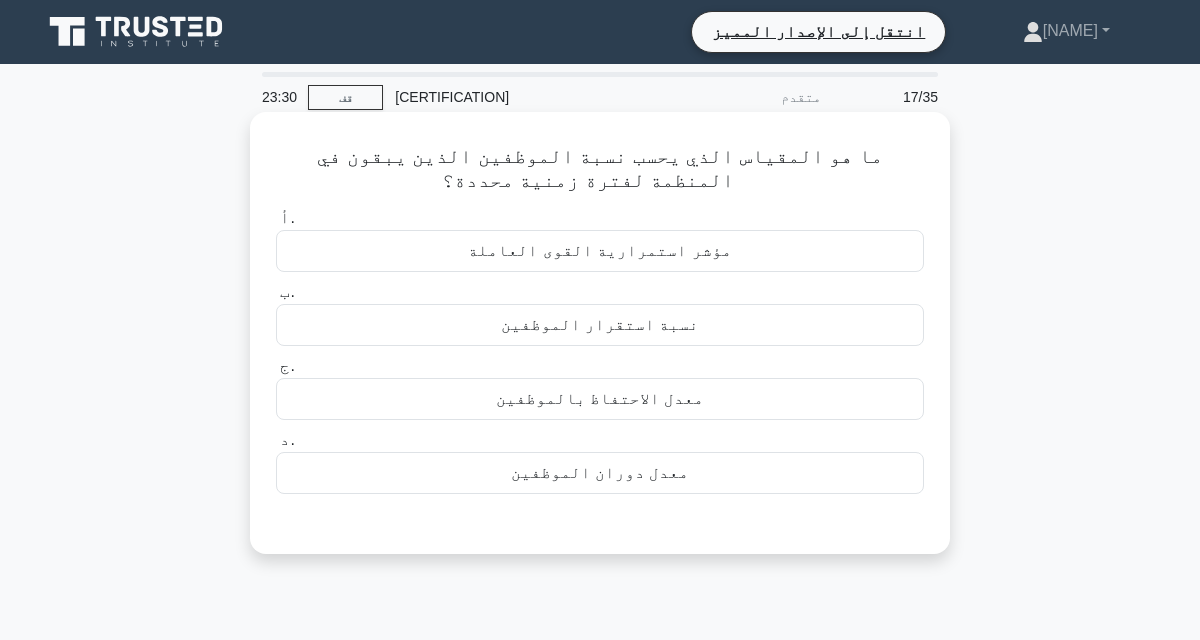click on "معدل الاحتفاظ بالموظفين" at bounding box center [600, 399] 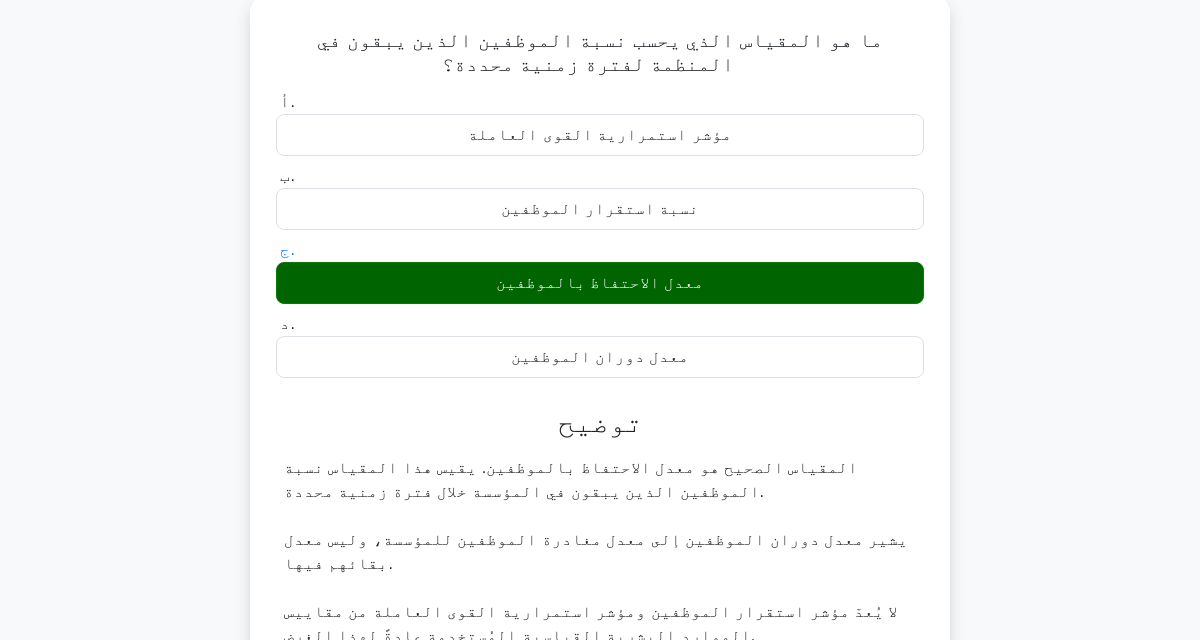 scroll, scrollTop: 116, scrollLeft: 0, axis: vertical 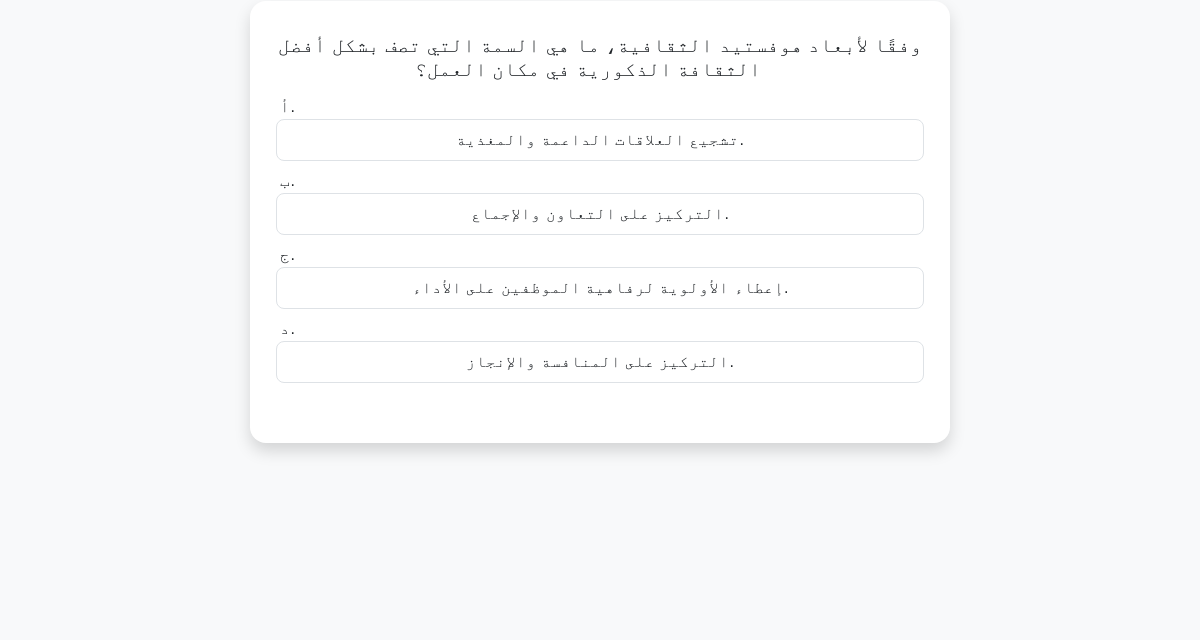 click on "18:03" at bounding box center [600, 456] 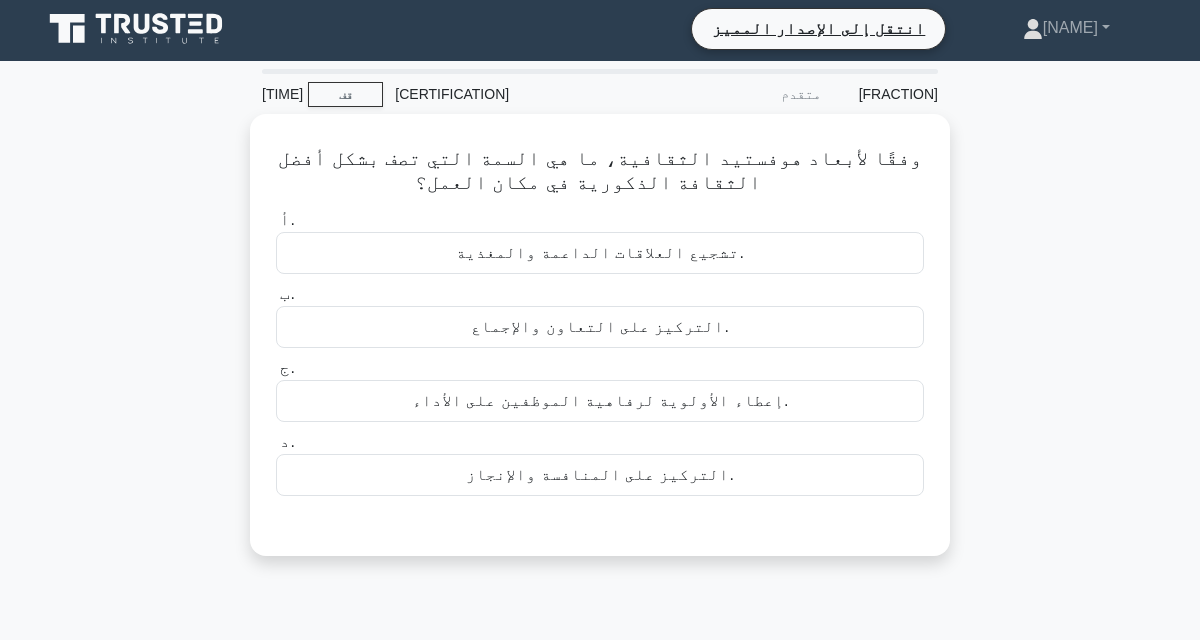 scroll, scrollTop: 0, scrollLeft: 0, axis: both 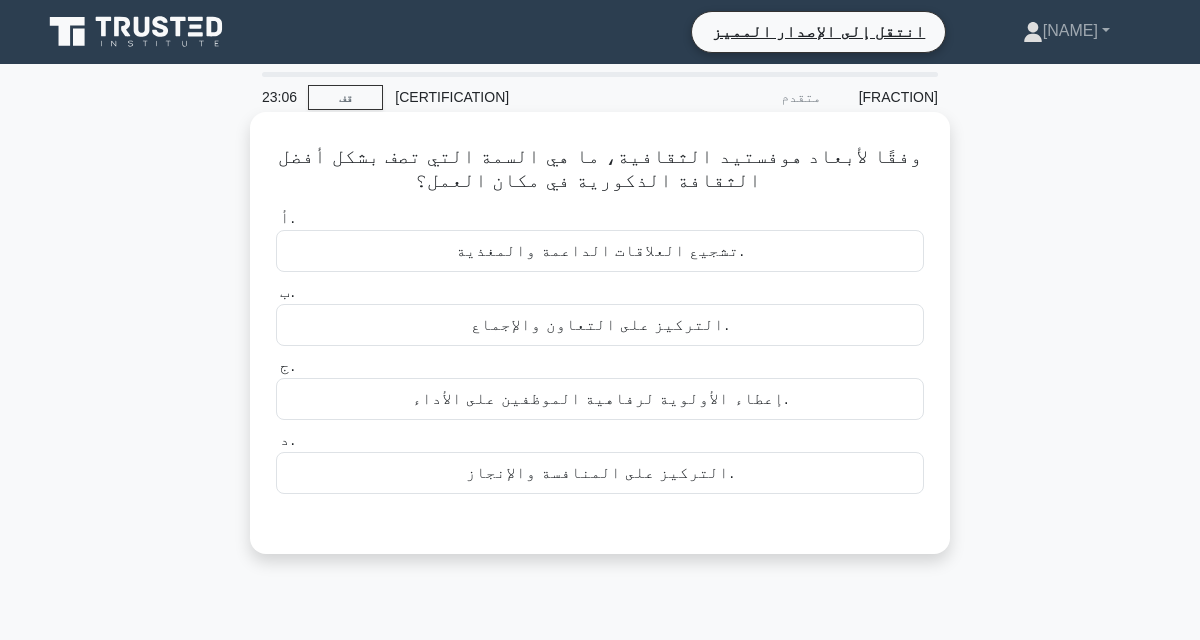 click on "التركيز على المنافسة والإنجاز." at bounding box center [600, 473] 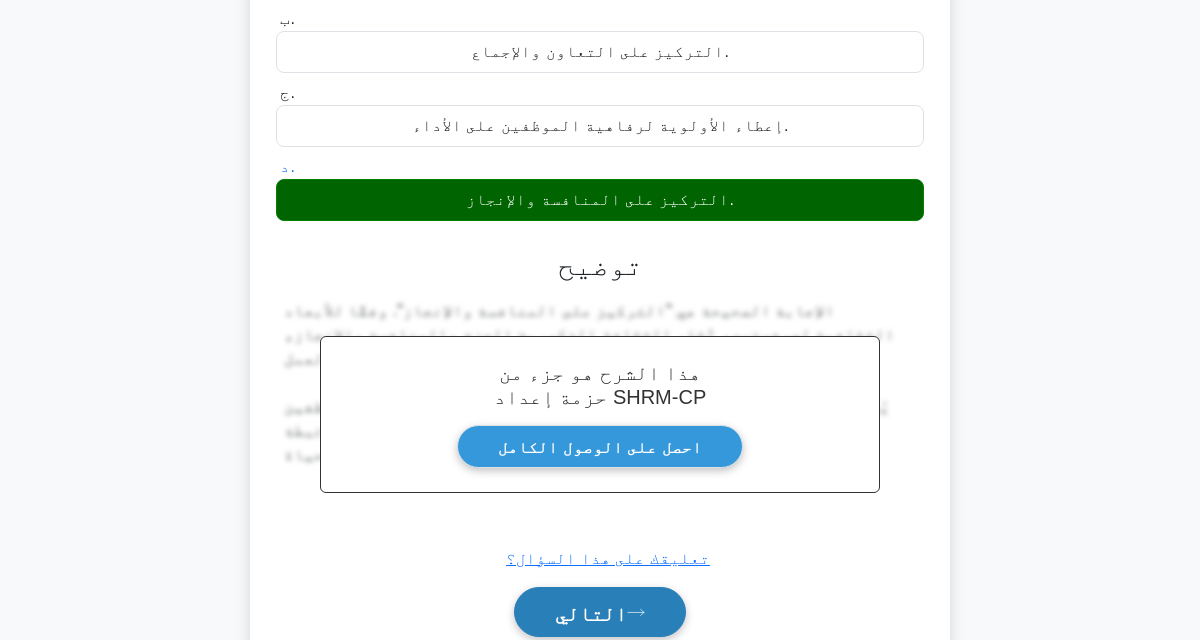 scroll, scrollTop: 286, scrollLeft: 0, axis: vertical 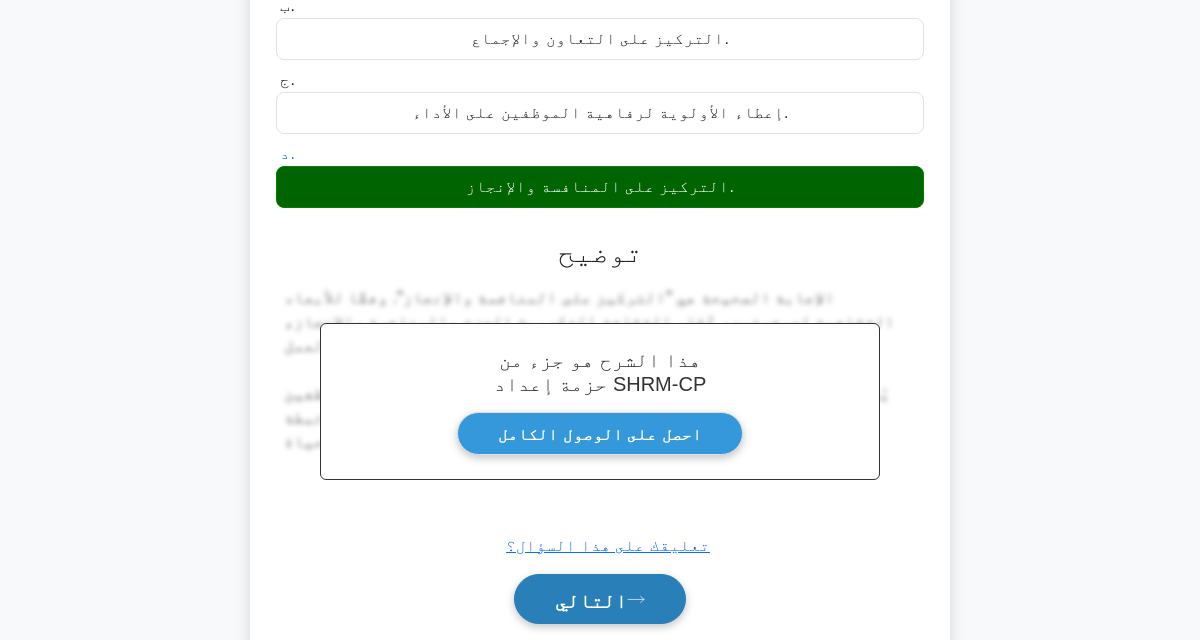 click on "التالي" at bounding box center (600, 599) 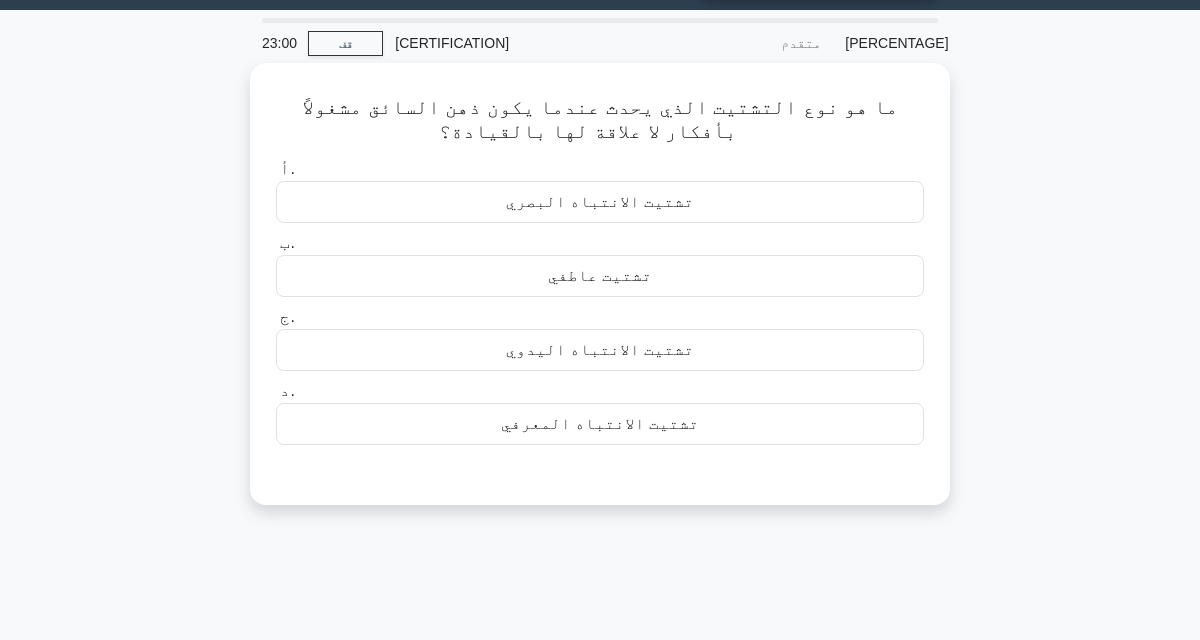 scroll, scrollTop: 53, scrollLeft: 0, axis: vertical 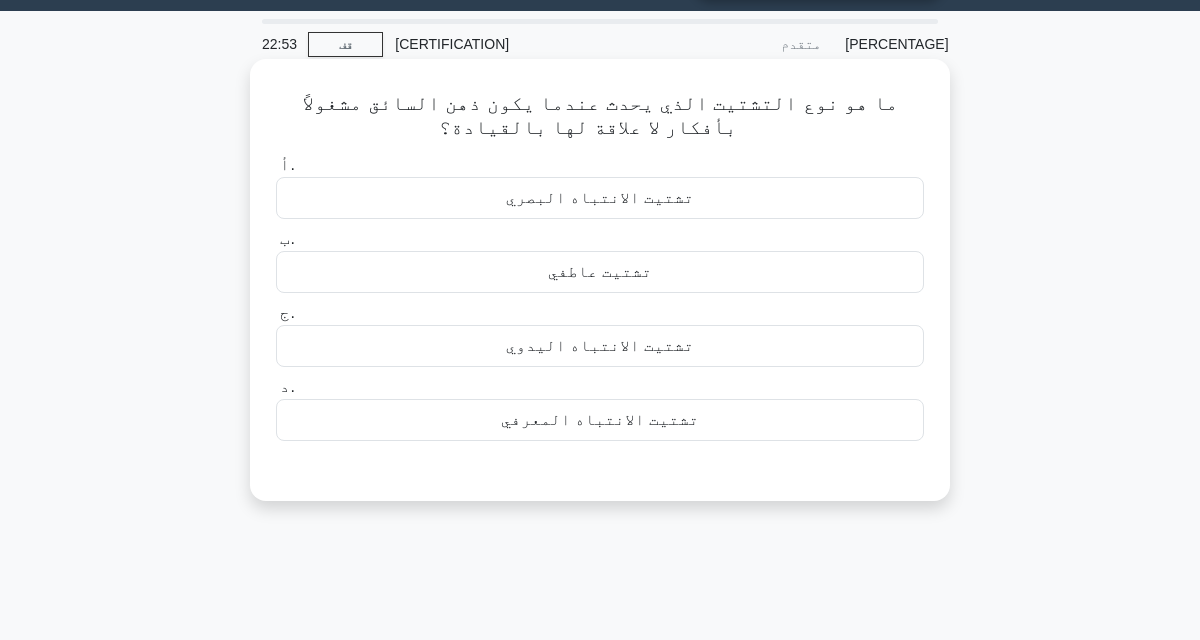click on "تشتيت الانتباه المعرفي" at bounding box center [600, 420] 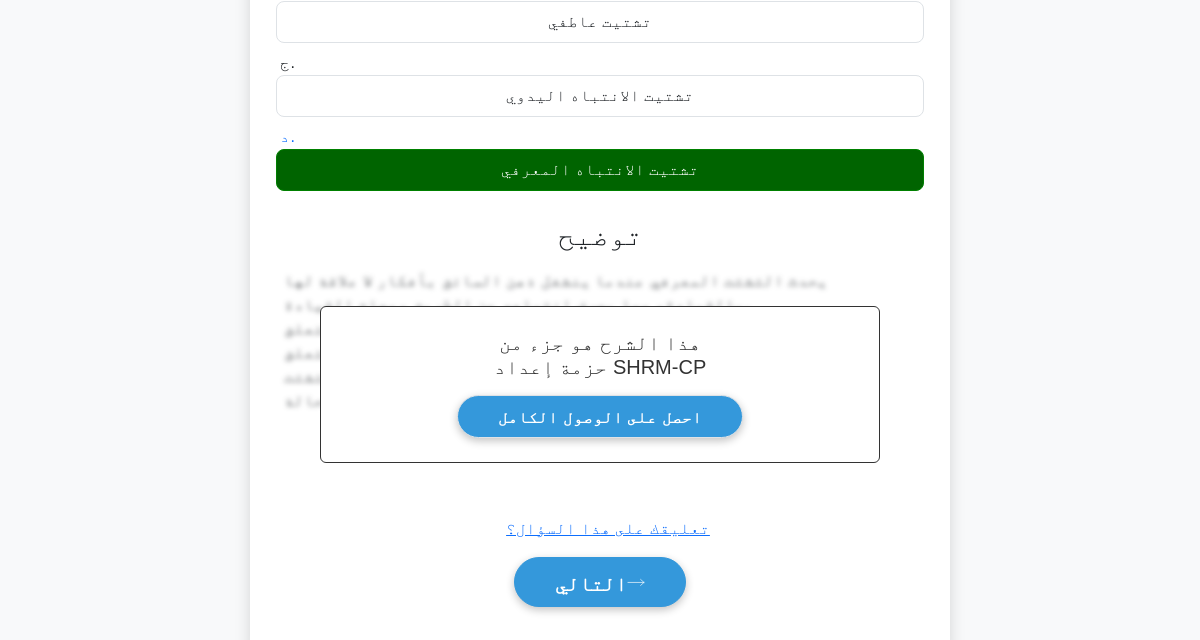 scroll, scrollTop: 344, scrollLeft: 0, axis: vertical 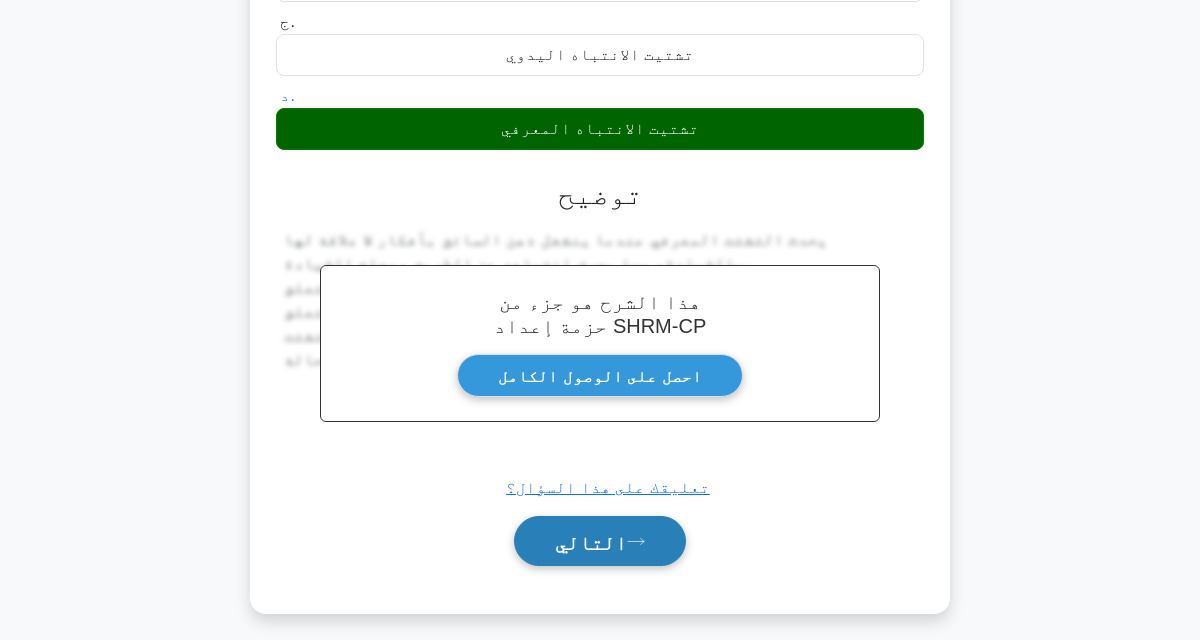 click on "التالي" at bounding box center (591, 542) 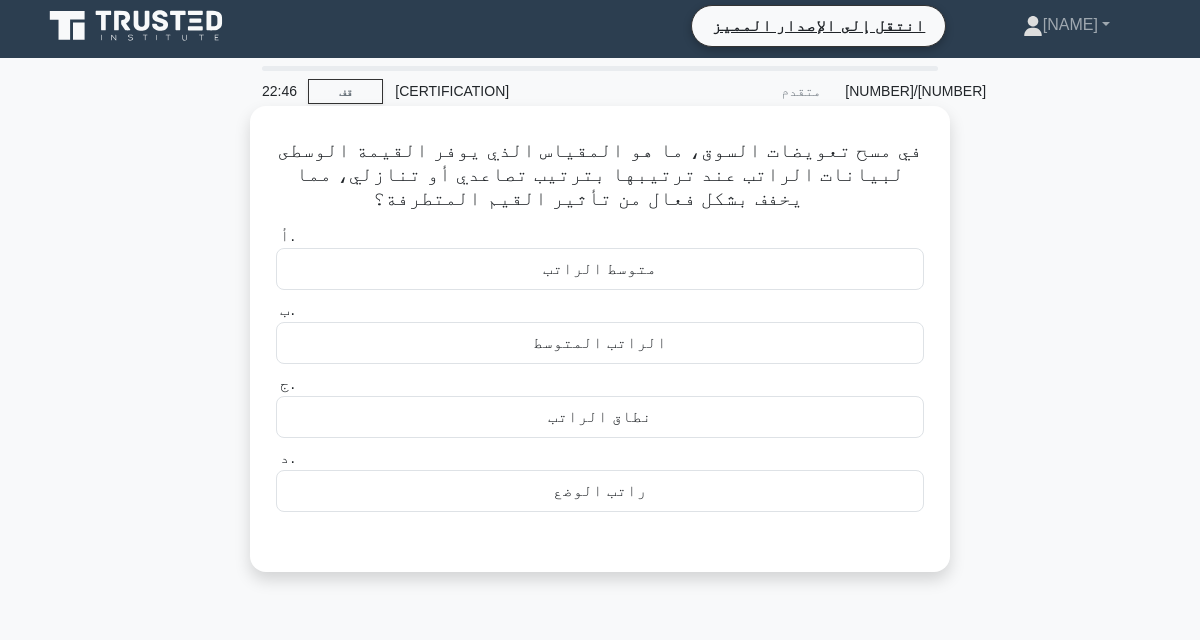 scroll, scrollTop: 0, scrollLeft: 0, axis: both 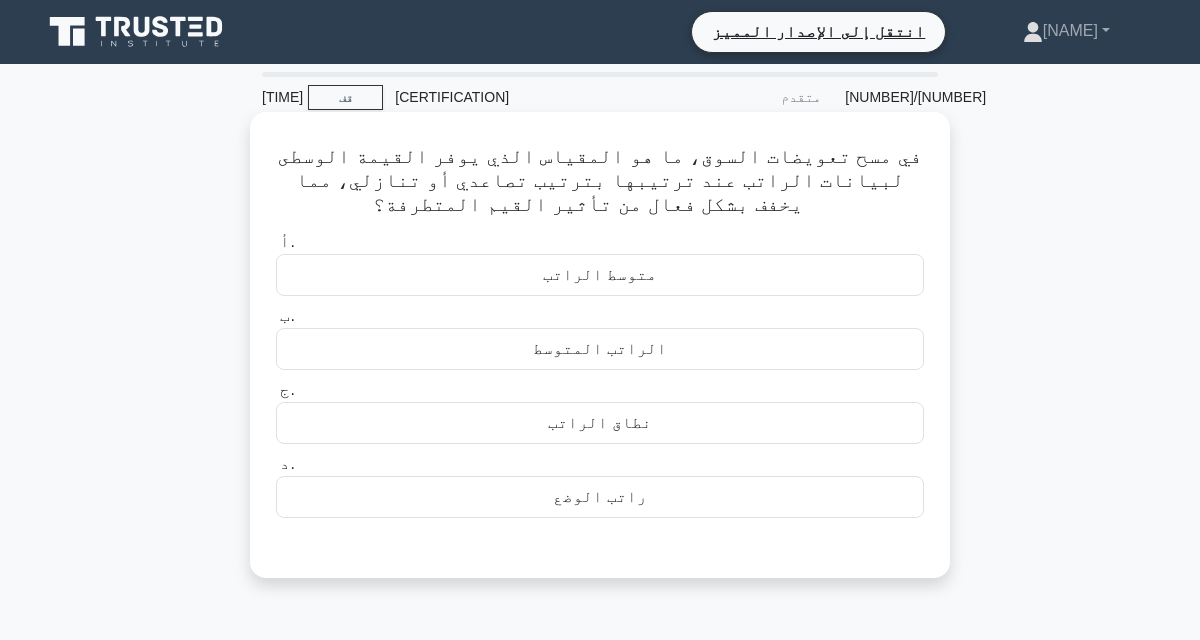 click on "نطاق الراتب" at bounding box center (600, 423) 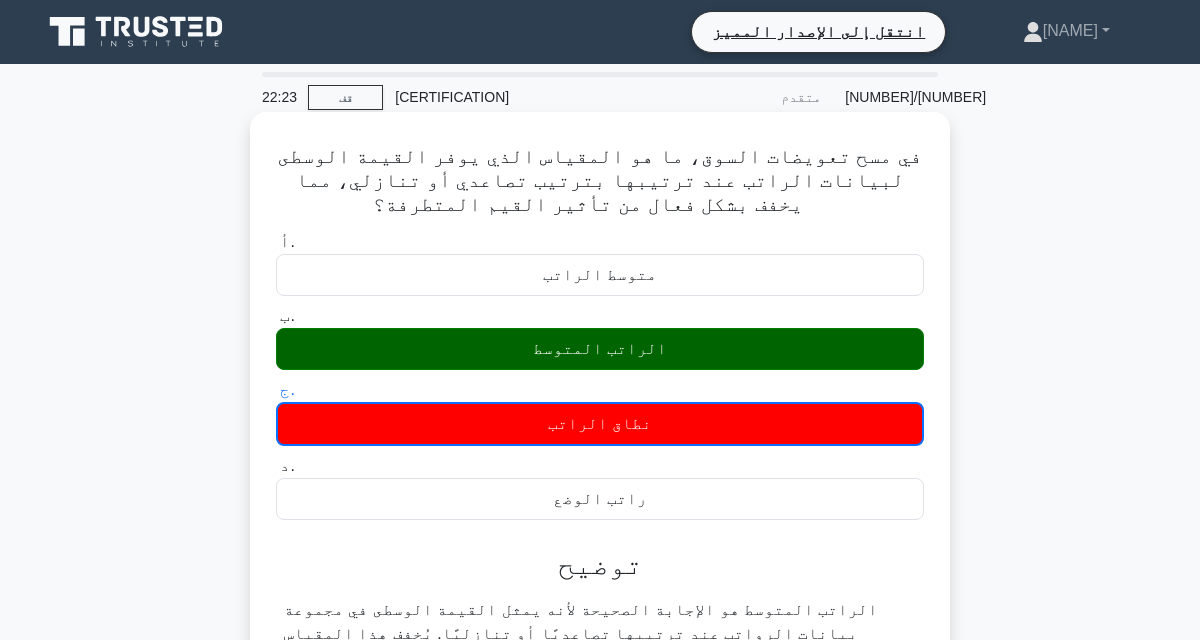 scroll, scrollTop: 61, scrollLeft: 0, axis: vertical 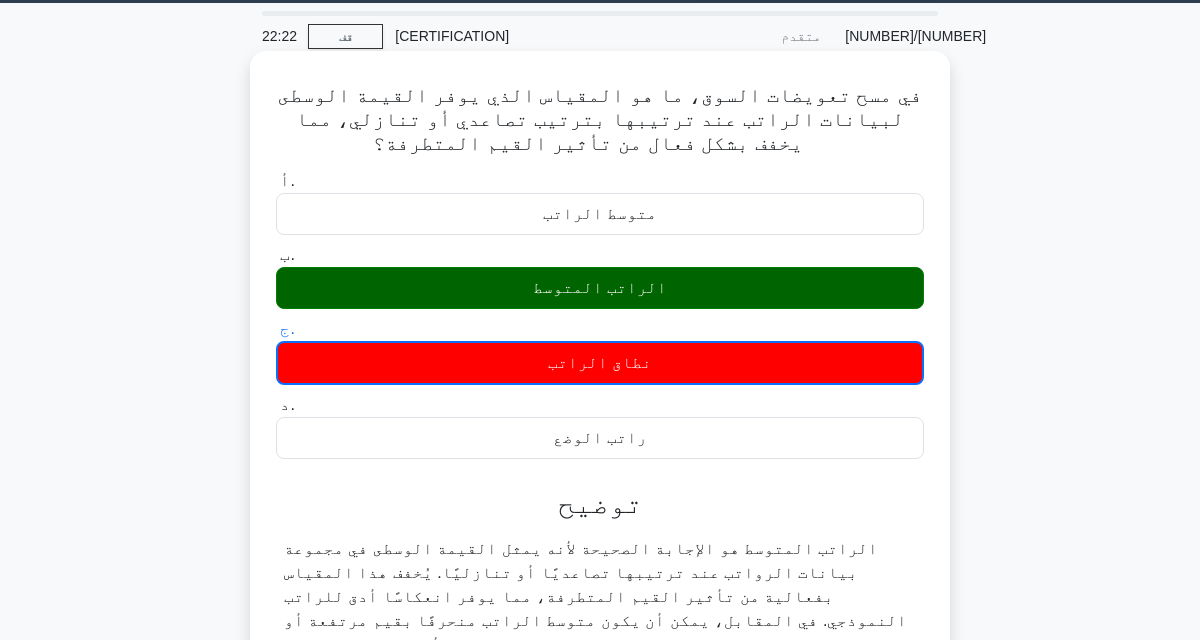 click on "التالي" at bounding box center [591, 779] 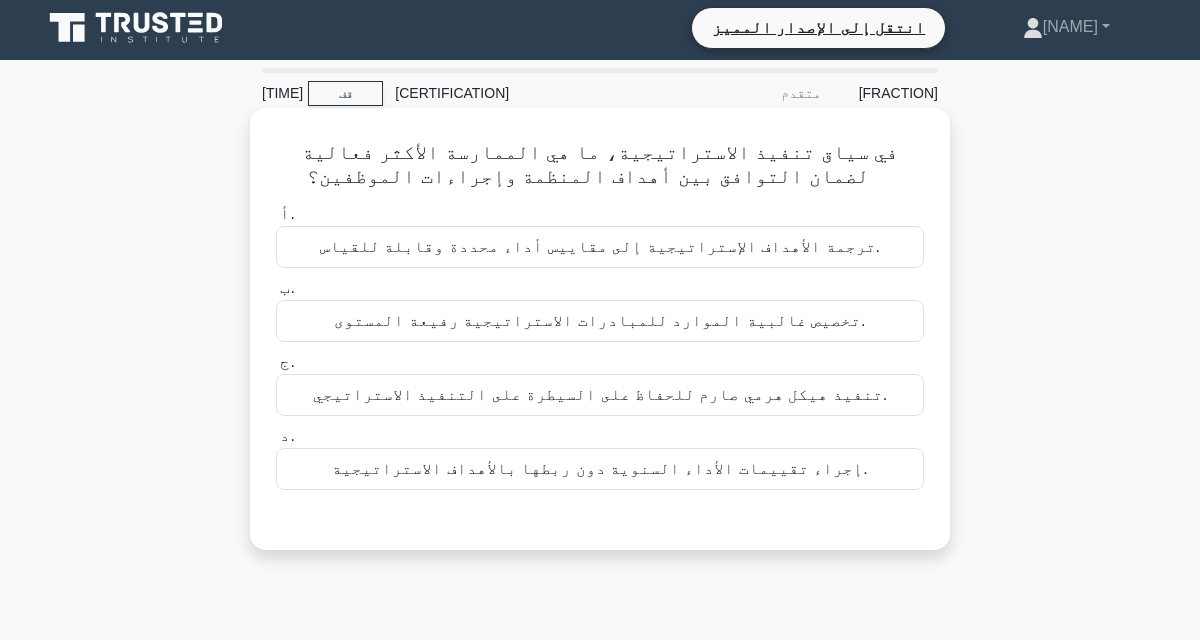 scroll, scrollTop: 0, scrollLeft: 0, axis: both 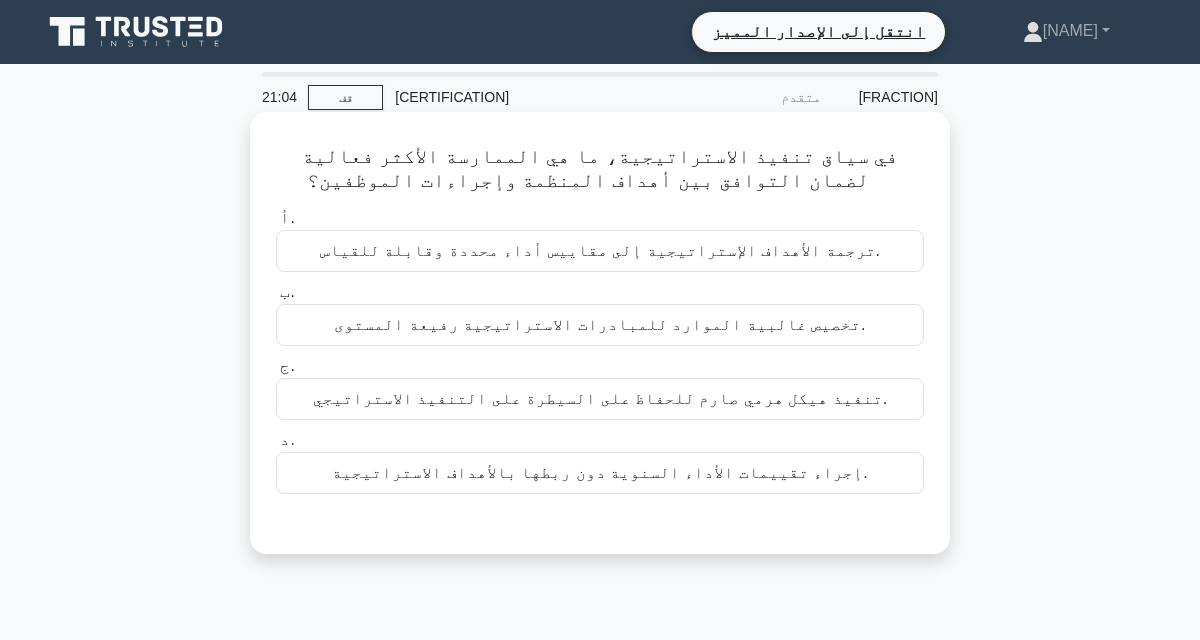 click on "ترجمة الأهداف الإستراتيجية إلى مقاييس أداء محددة وقابلة للقياس." at bounding box center [600, 251] 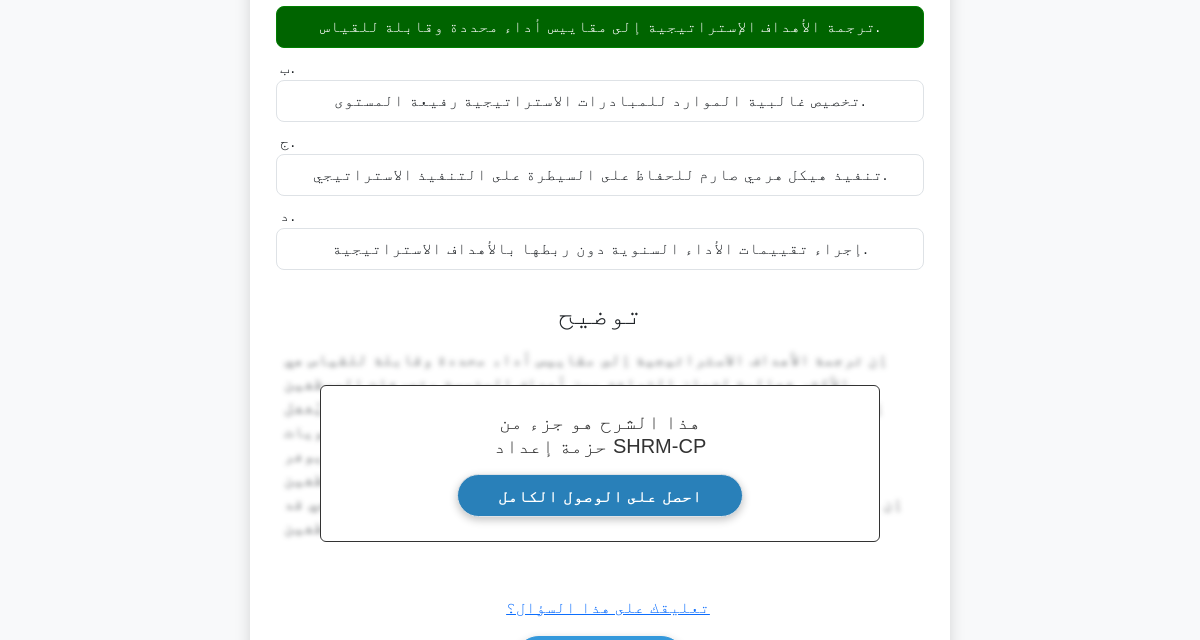 scroll, scrollTop: 228, scrollLeft: 0, axis: vertical 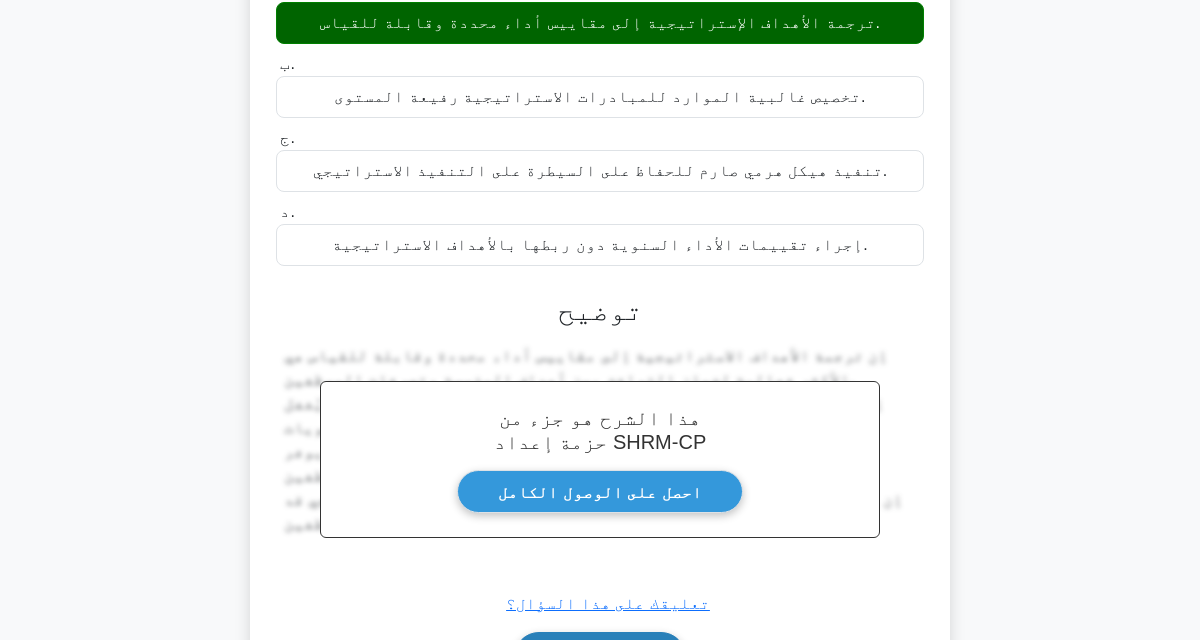 click on "التالي" at bounding box center [591, 658] 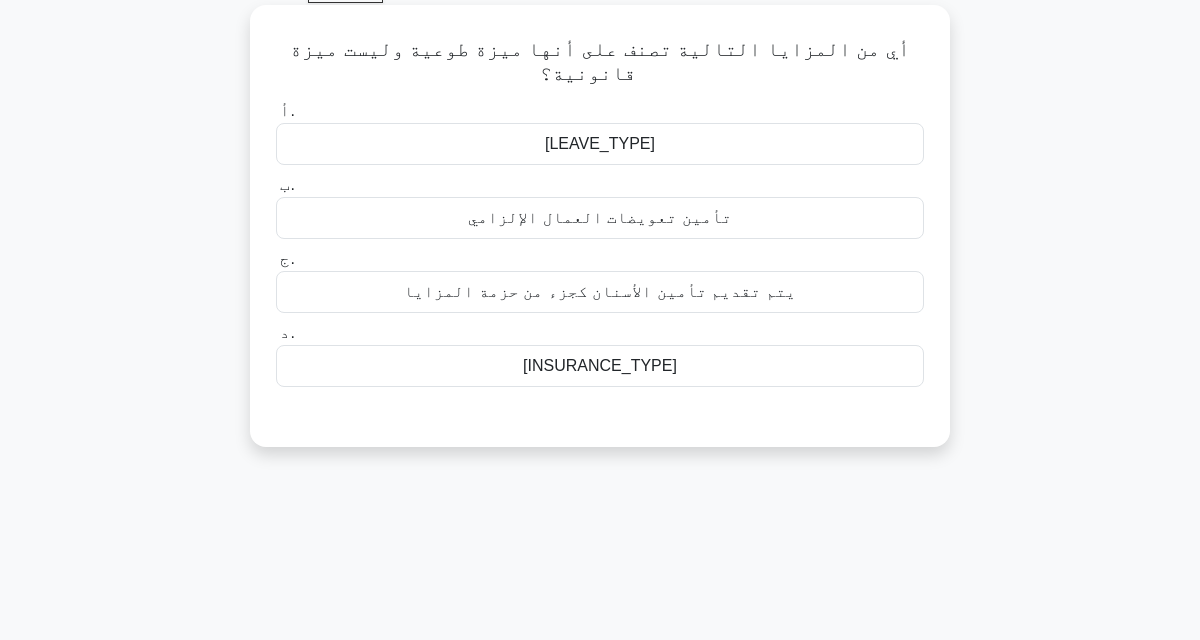 scroll, scrollTop: 0, scrollLeft: 0, axis: both 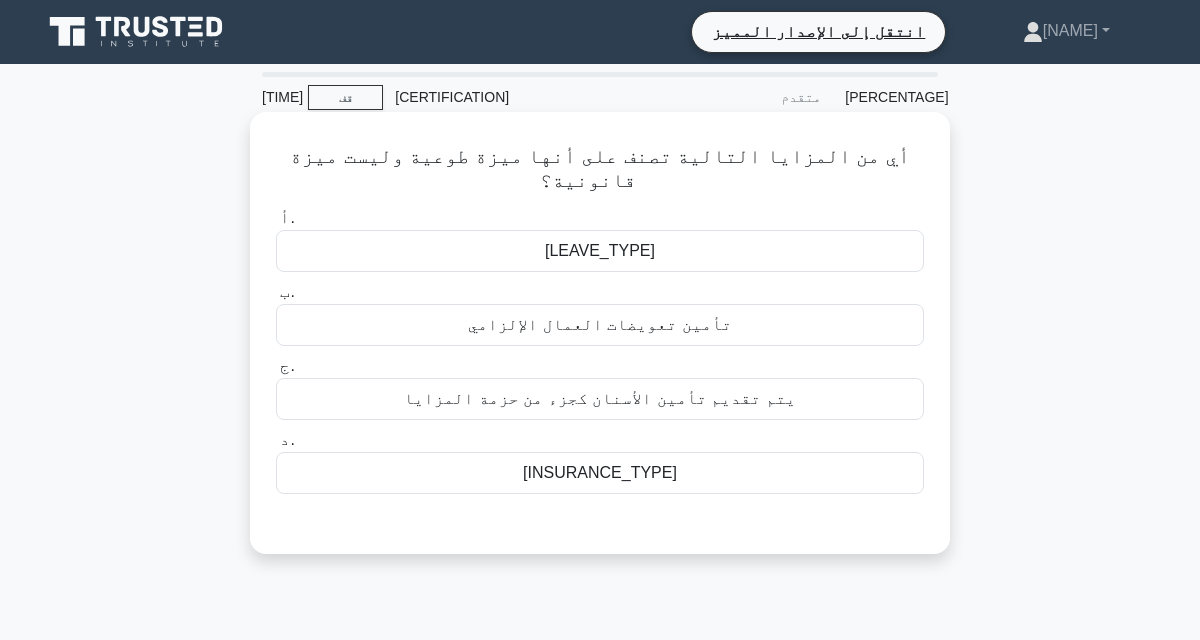 click on "يتم تقديم تأمين الأسنان كجزء من حزمة المزايا" at bounding box center [600, 399] 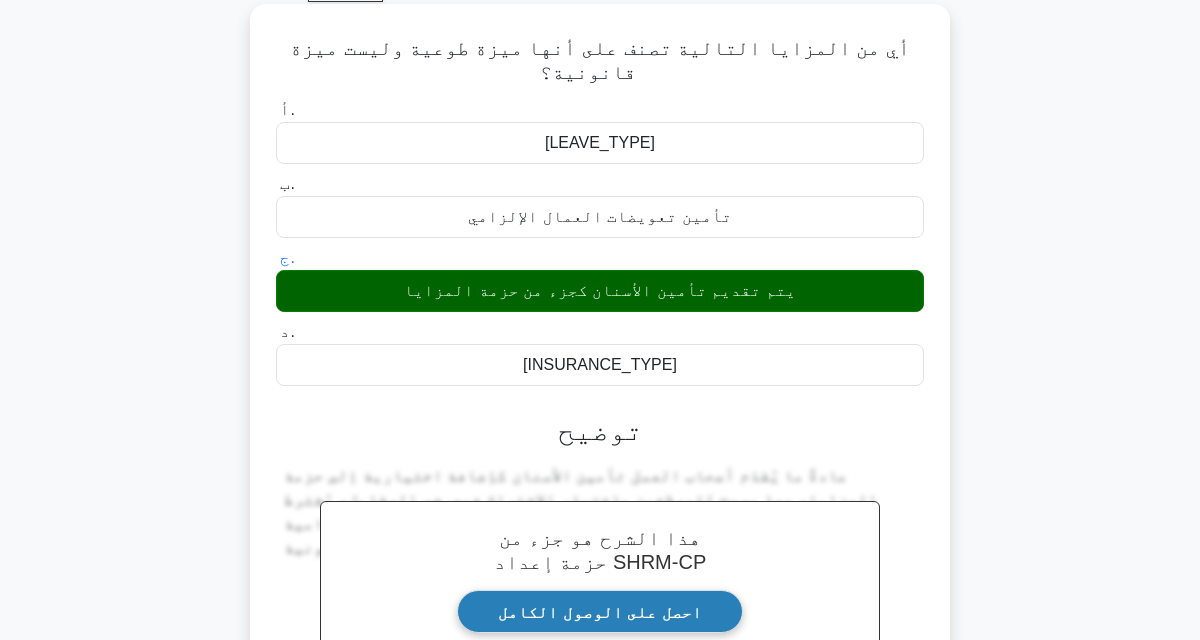 scroll, scrollTop: 110, scrollLeft: 0, axis: vertical 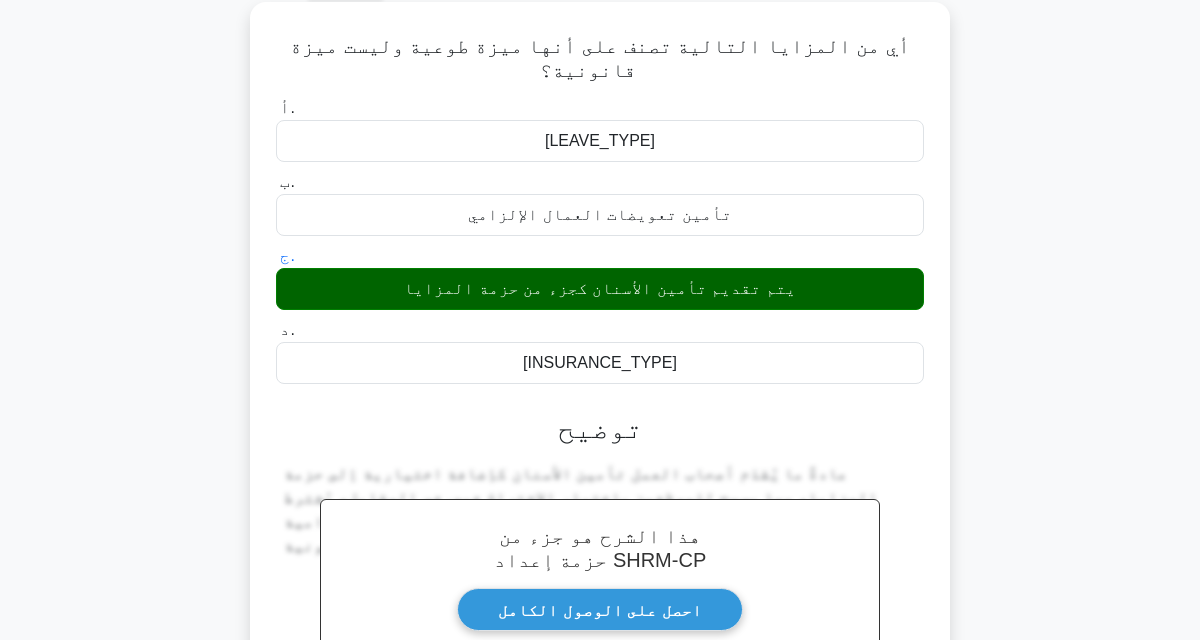 click on "التالي" at bounding box center (600, 775) 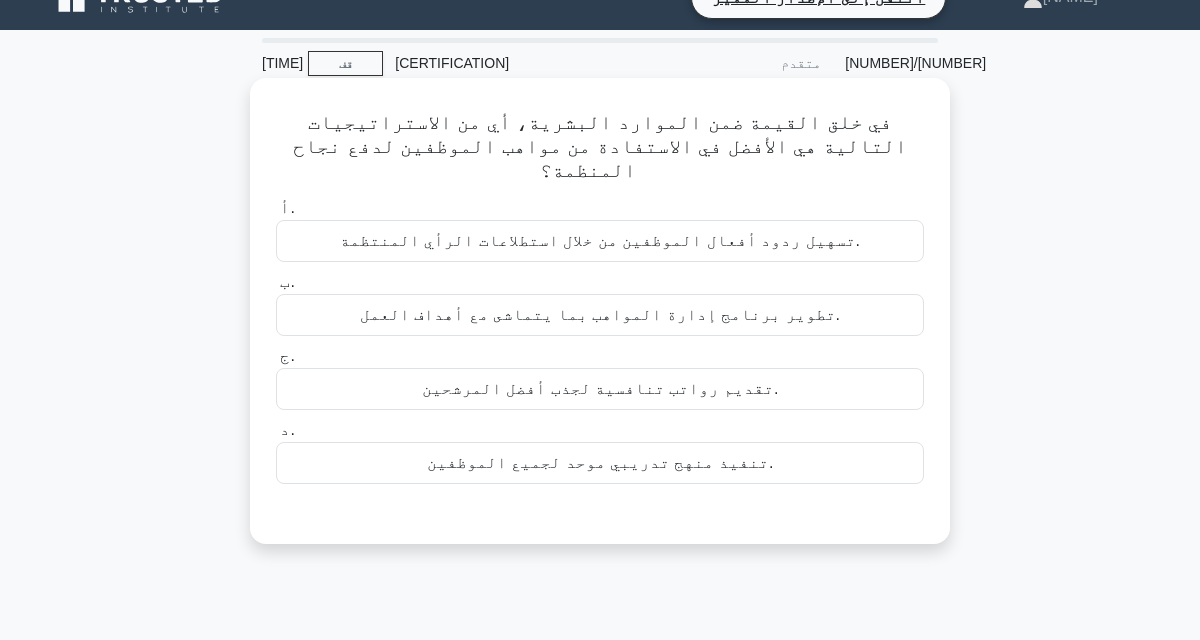 scroll, scrollTop: 0, scrollLeft: 0, axis: both 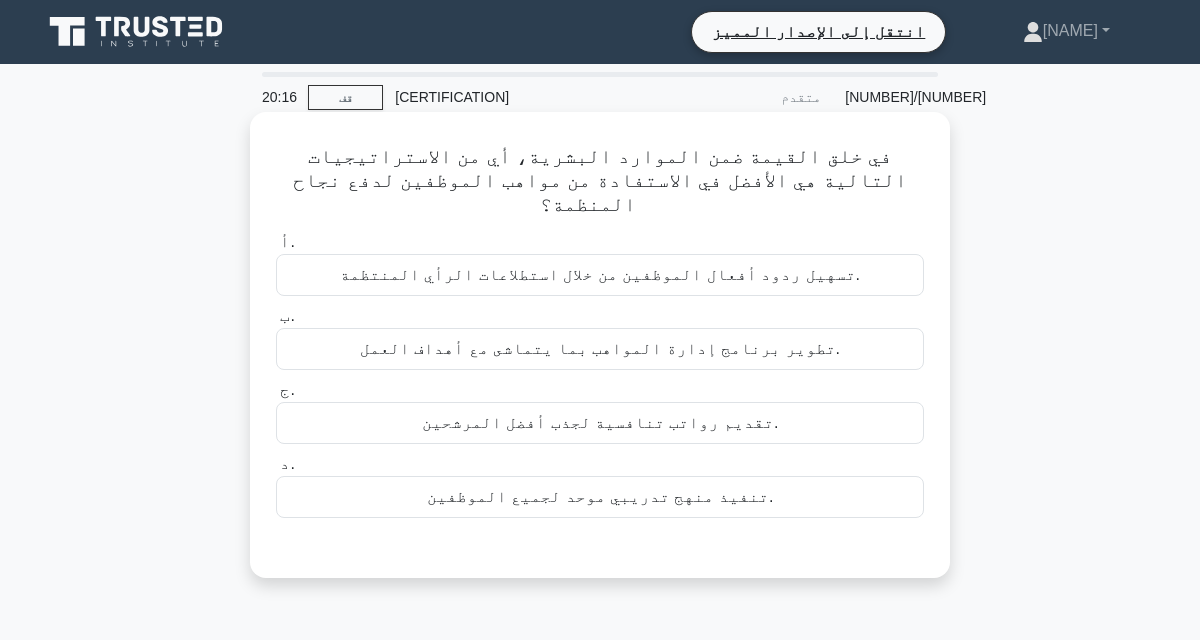 click on "تطوير برنامج إدارة المواهب بما يتماشى مع أهداف العمل." at bounding box center [600, 349] 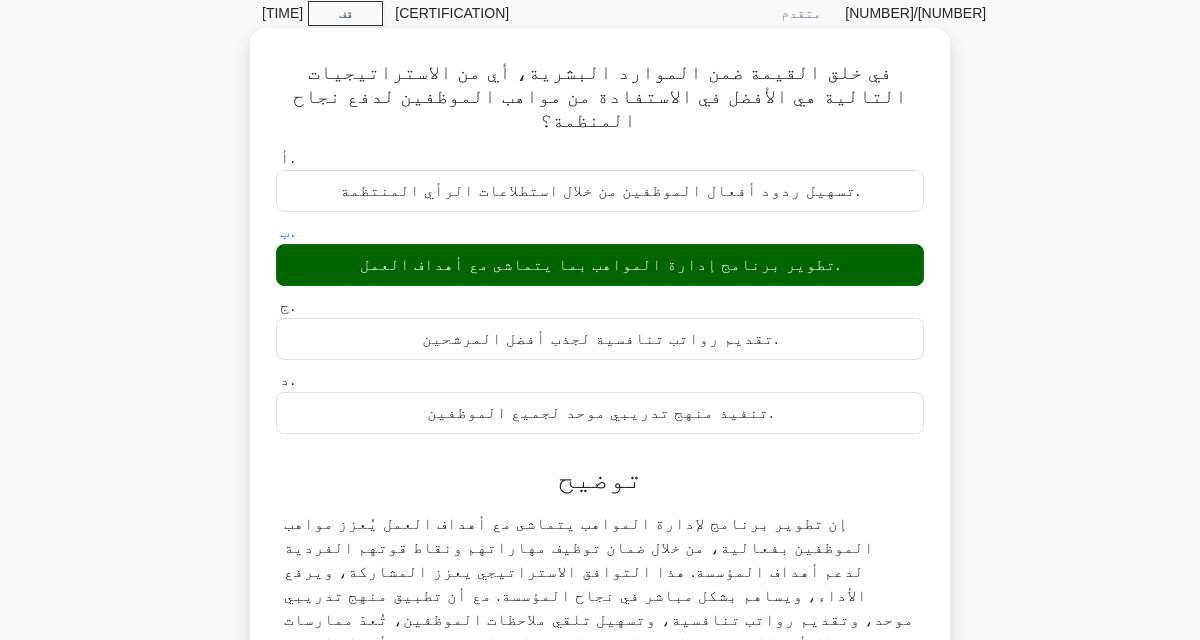 scroll, scrollTop: 155, scrollLeft: 0, axis: vertical 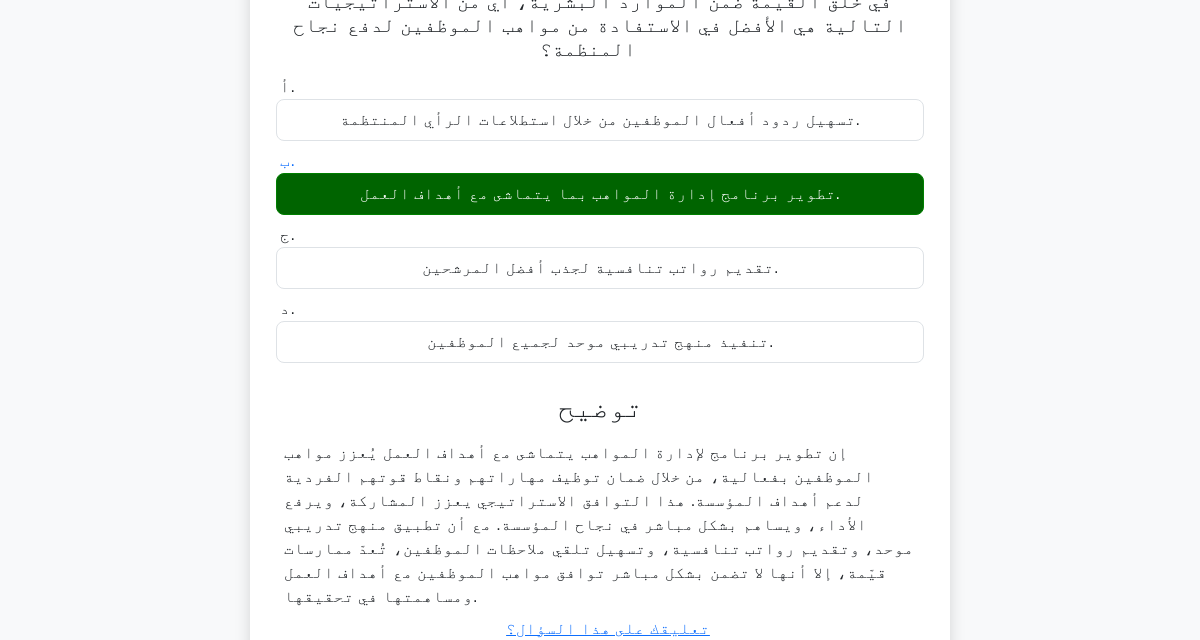 click on "التالي" at bounding box center (600, 682) 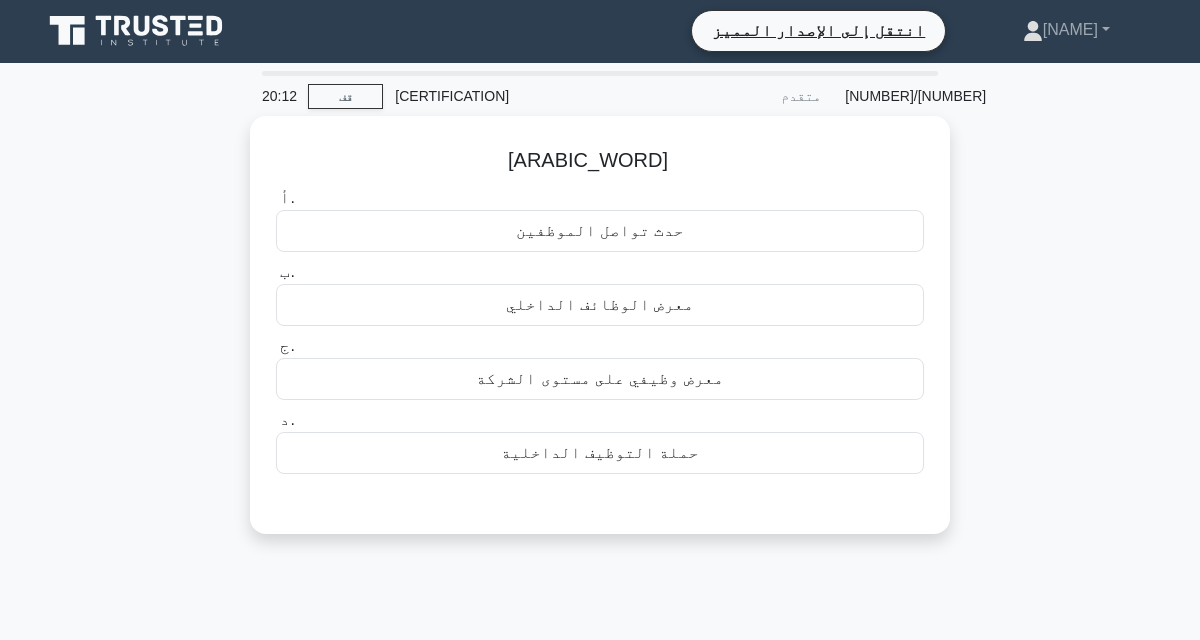 scroll, scrollTop: 0, scrollLeft: 0, axis: both 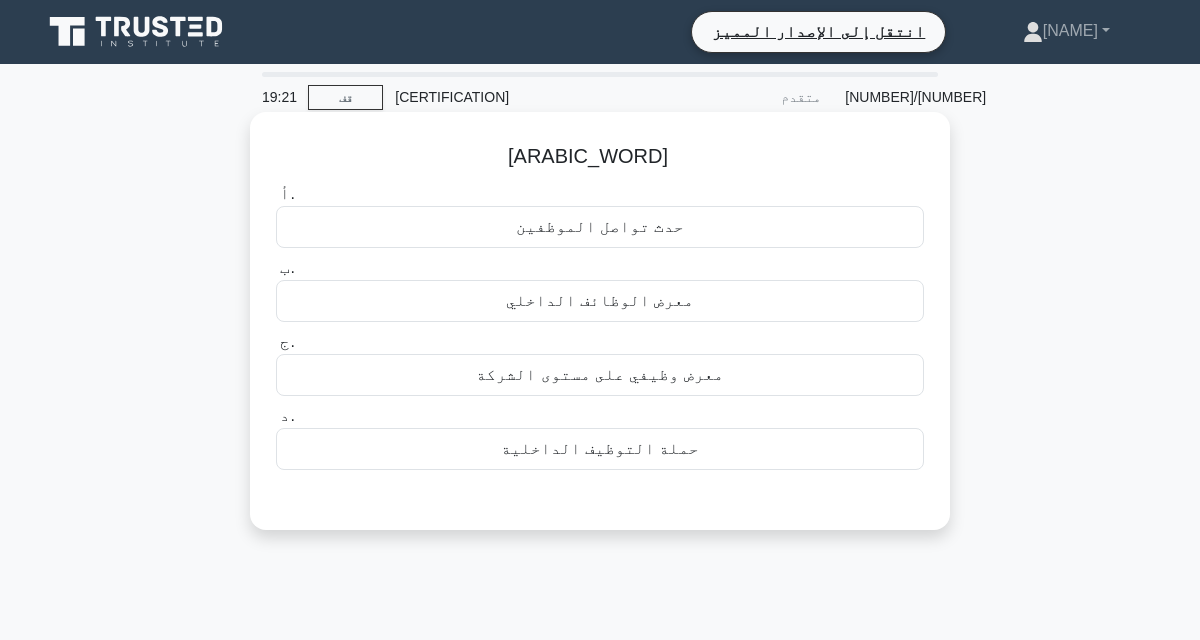 click on "معرض الوظائف الداخلي" at bounding box center (600, 301) 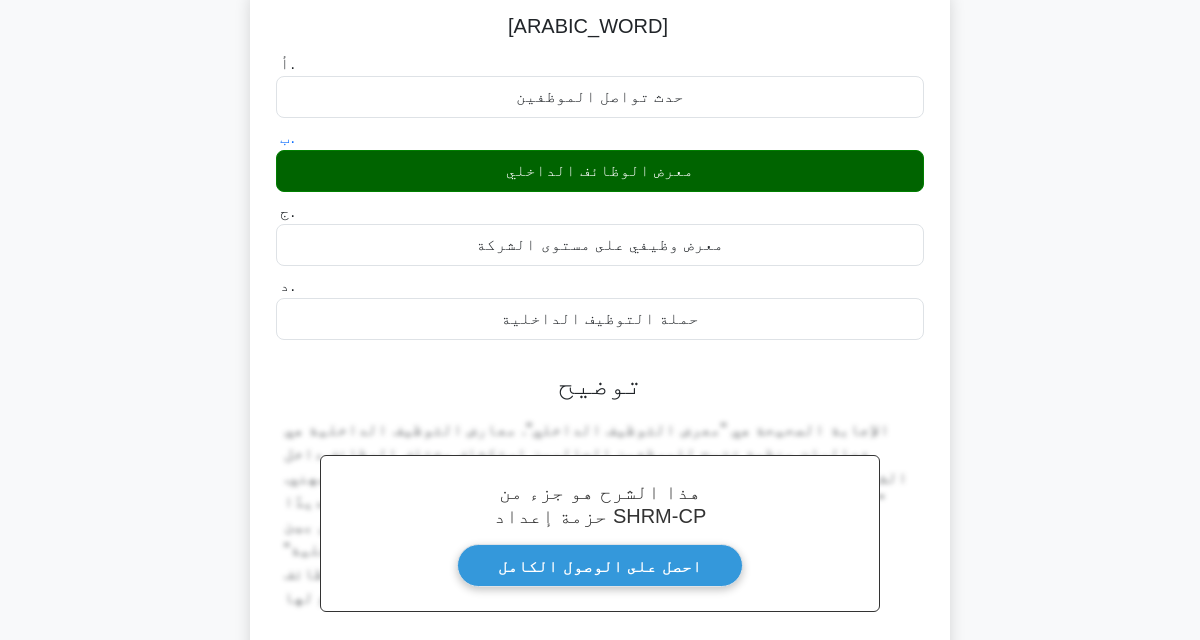 scroll, scrollTop: 129, scrollLeft: 0, axis: vertical 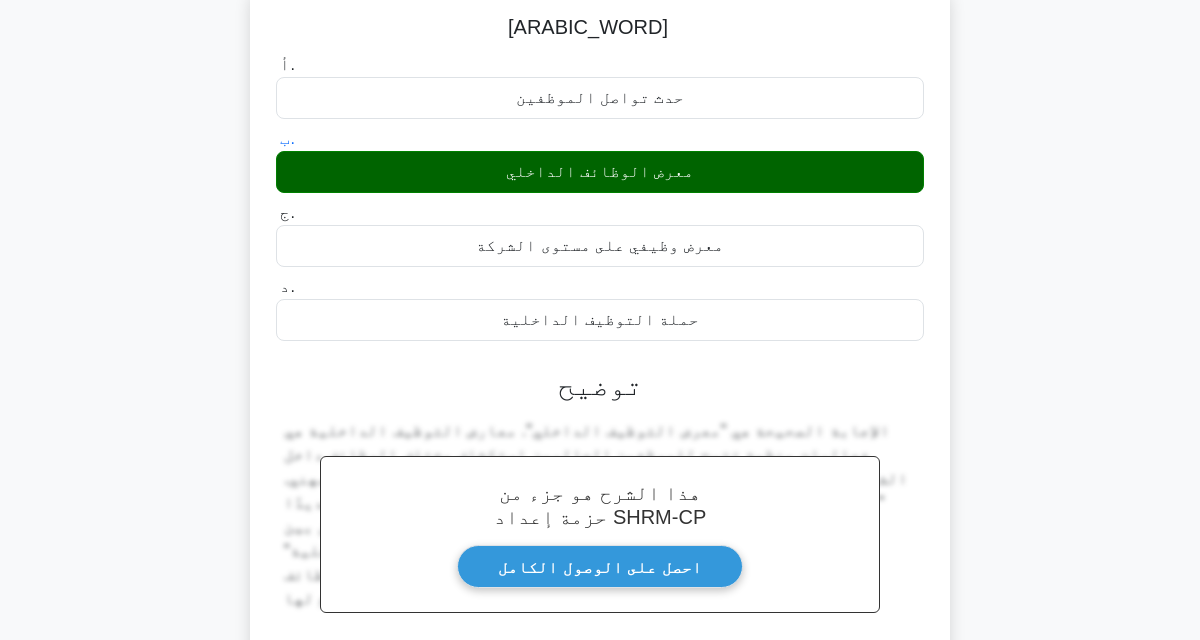 click on "التالي" at bounding box center (600, 732) 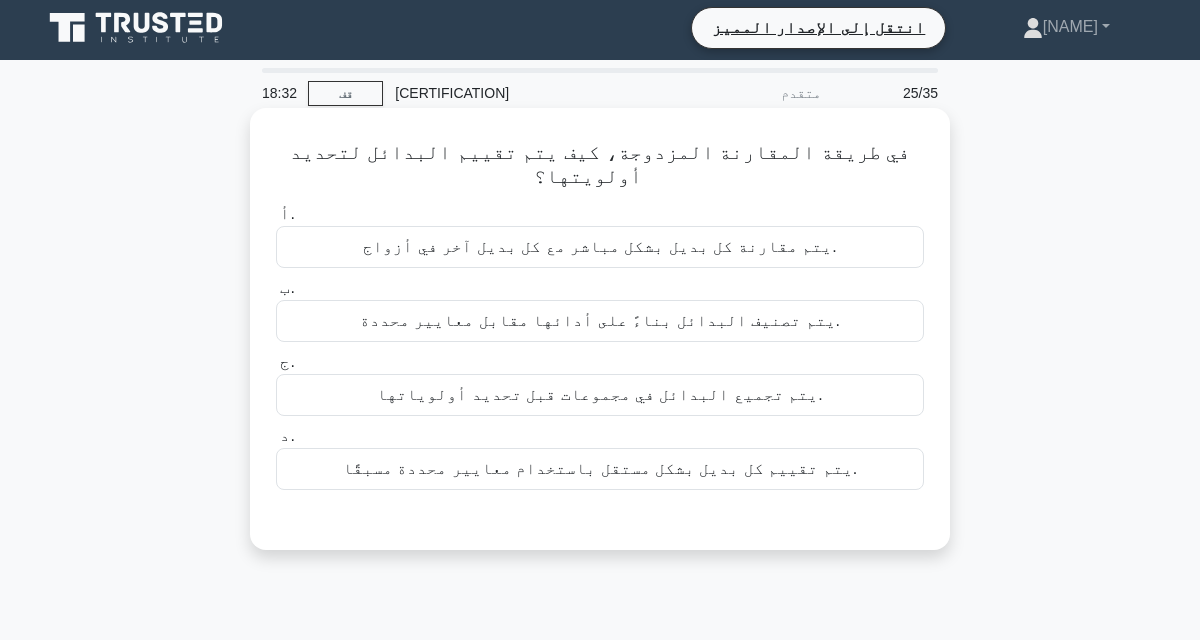 scroll, scrollTop: 0, scrollLeft: 0, axis: both 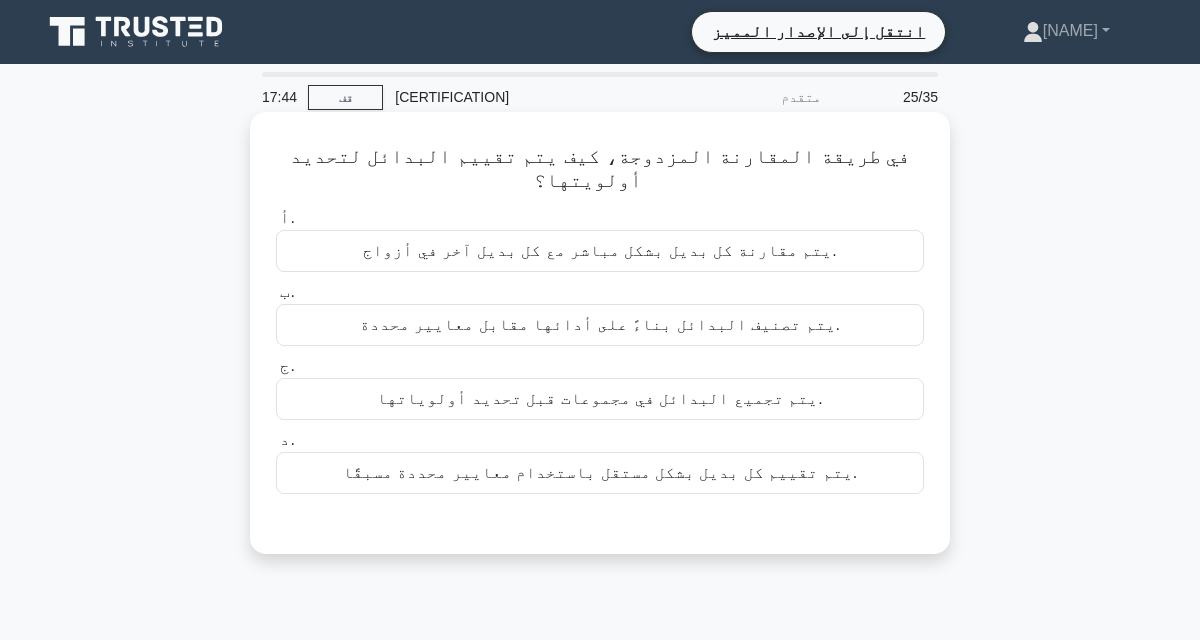 click on "يتم تصنيف البدائل بناءً على أدائها مقابل معايير محددة." at bounding box center (600, 325) 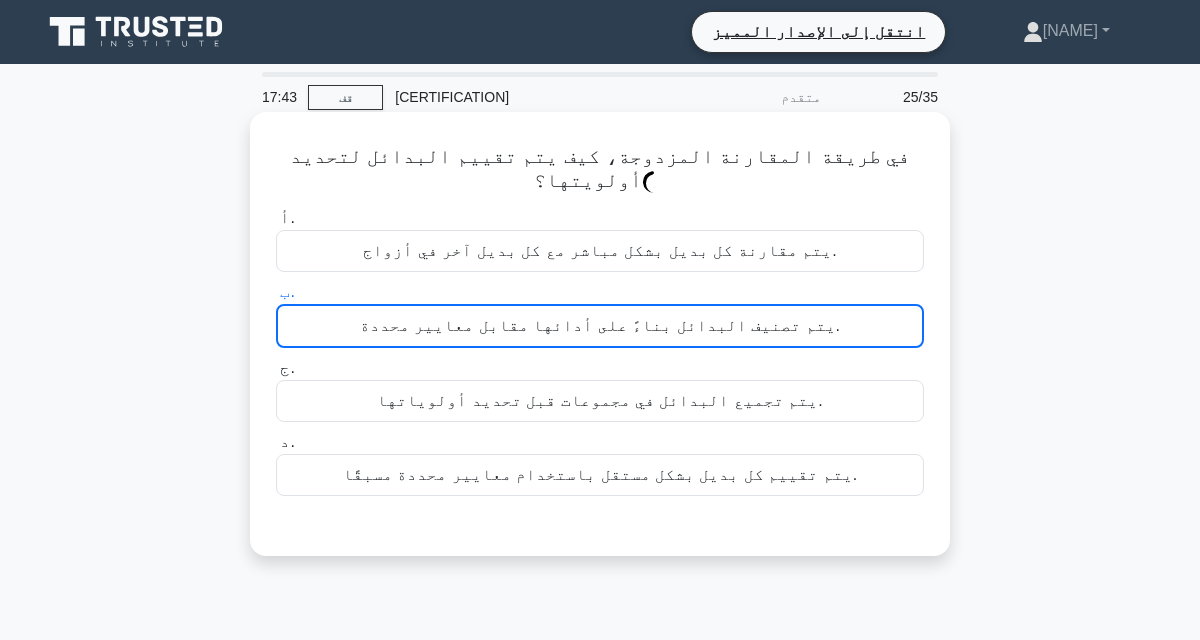 click on "يتم تصنيف البدائل بناءً على أدائها مقابل معايير محددة." at bounding box center [600, 326] 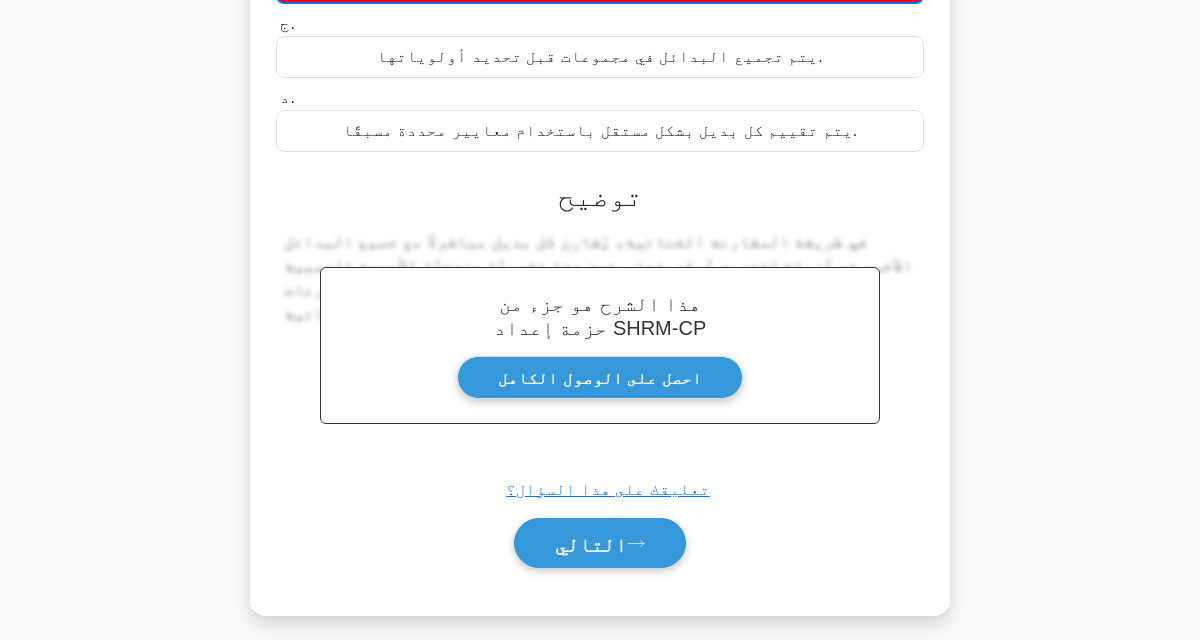 scroll, scrollTop: 346, scrollLeft: 0, axis: vertical 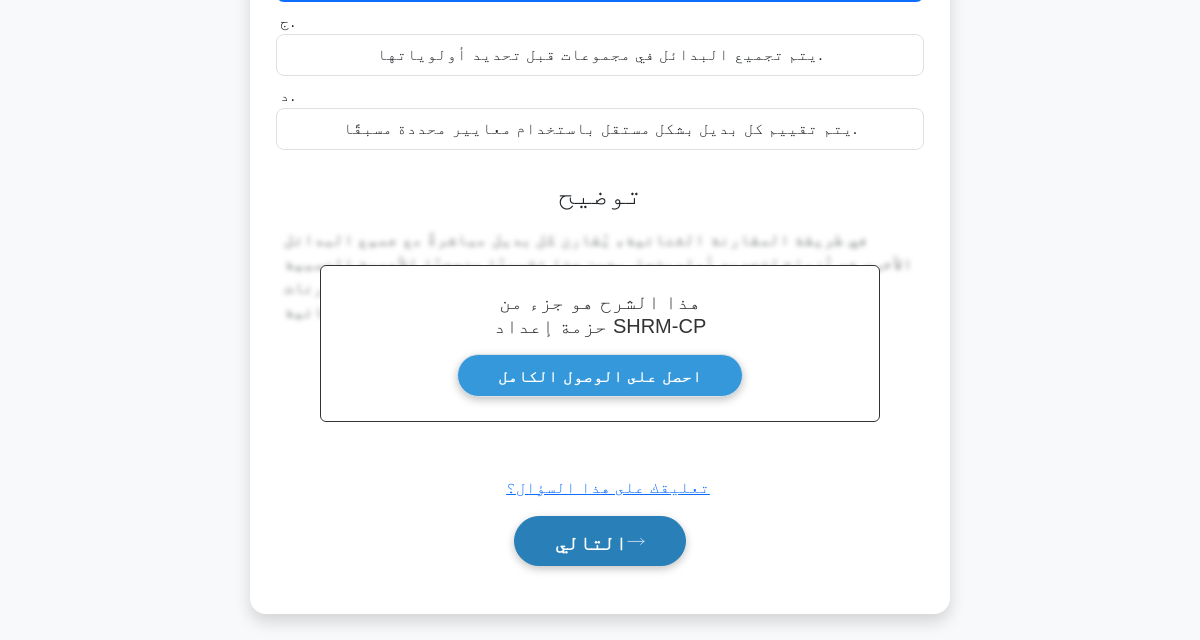 click at bounding box center [636, 541] 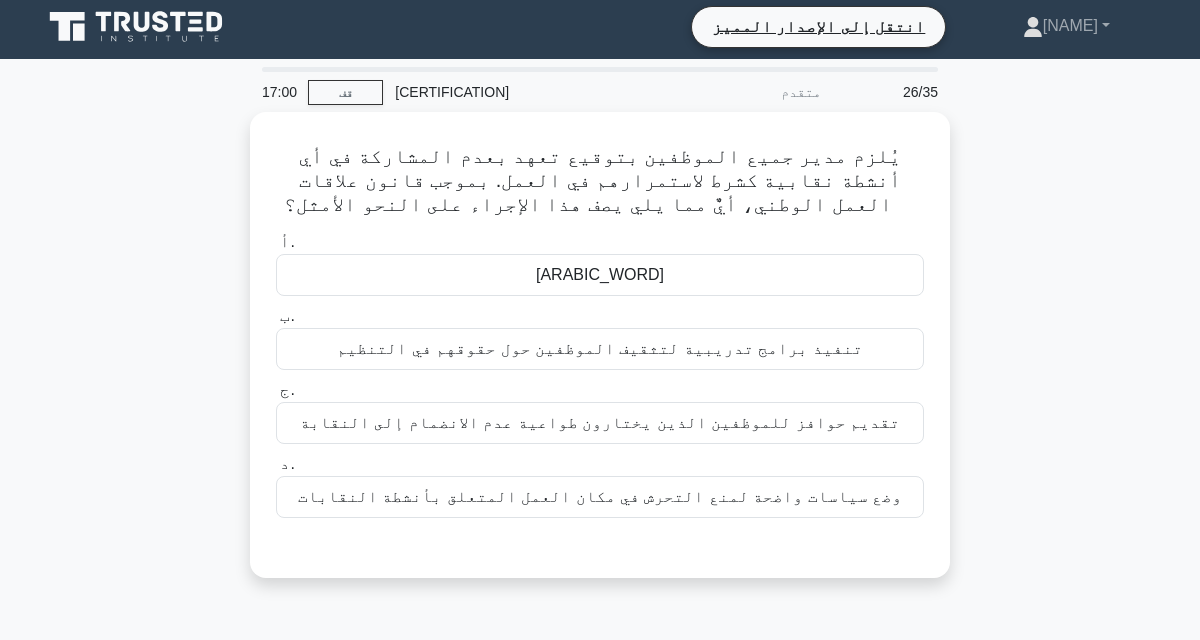 scroll, scrollTop: 0, scrollLeft: 0, axis: both 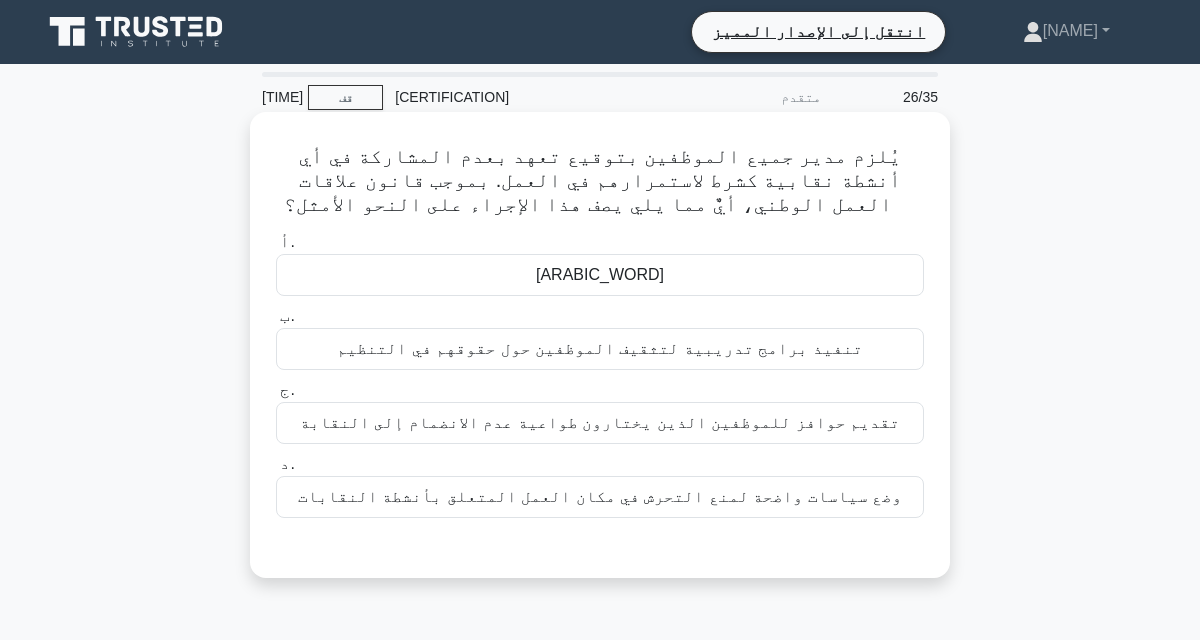 click on "تنفيذ برامج تدريبية لتثقيف الموظفين حول حقوقهم في التنظيم" at bounding box center [600, 349] 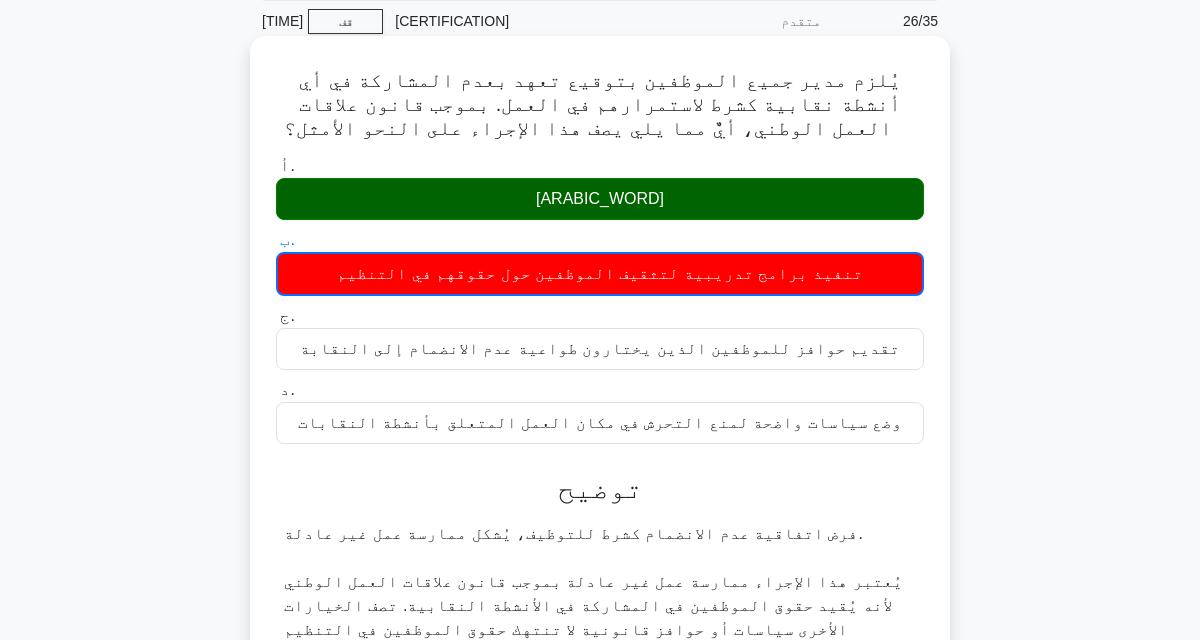 scroll, scrollTop: 86, scrollLeft: 0, axis: vertical 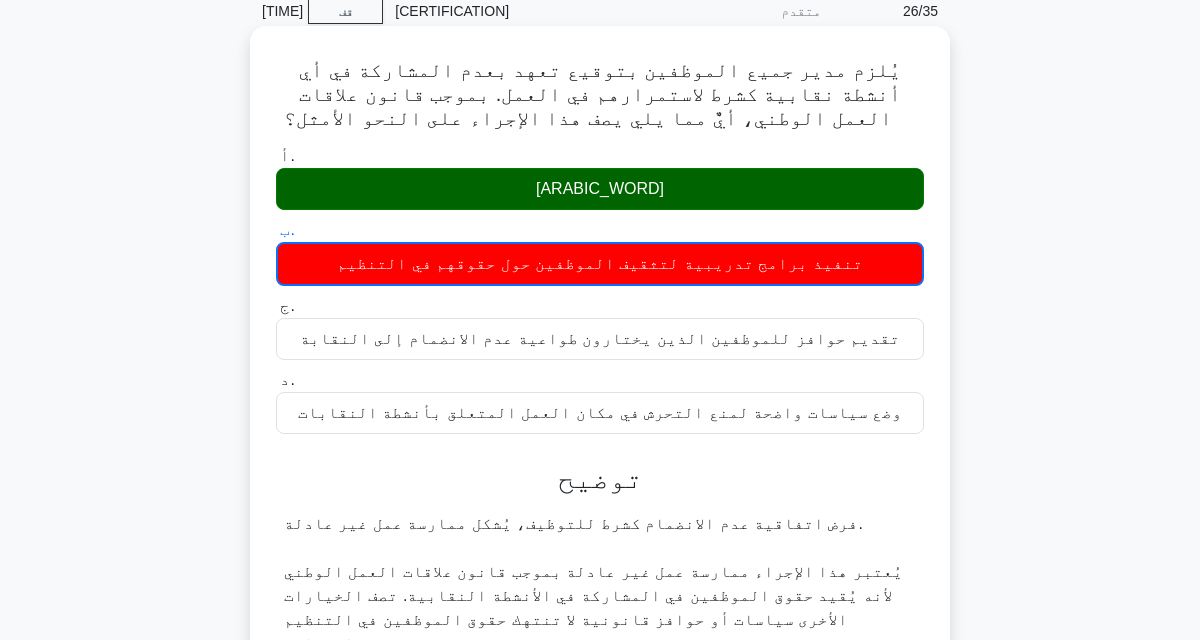 click on "التالي" at bounding box center (591, 730) 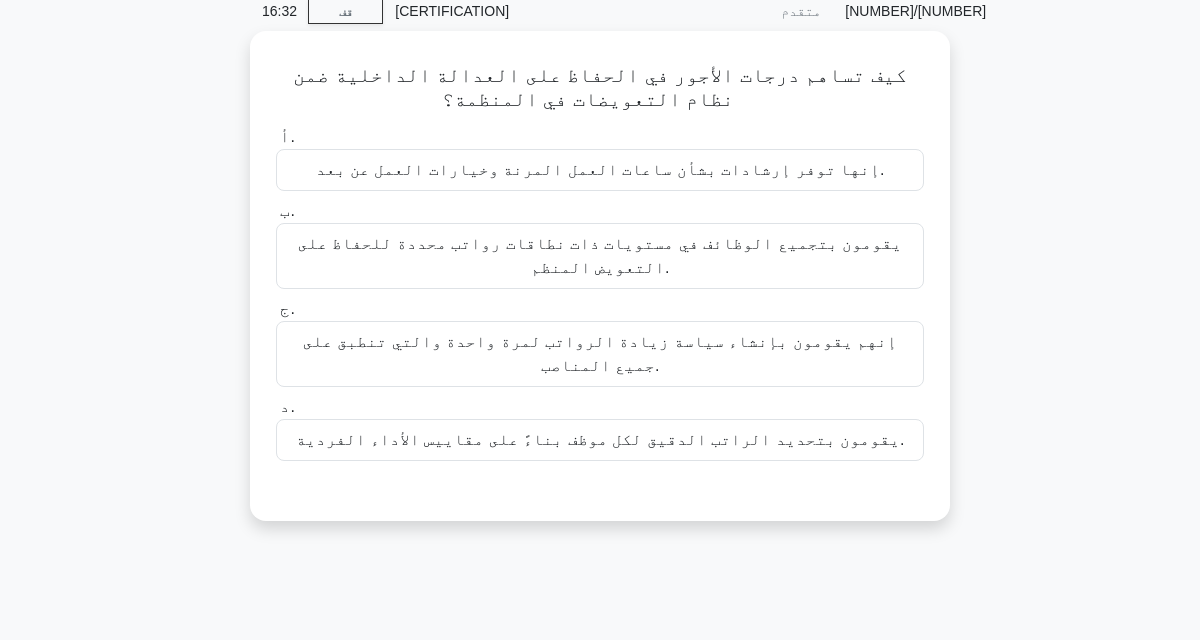 scroll, scrollTop: 61, scrollLeft: 0, axis: vertical 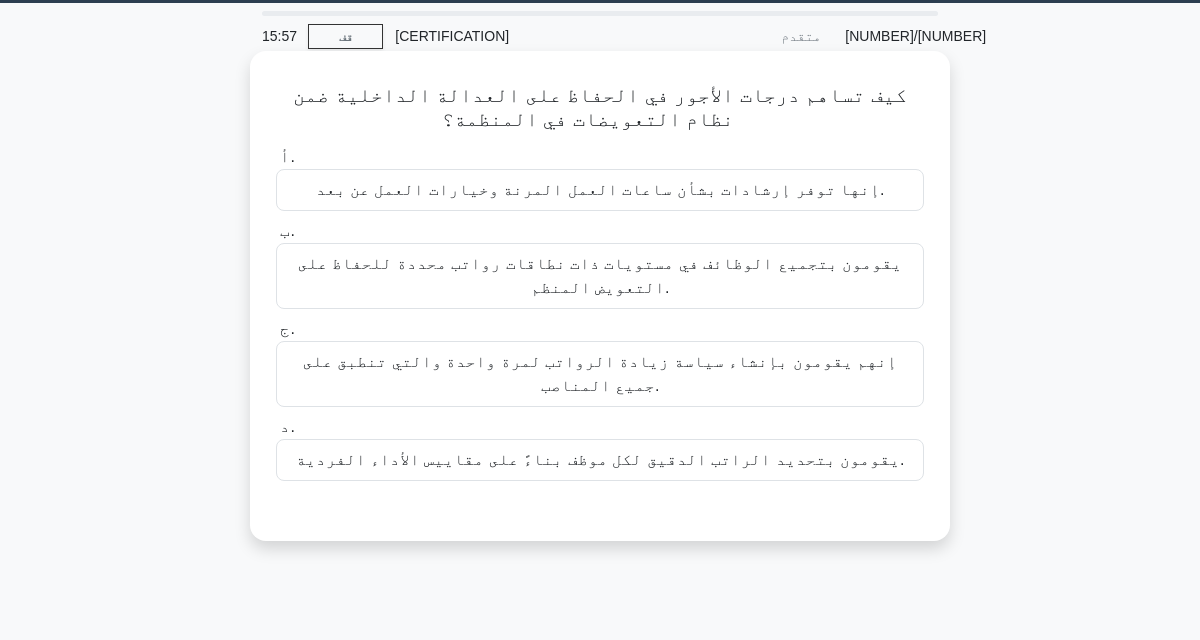click on "يقومون بتجميع الوظائف في مستويات ذات نطاقات رواتب محددة للحفاظ على التعويض المنظم." at bounding box center (600, 275) 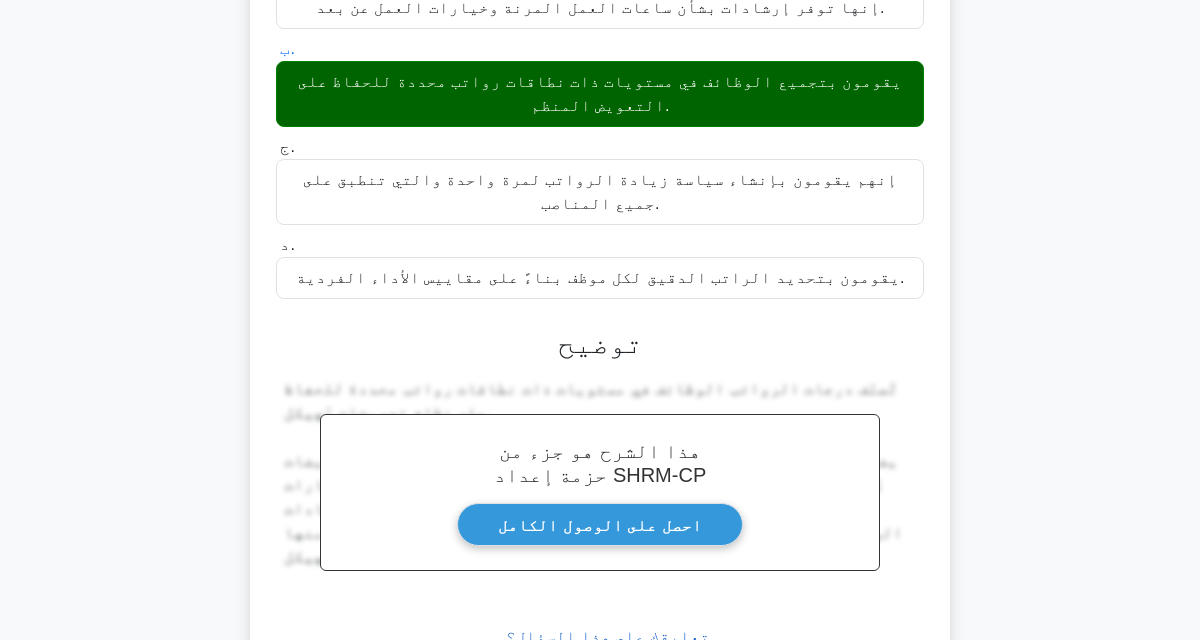 scroll, scrollTop: 241, scrollLeft: 0, axis: vertical 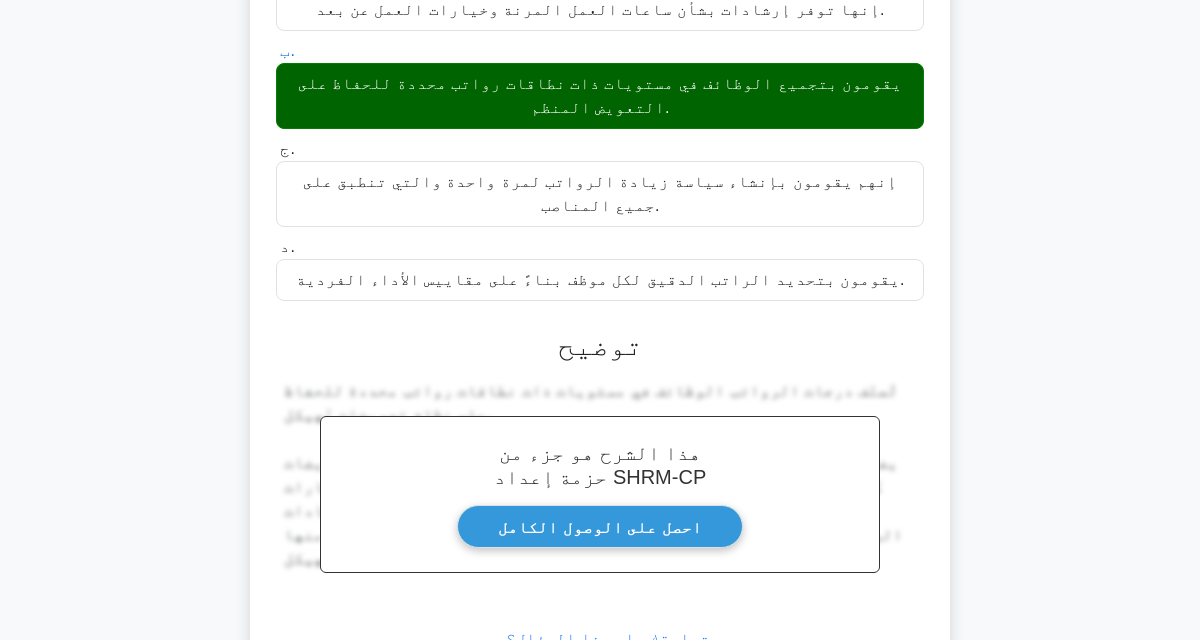 click on "التالي" at bounding box center [591, 693] 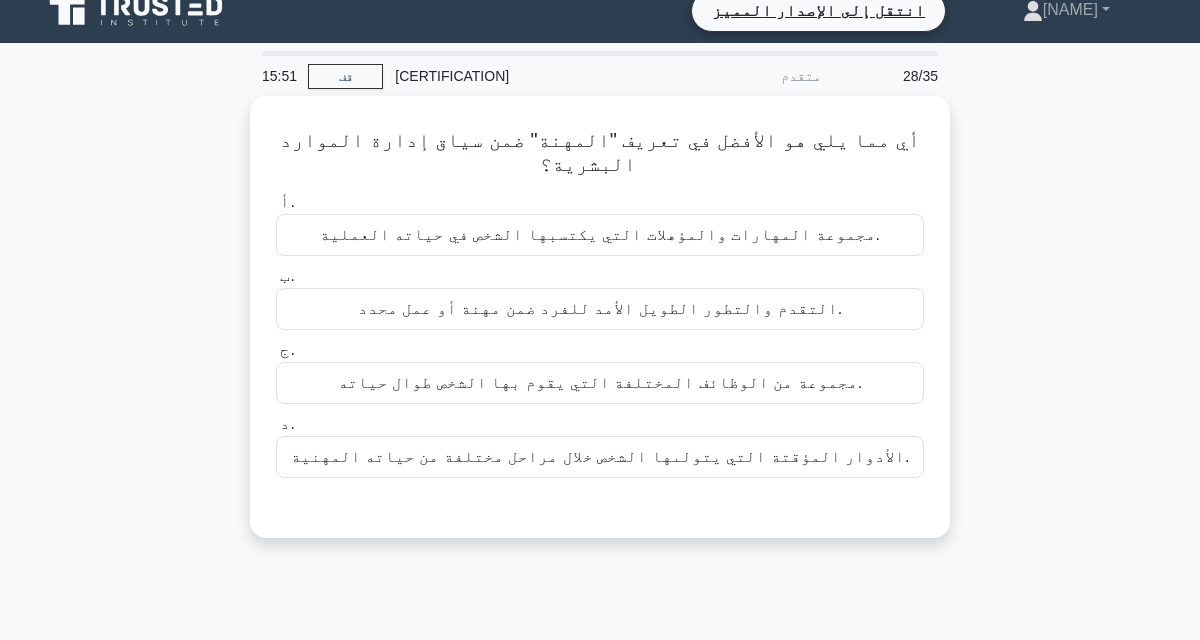 scroll, scrollTop: 19, scrollLeft: 0, axis: vertical 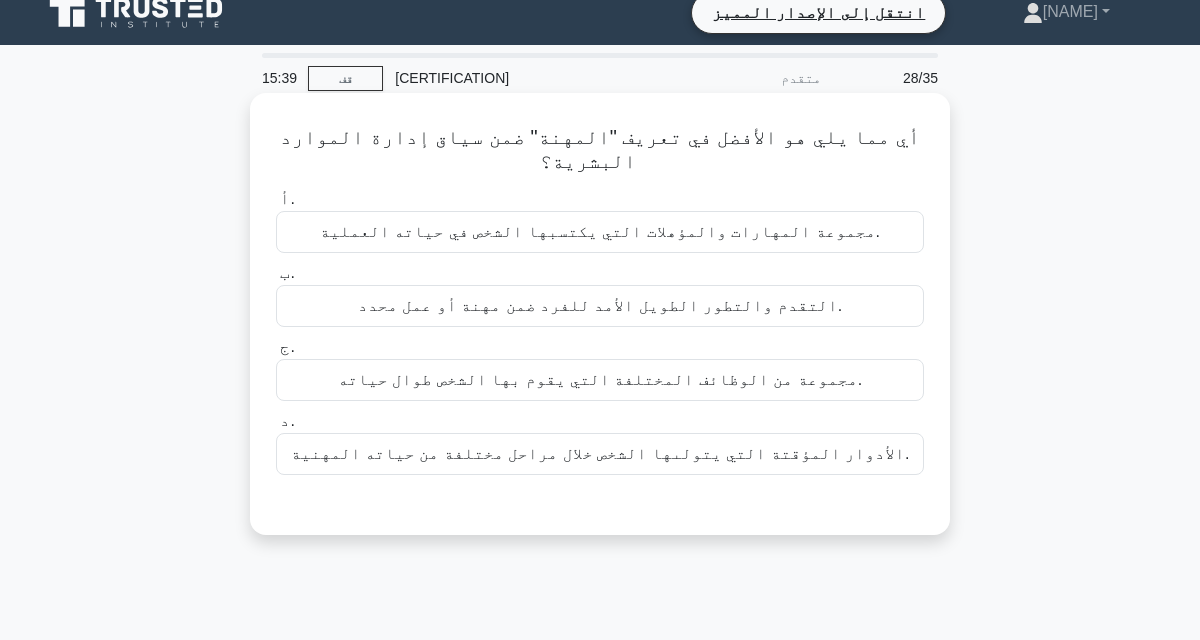 click on "مجموعة من الوظائف المختلفة التي يقوم بها الشخص طوال حياته." at bounding box center (600, 380) 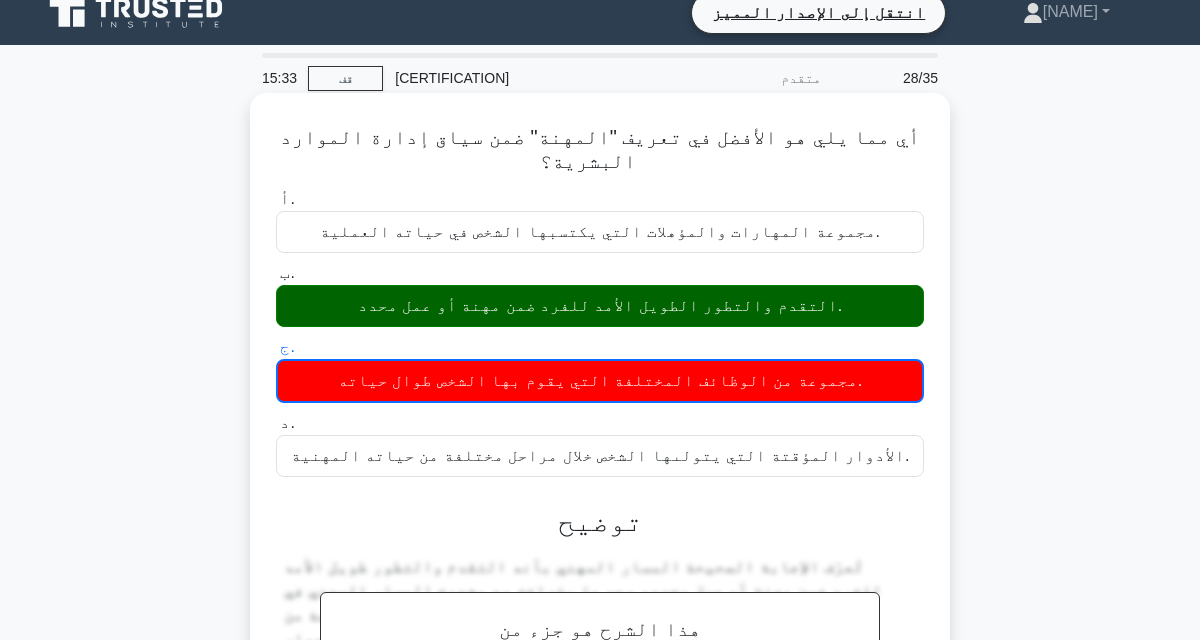 click on "ج.
مجموعة من الوظائف المختلفة التي يقوم بها الشخص طوال حياته." at bounding box center [600, 369] 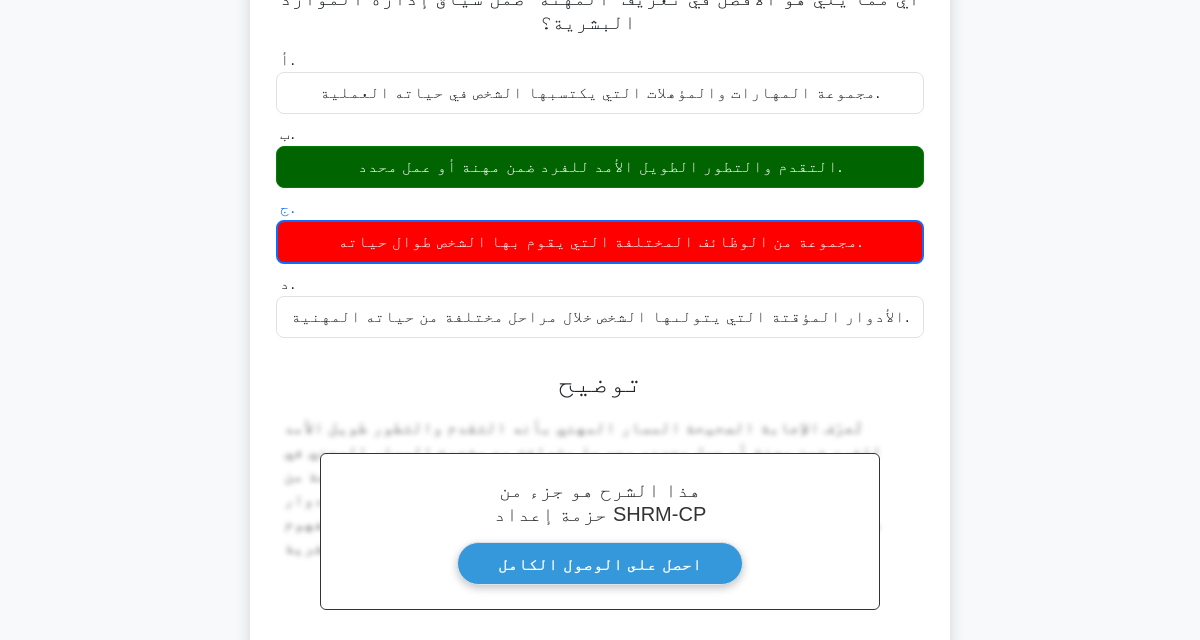scroll, scrollTop: 150, scrollLeft: 0, axis: vertical 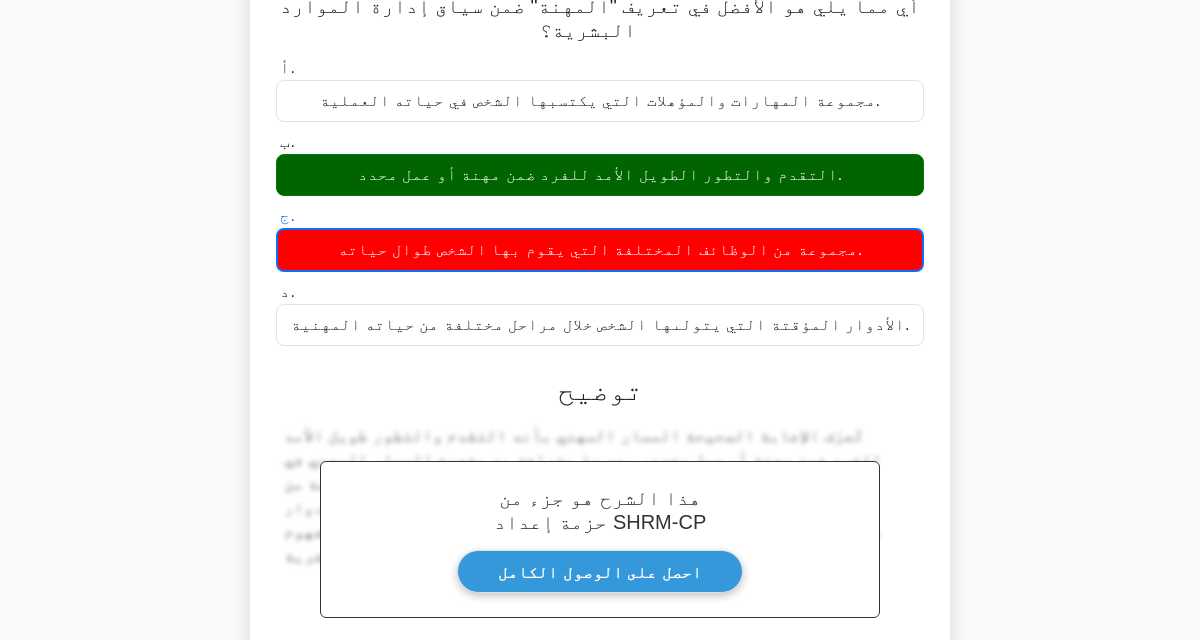 click on "التالي" at bounding box center (591, 738) 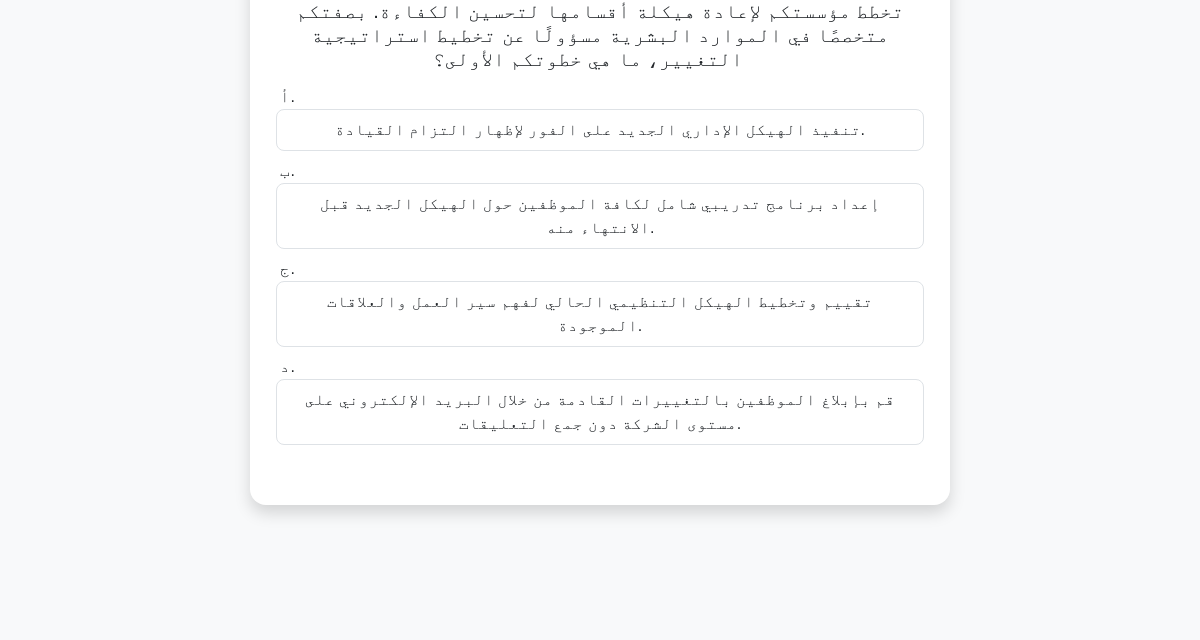 scroll, scrollTop: 0, scrollLeft: 0, axis: both 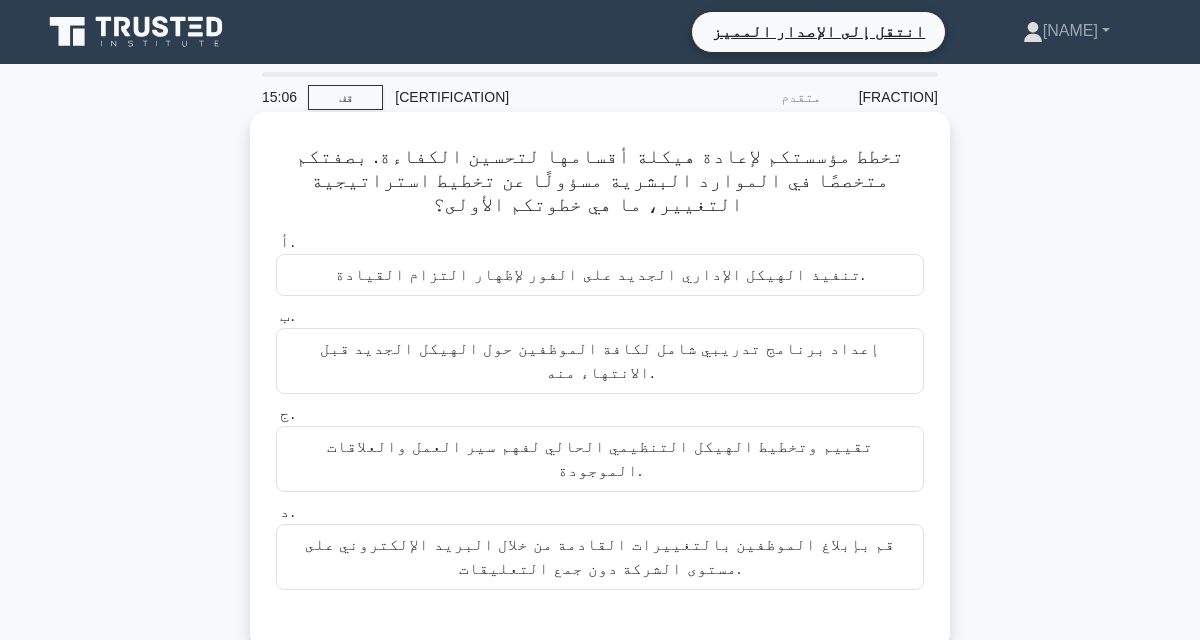 click on "تقييم وتخطيط الهيكل التنظيمي الحالي لفهم سير العمل والعلاقات الموجودة." at bounding box center (600, 459) 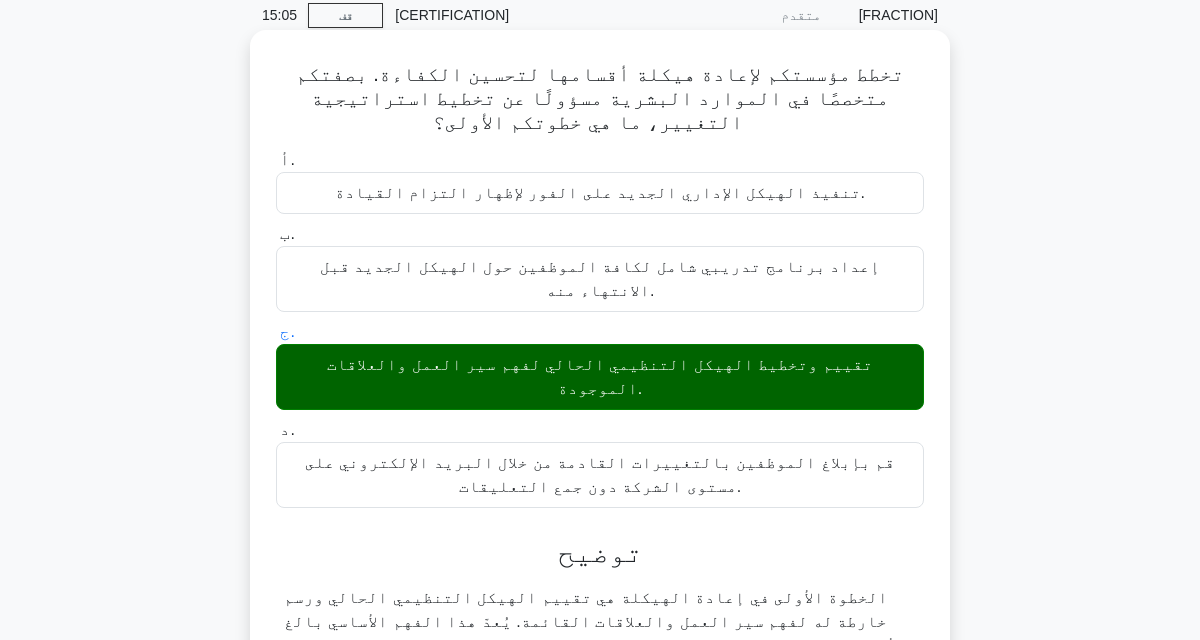 scroll, scrollTop: 92, scrollLeft: 0, axis: vertical 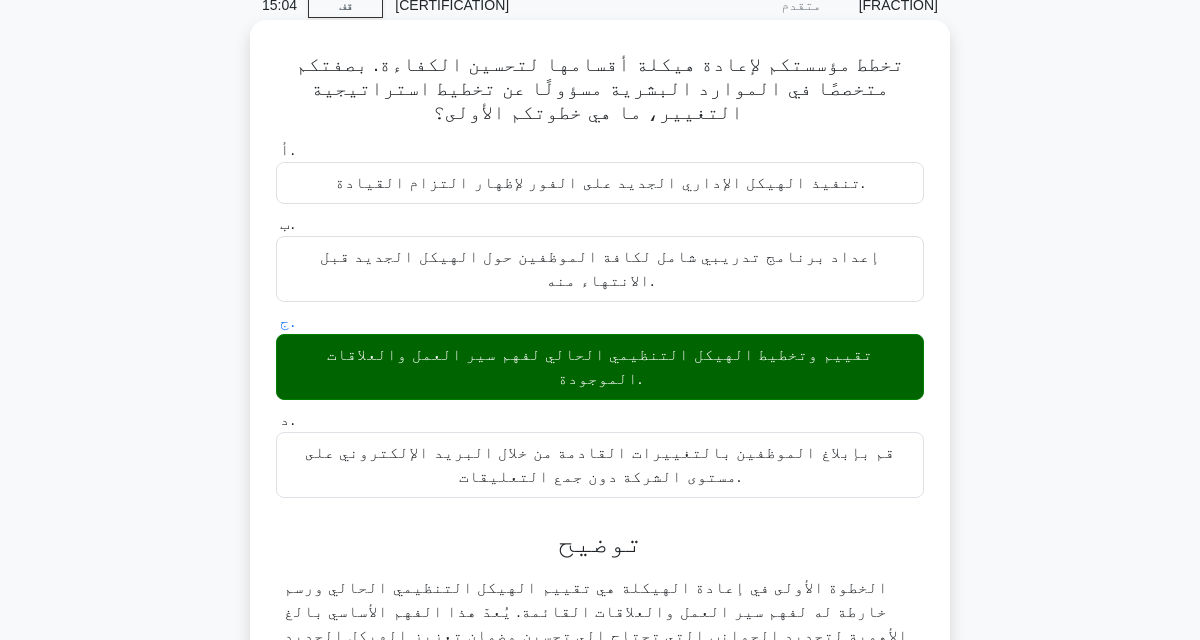 click on "التالي" at bounding box center (591, 842) 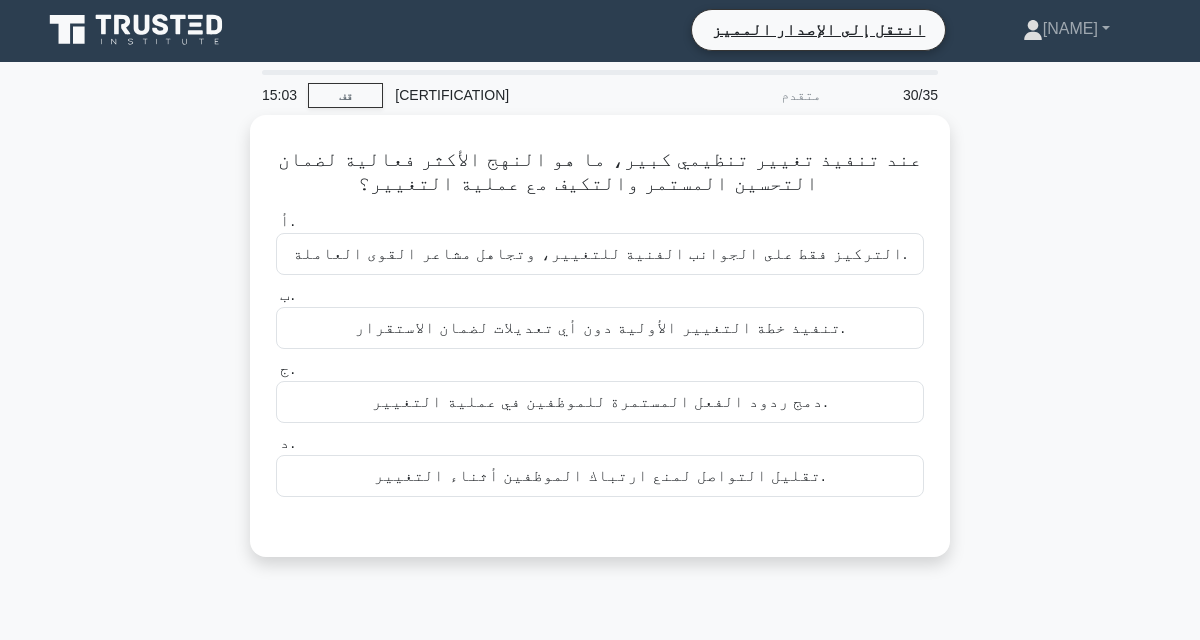 scroll, scrollTop: 0, scrollLeft: 0, axis: both 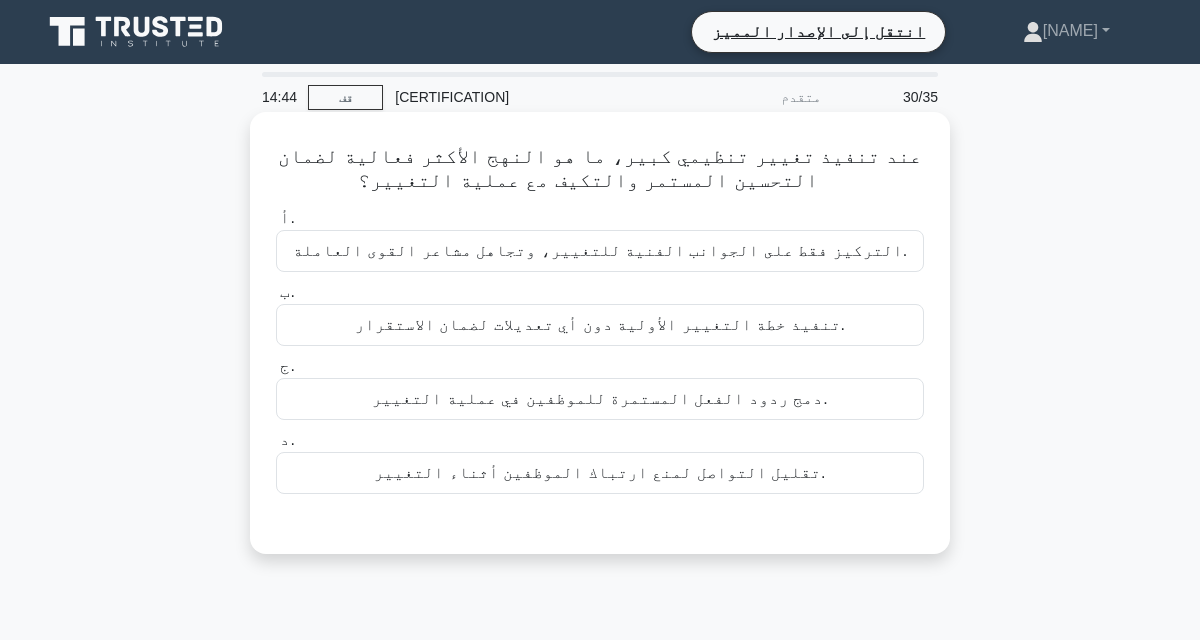 click on "دمج ردود الفعل المستمرة للموظفين في عملية التغيير." at bounding box center (600, 399) 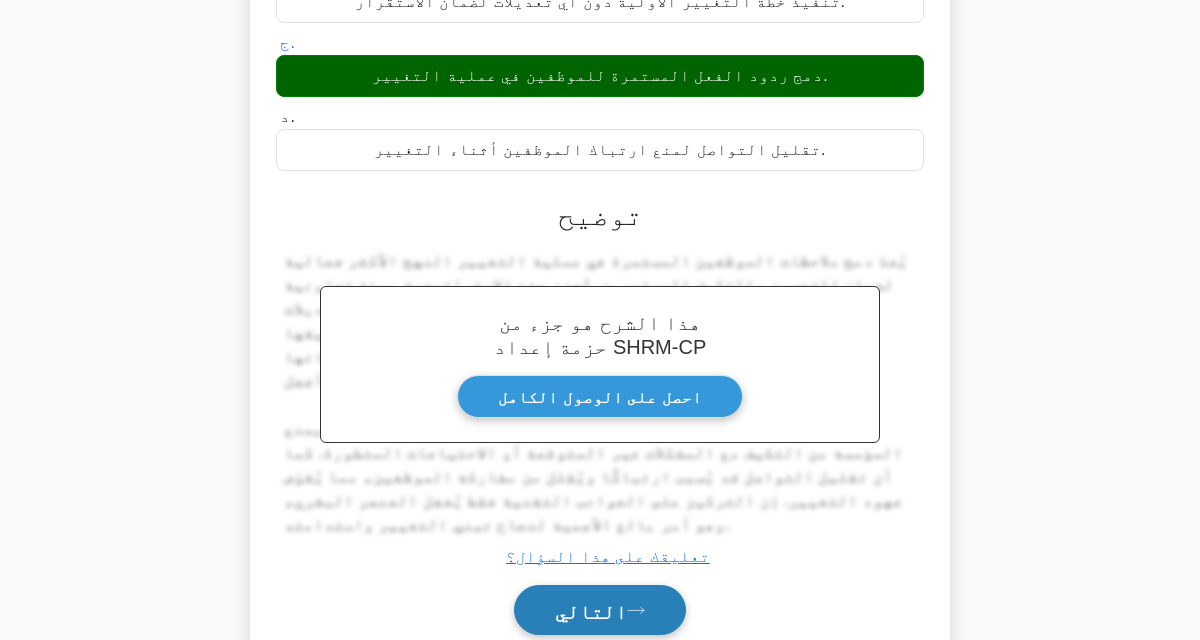 scroll, scrollTop: 326, scrollLeft: 0, axis: vertical 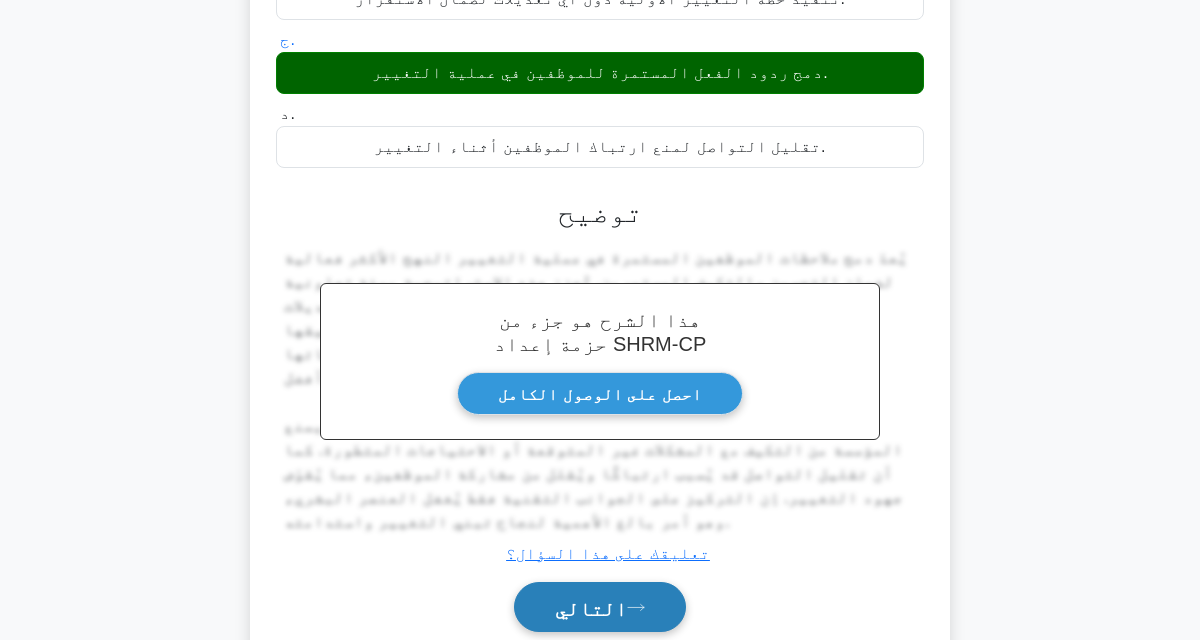 click on "التالي" at bounding box center (591, 608) 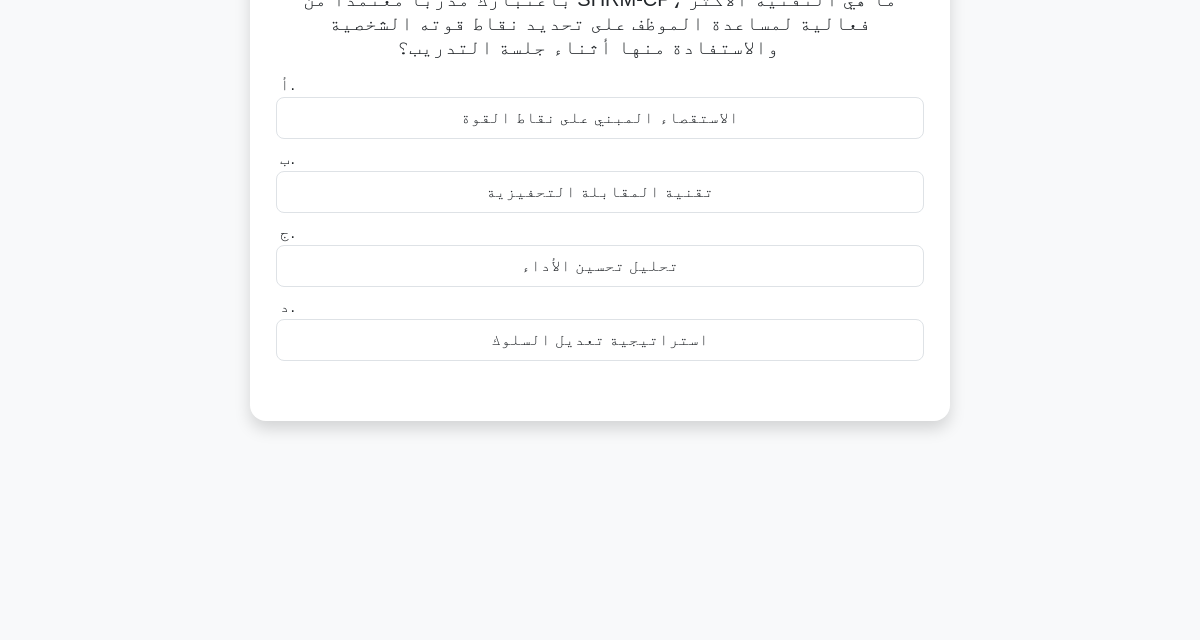 scroll, scrollTop: 0, scrollLeft: 0, axis: both 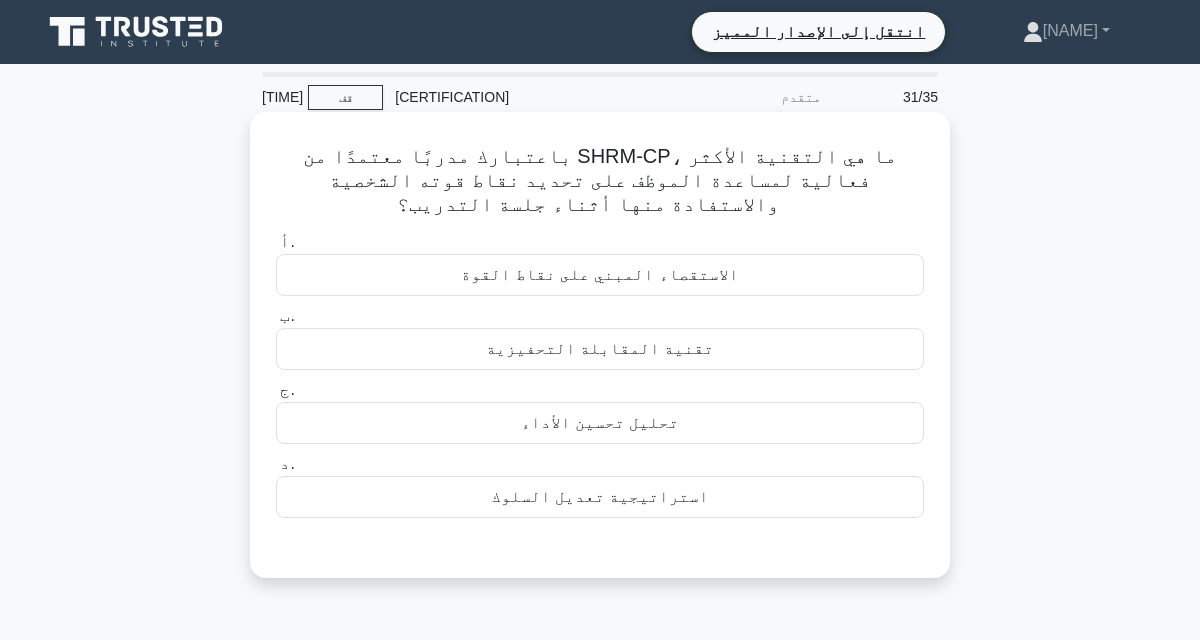 click on "الاستقصاء المبني على نقاط القوة" at bounding box center (600, 275) 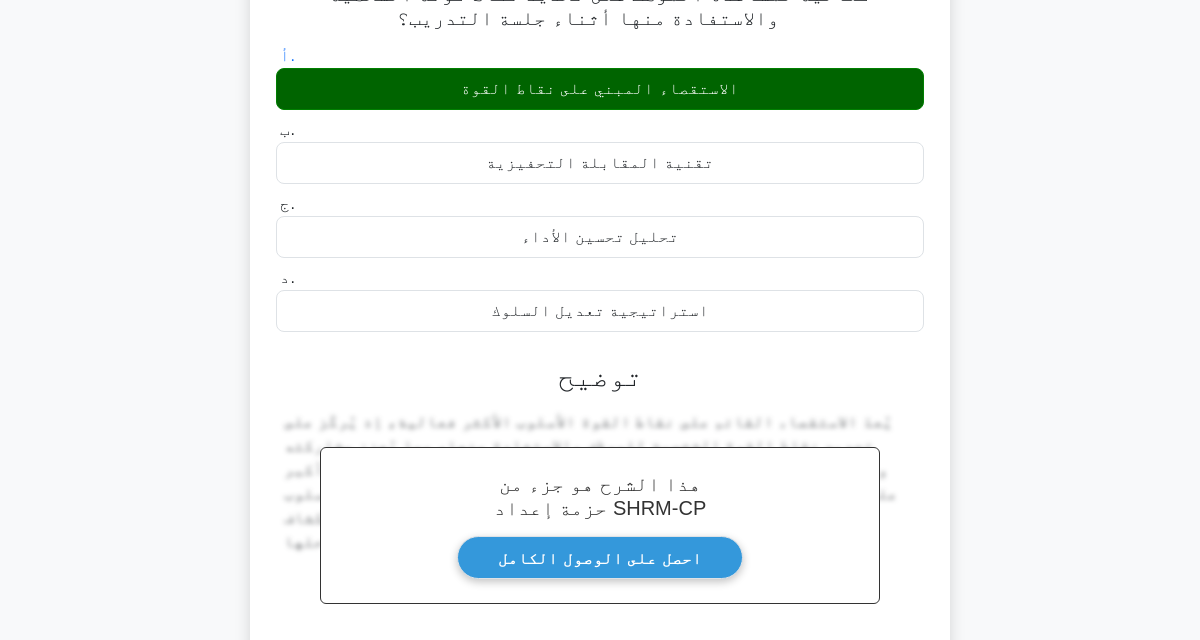 scroll, scrollTop: 186, scrollLeft: 0, axis: vertical 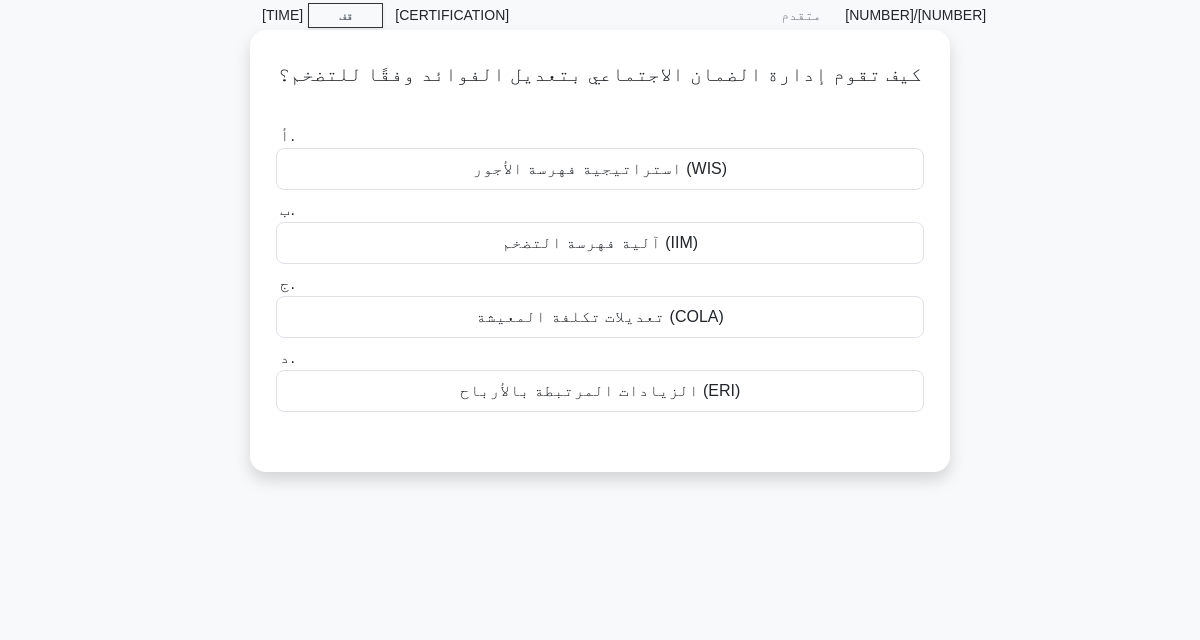 click on "آلية فهرسة التضخم (IIM)" at bounding box center [600, 242] 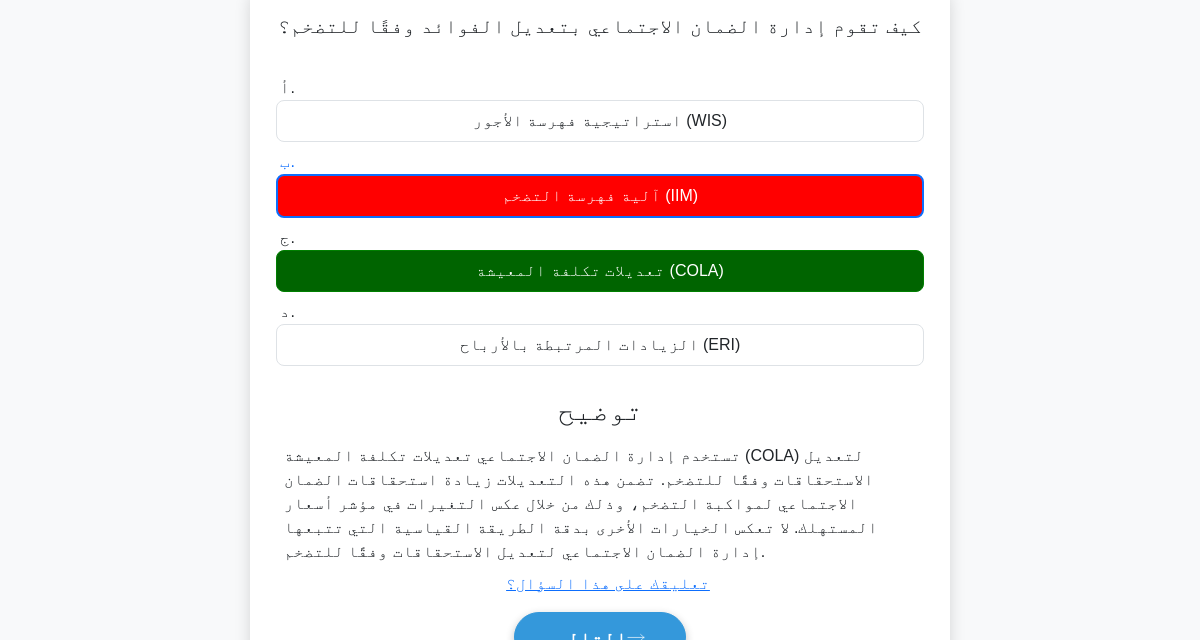 scroll, scrollTop: 129, scrollLeft: 0, axis: vertical 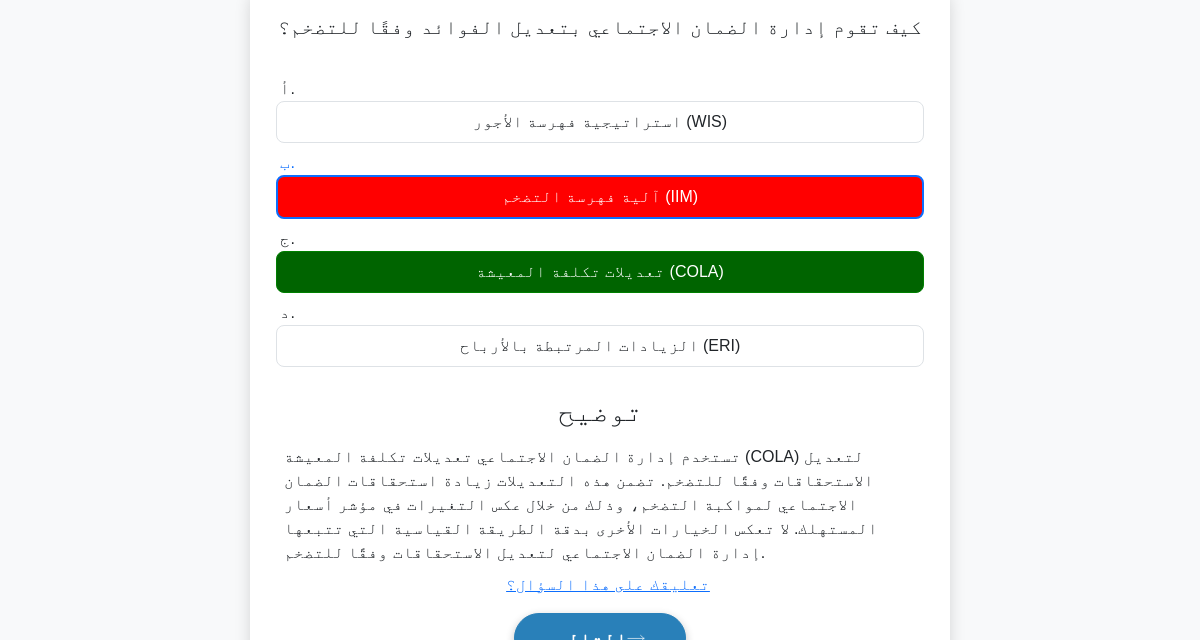 click on "التالي" at bounding box center [600, 638] 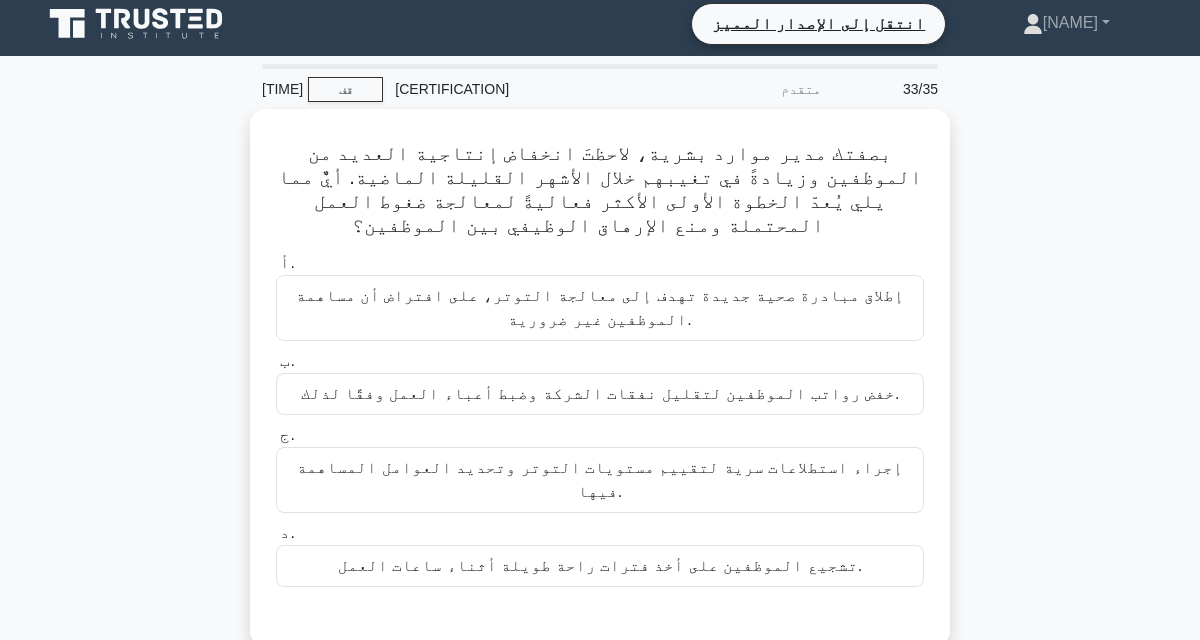 scroll, scrollTop: 0, scrollLeft: 0, axis: both 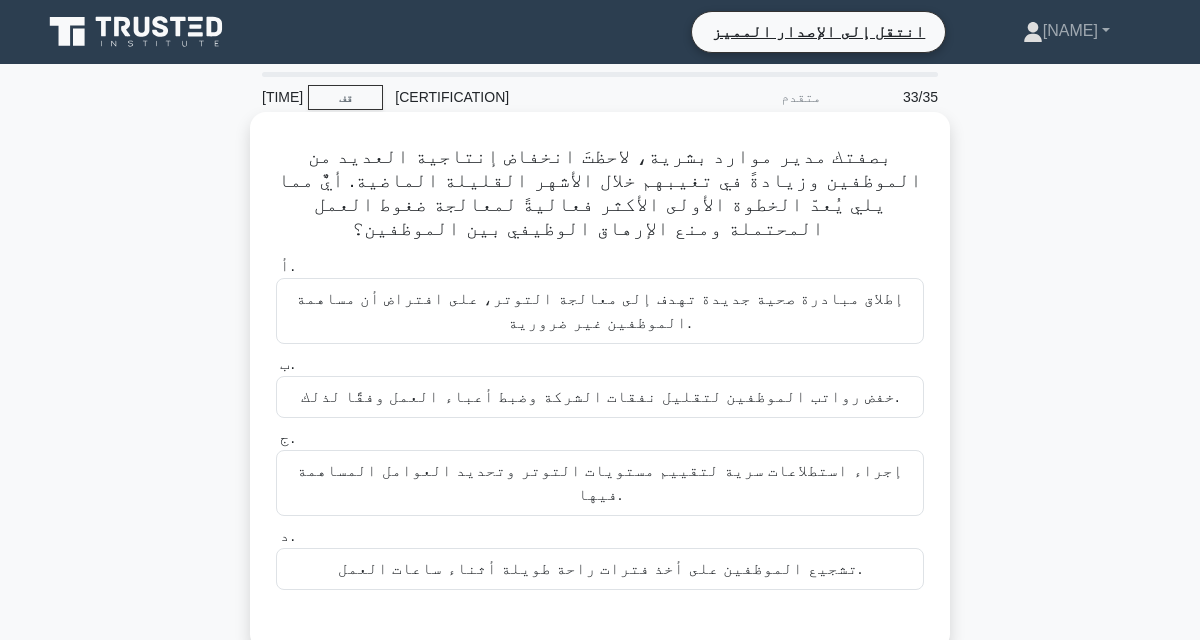 click on "إجراء استطلاعات سرية لتقييم مستويات التوتر وتحديد العوامل المساهمة فيها." at bounding box center [600, 483] 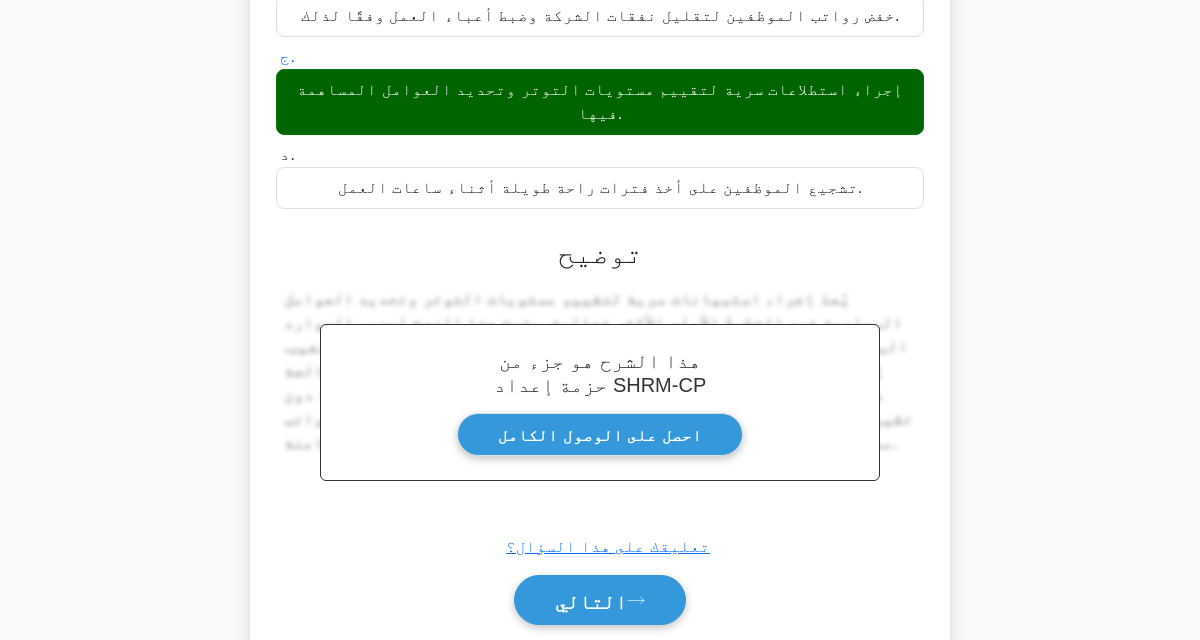 scroll, scrollTop: 390, scrollLeft: 0, axis: vertical 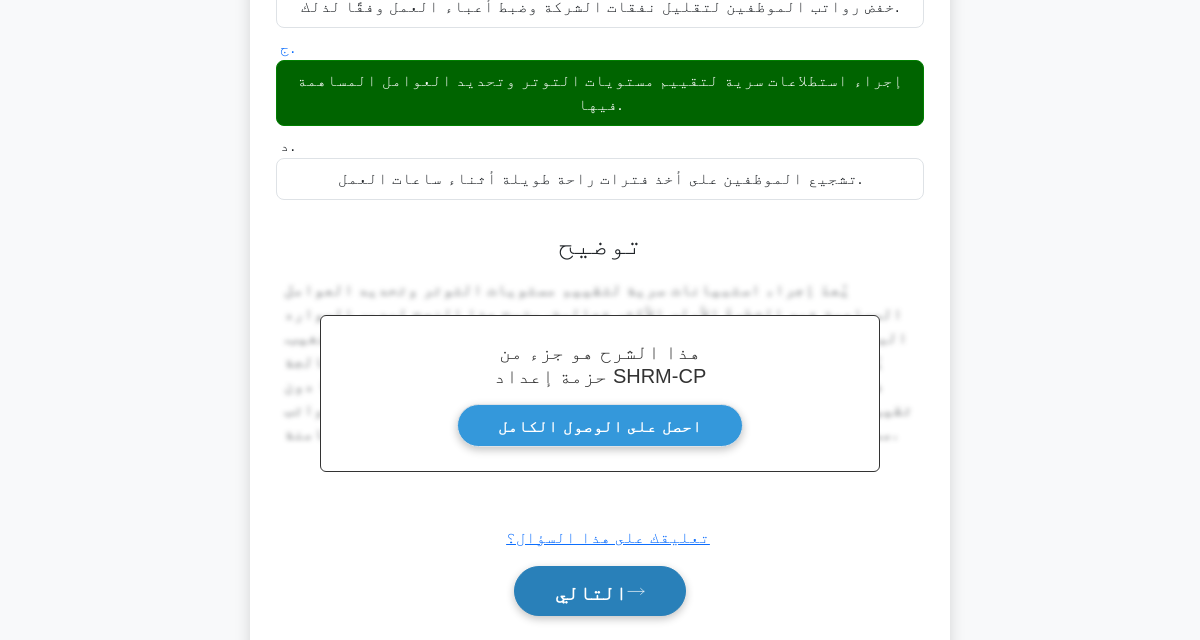 click on "التالي" at bounding box center [600, 591] 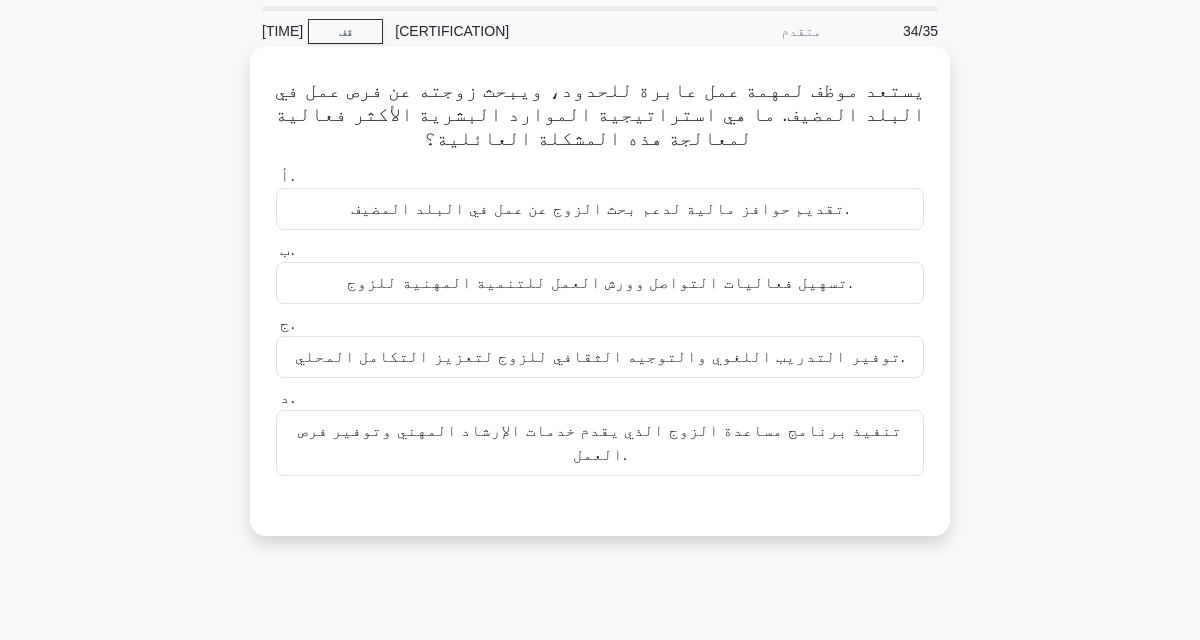 scroll, scrollTop: 66, scrollLeft: 0, axis: vertical 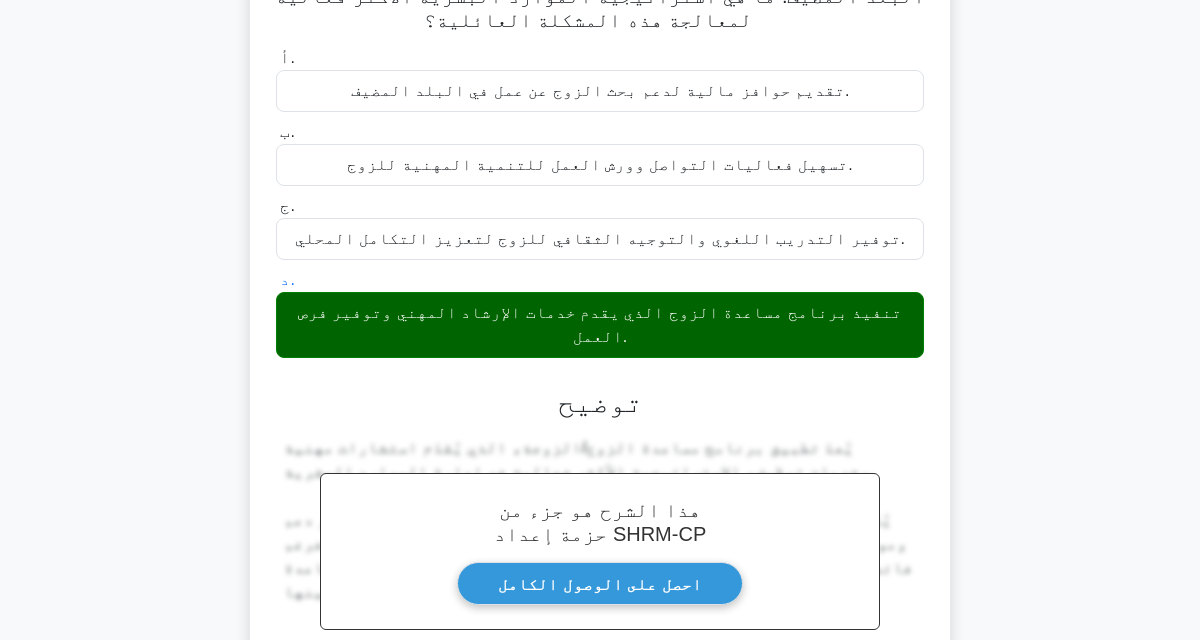 click on "التالي" at bounding box center (600, 749) 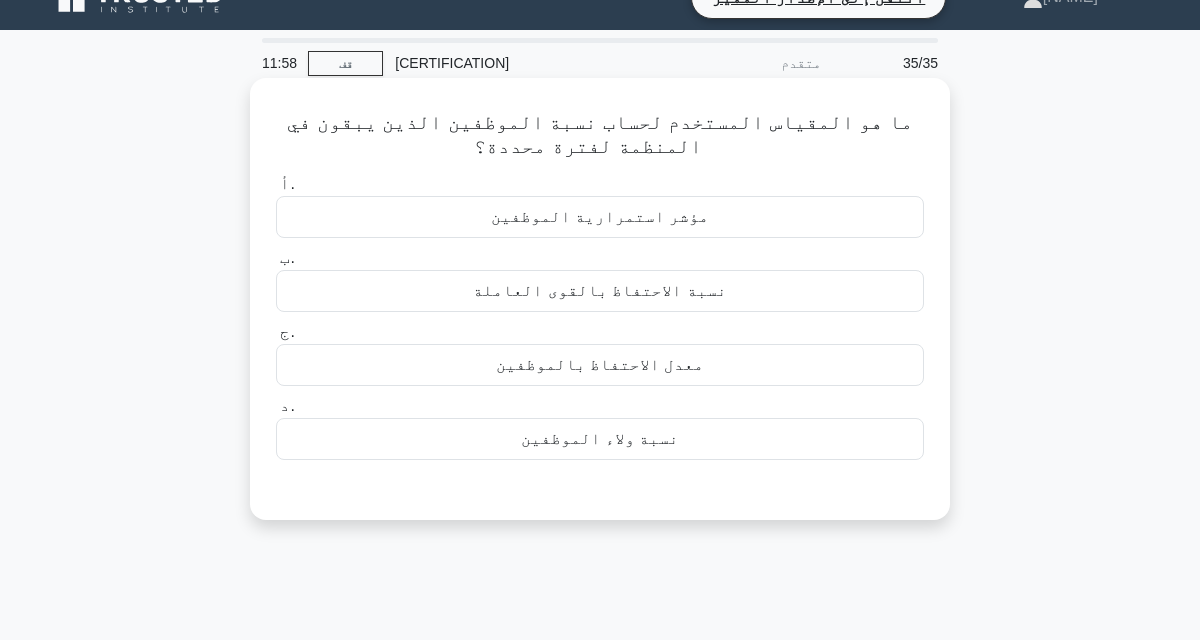 scroll, scrollTop: 31, scrollLeft: 0, axis: vertical 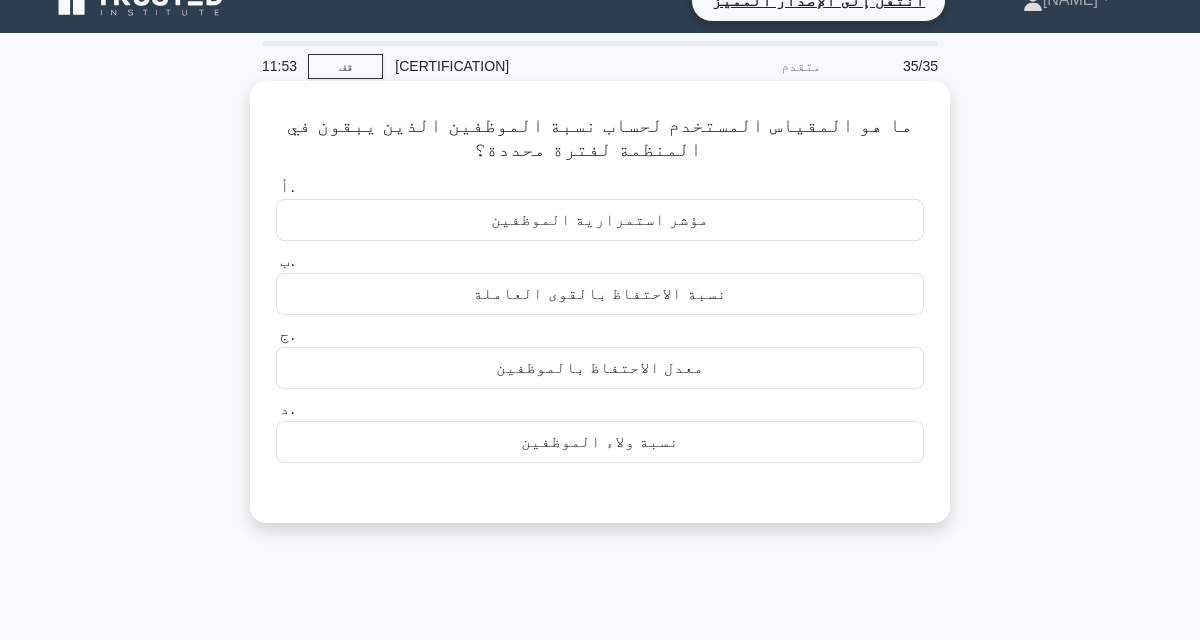 click on "نسبة الاحتفاظ بالقوى العاملة" at bounding box center [600, 294] 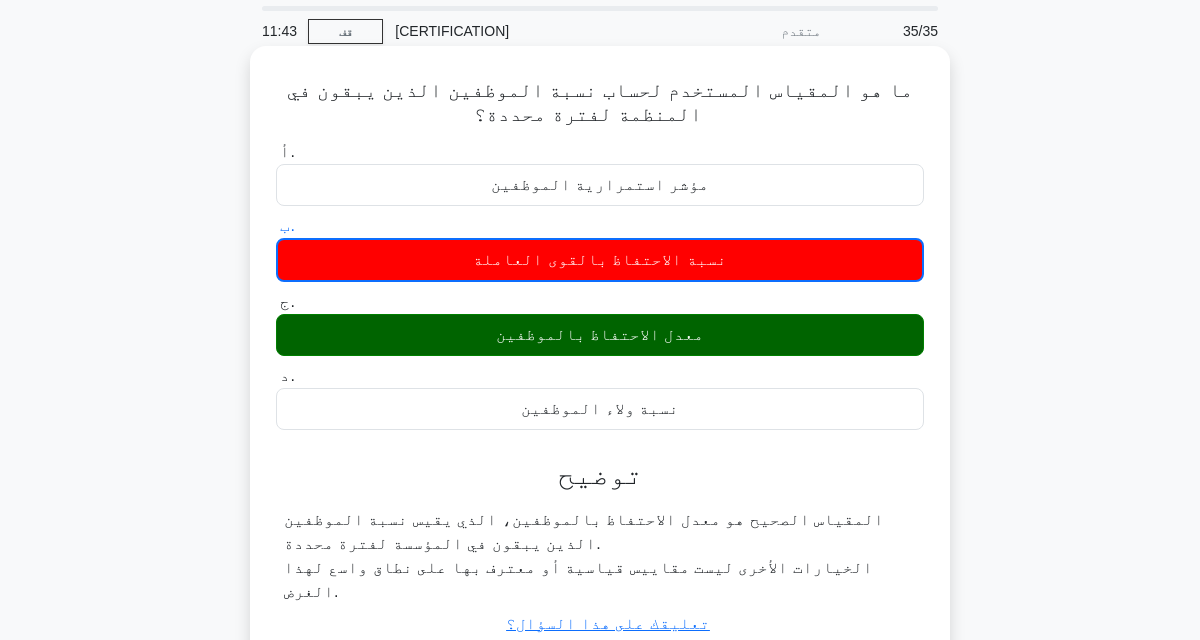 scroll, scrollTop: 76, scrollLeft: 0, axis: vertical 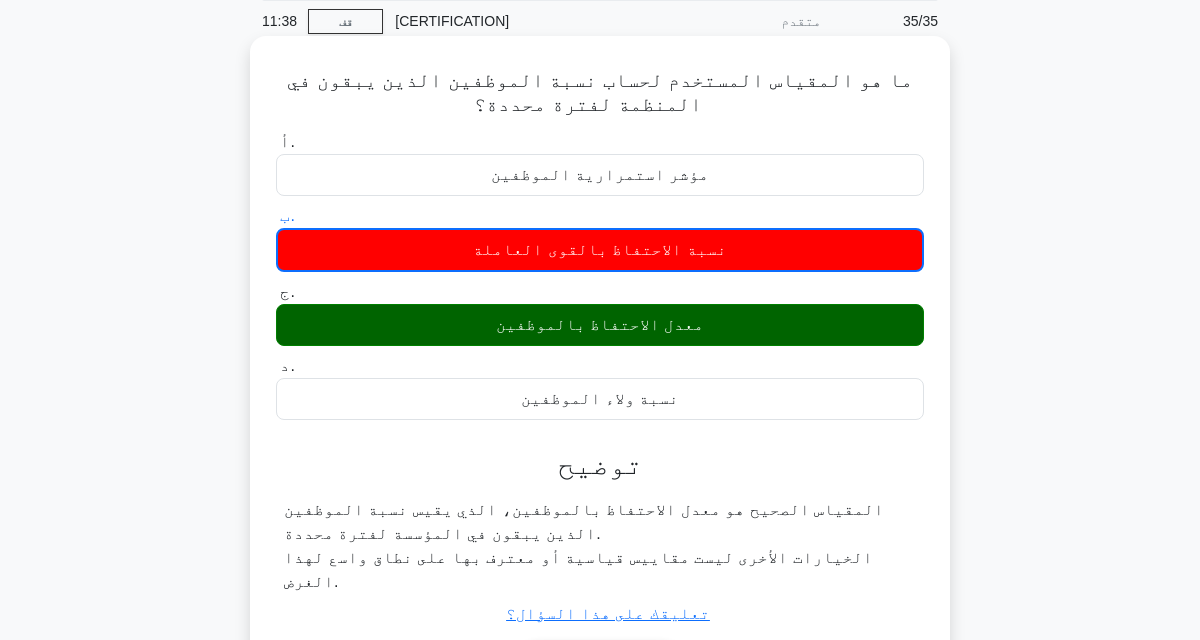 click on "التالي" at bounding box center [591, 668] 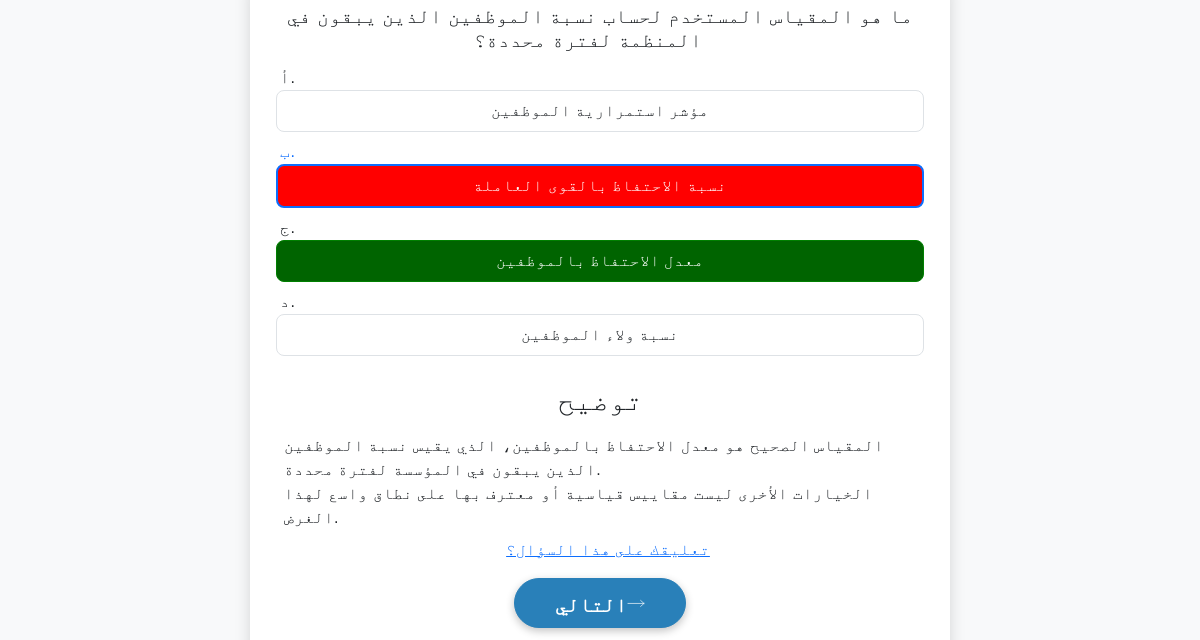 scroll, scrollTop: 172, scrollLeft: 0, axis: vertical 